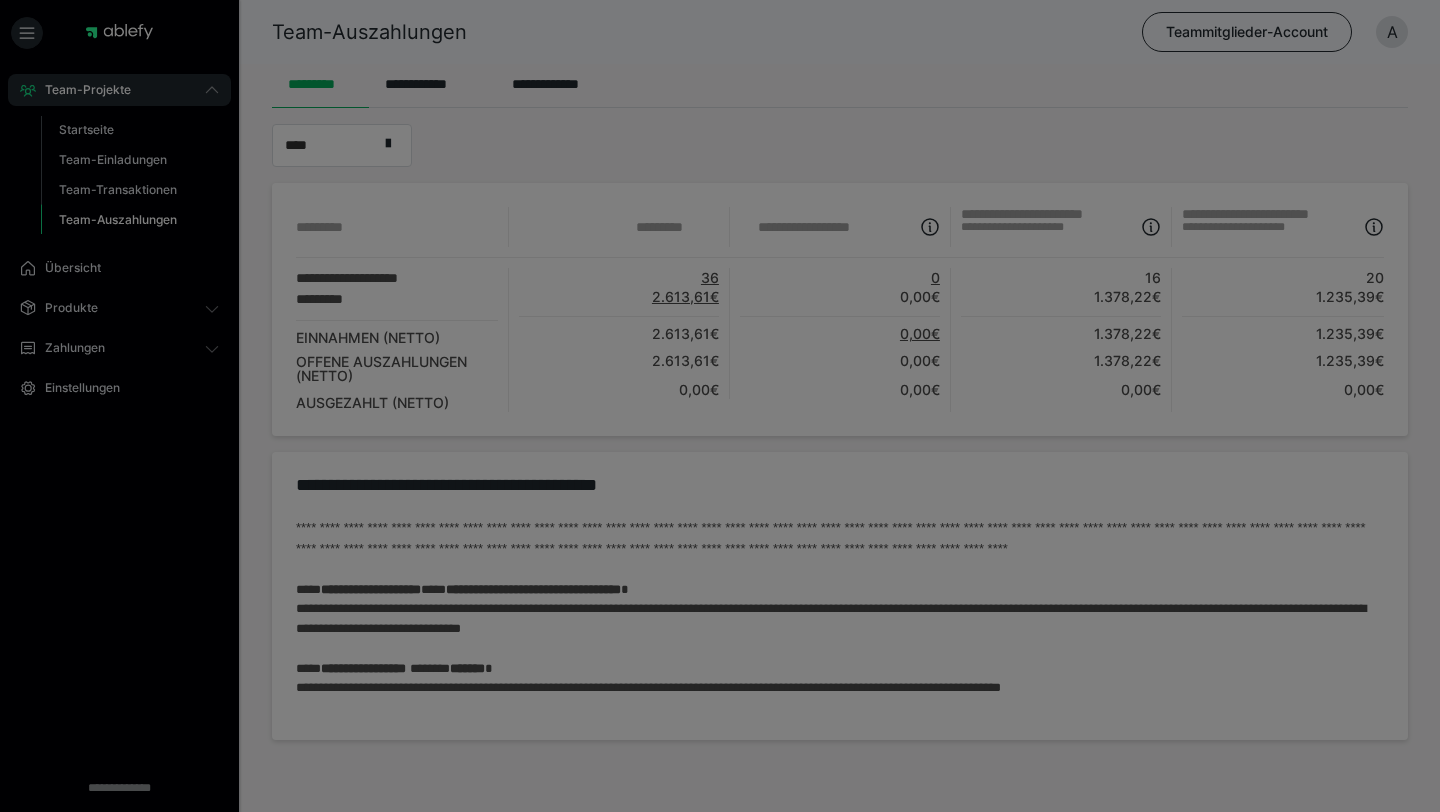 scroll, scrollTop: 0, scrollLeft: 0, axis: both 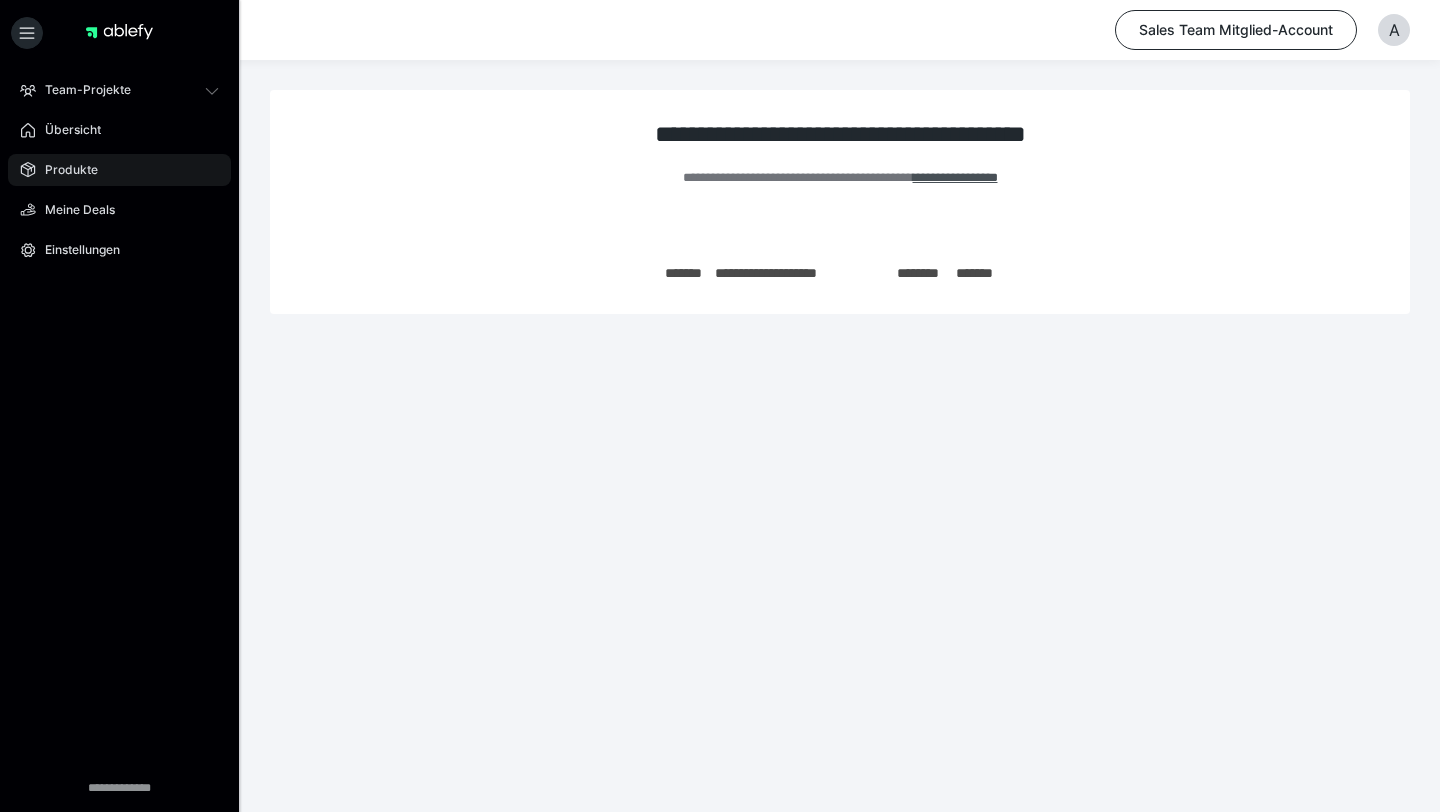click on "Produkte" at bounding box center [64, 170] 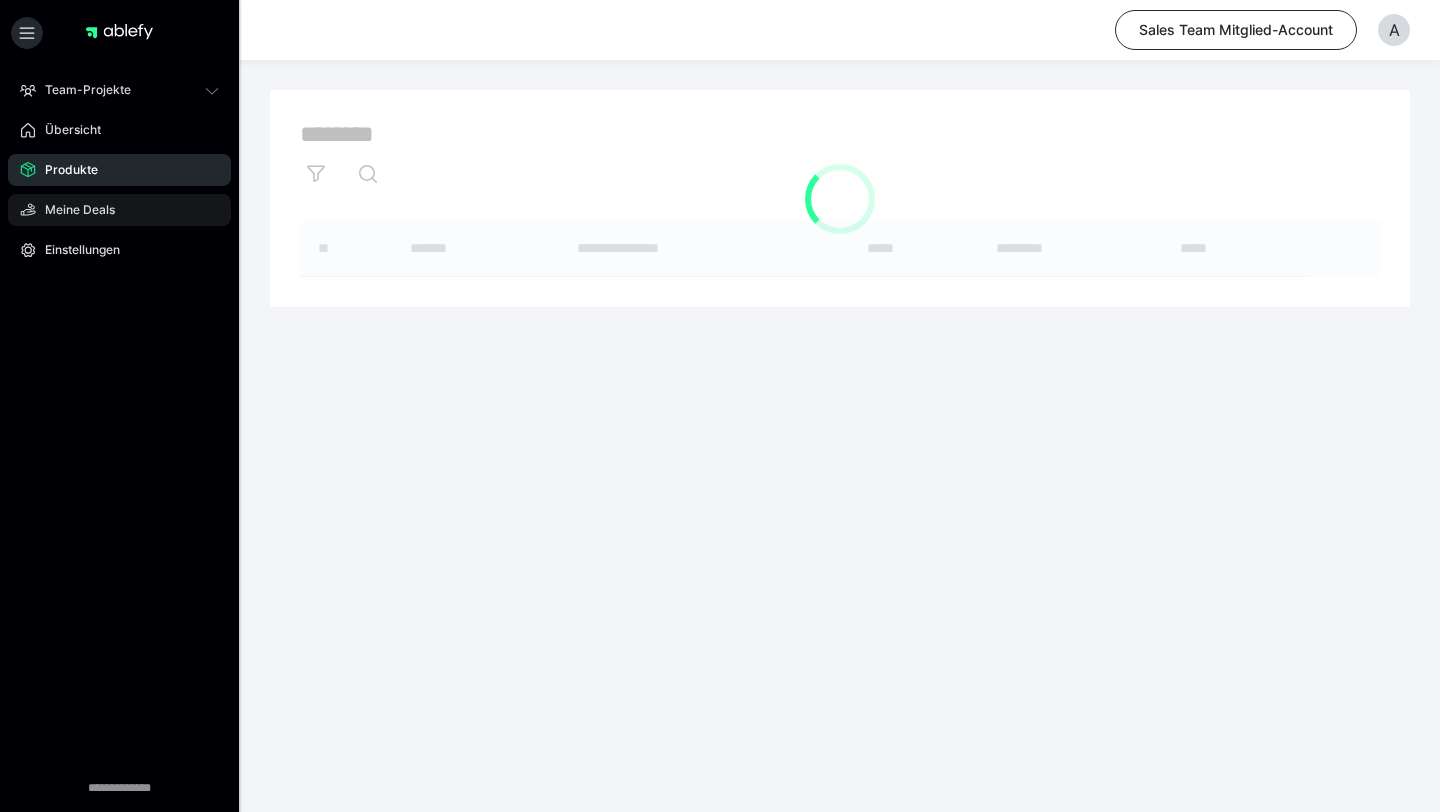 click on "Meine Deals" at bounding box center (73, 210) 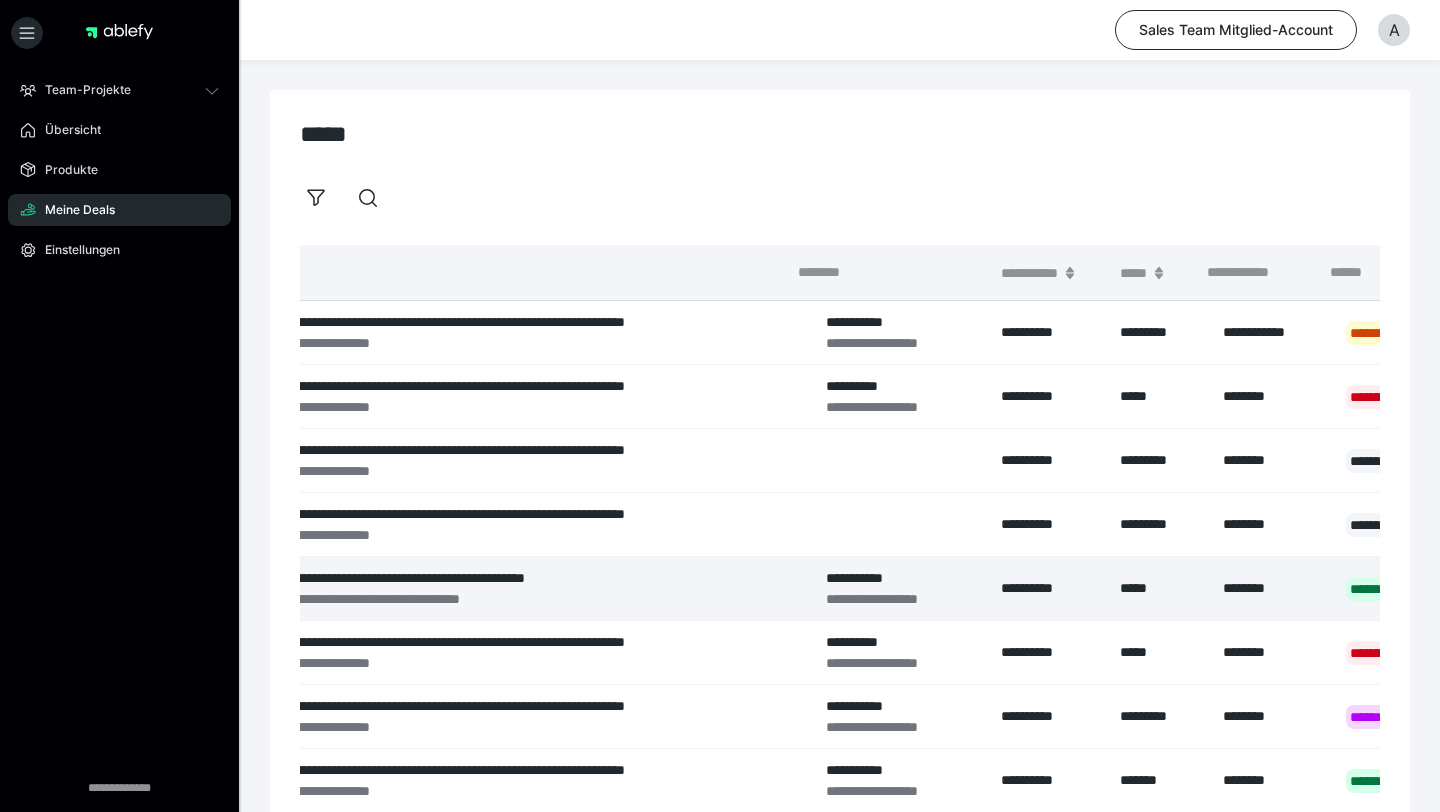 scroll, scrollTop: 0, scrollLeft: 409, axis: horizontal 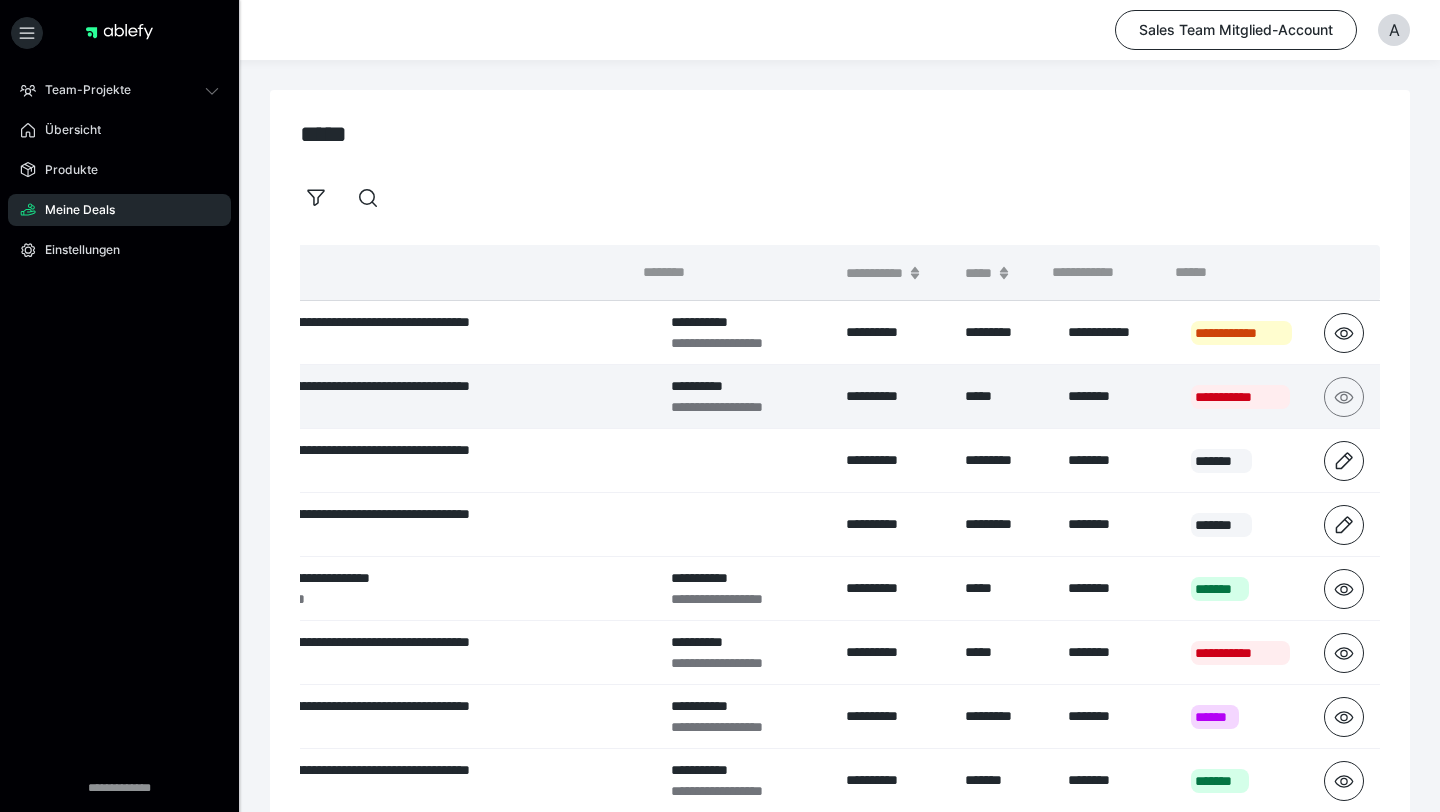 click 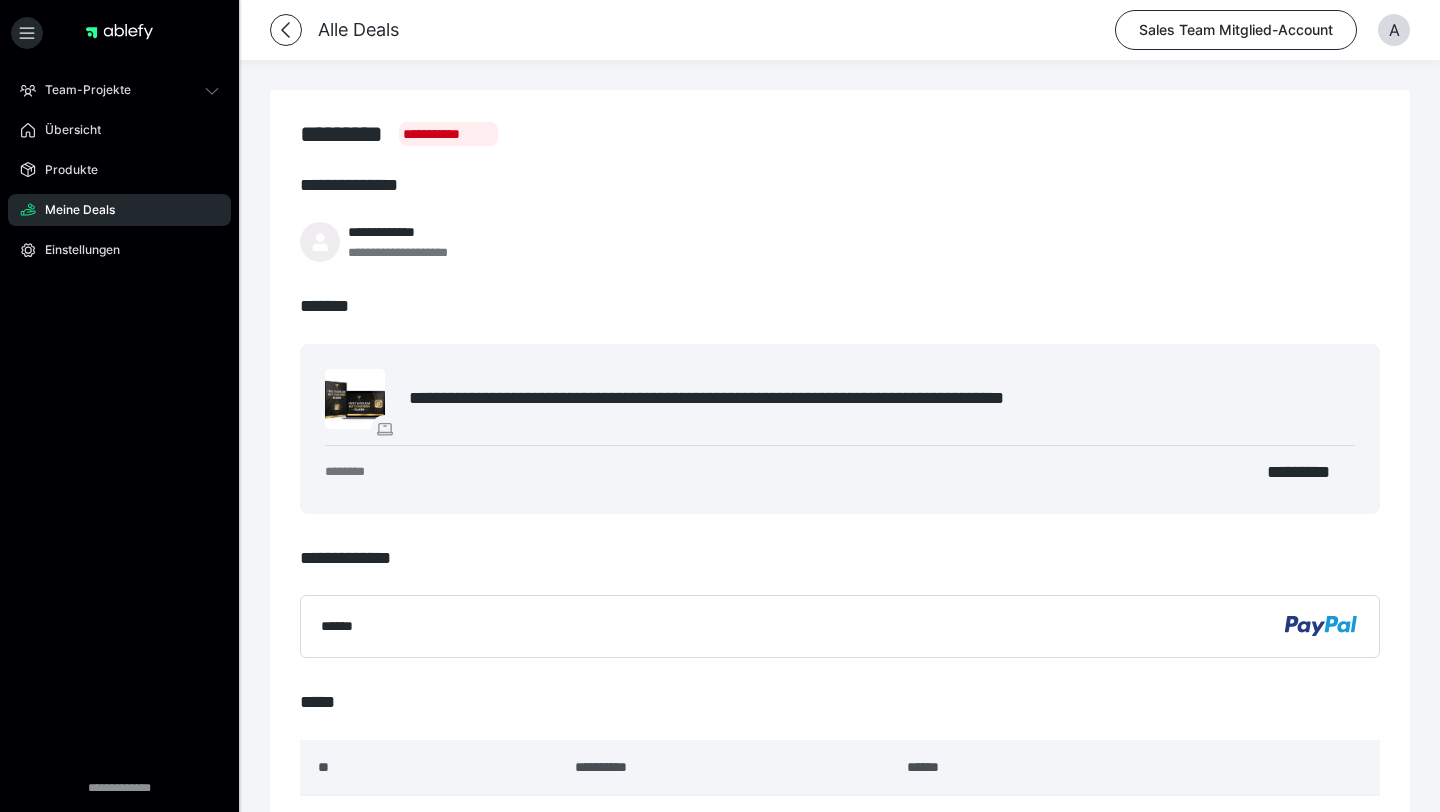 scroll, scrollTop: 448, scrollLeft: 0, axis: vertical 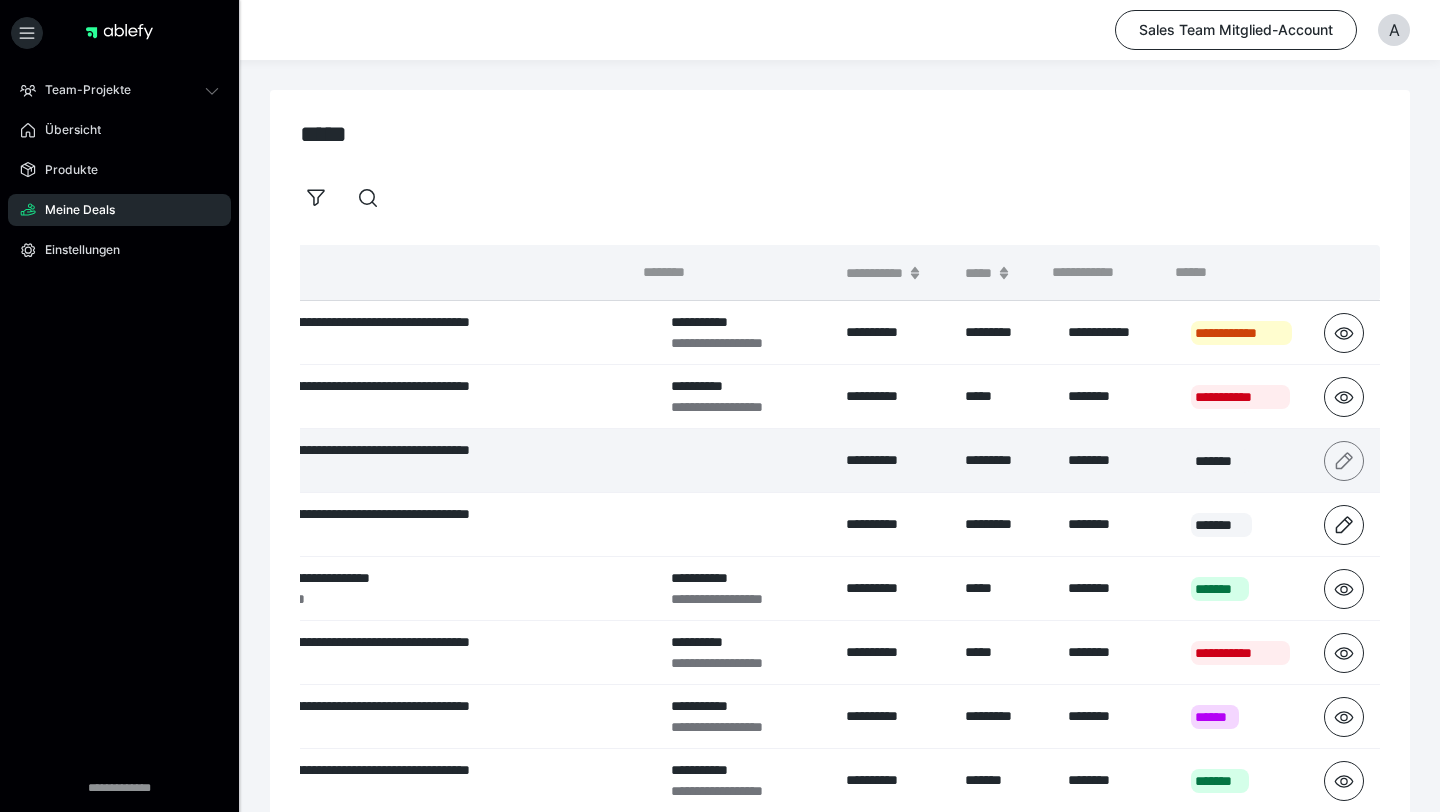 click 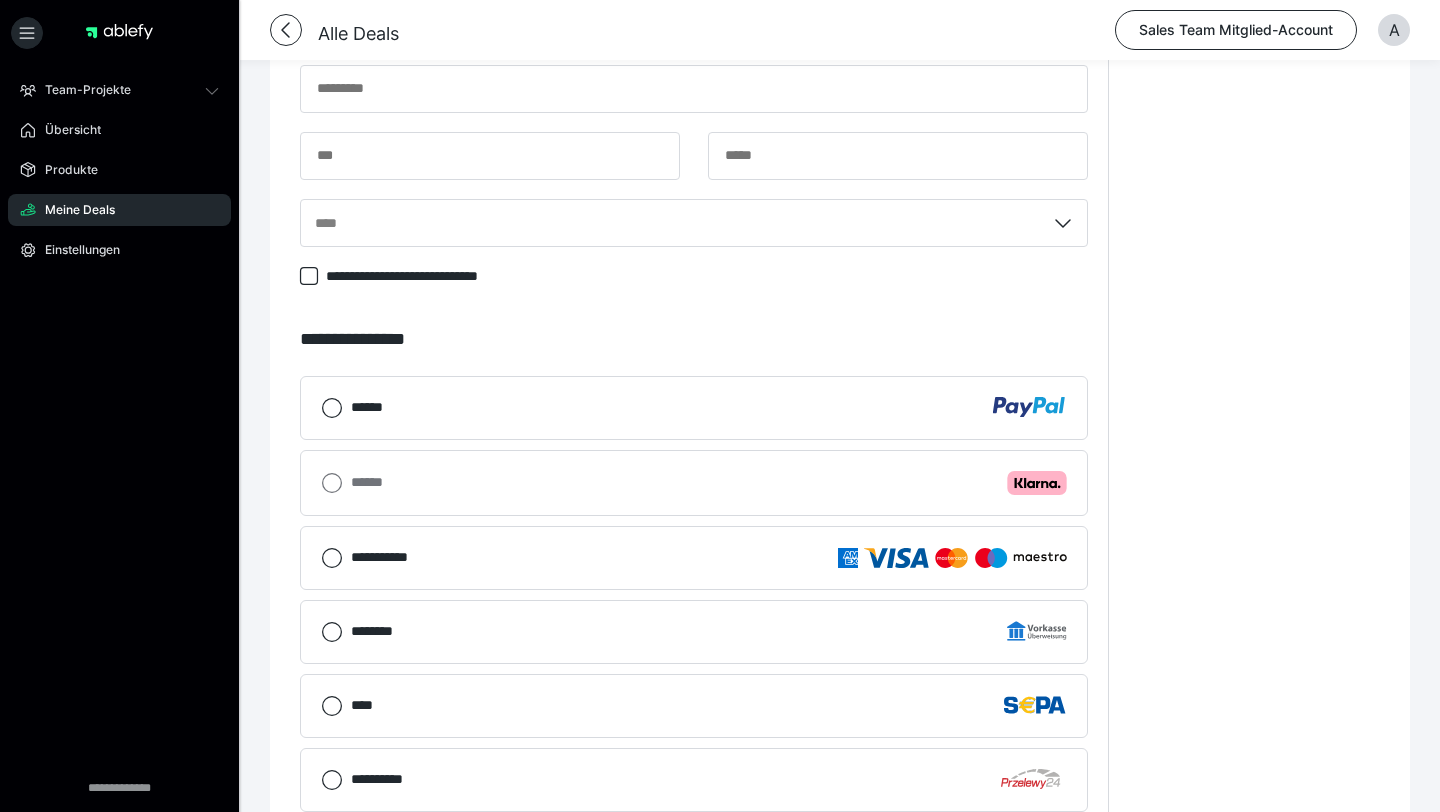 scroll, scrollTop: 1586, scrollLeft: 0, axis: vertical 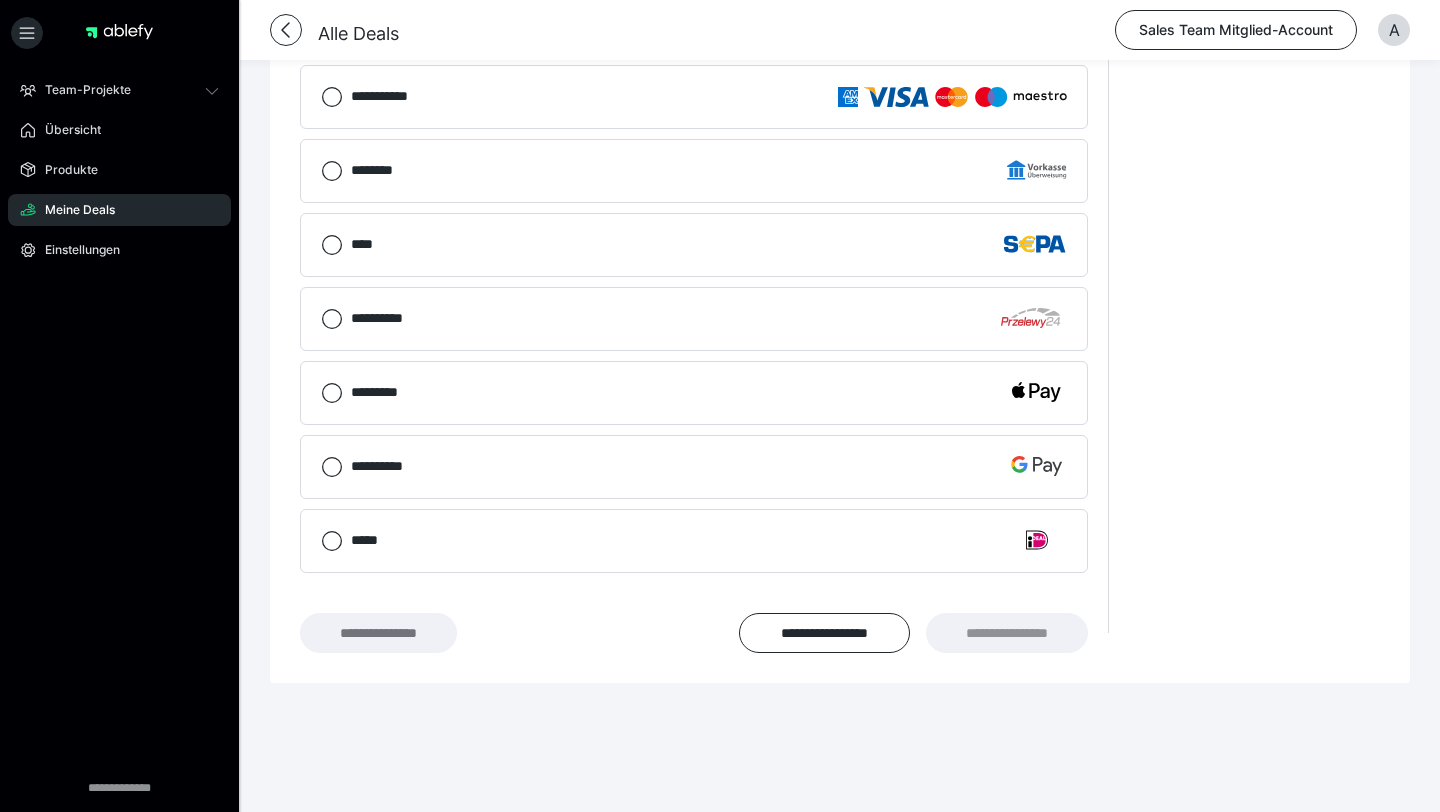 click on "**********" at bounding box center [378, 633] 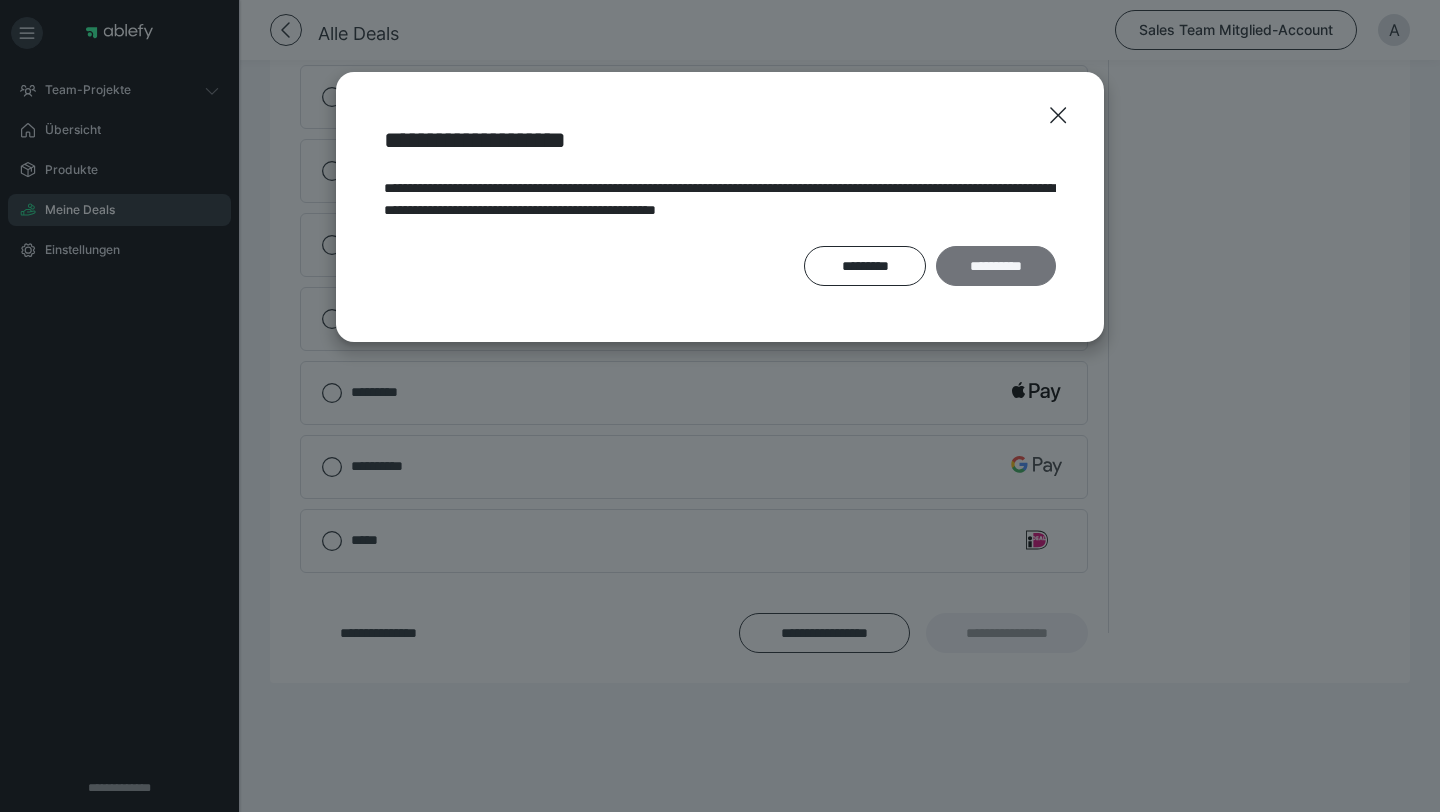 click on "**********" at bounding box center [996, 266] 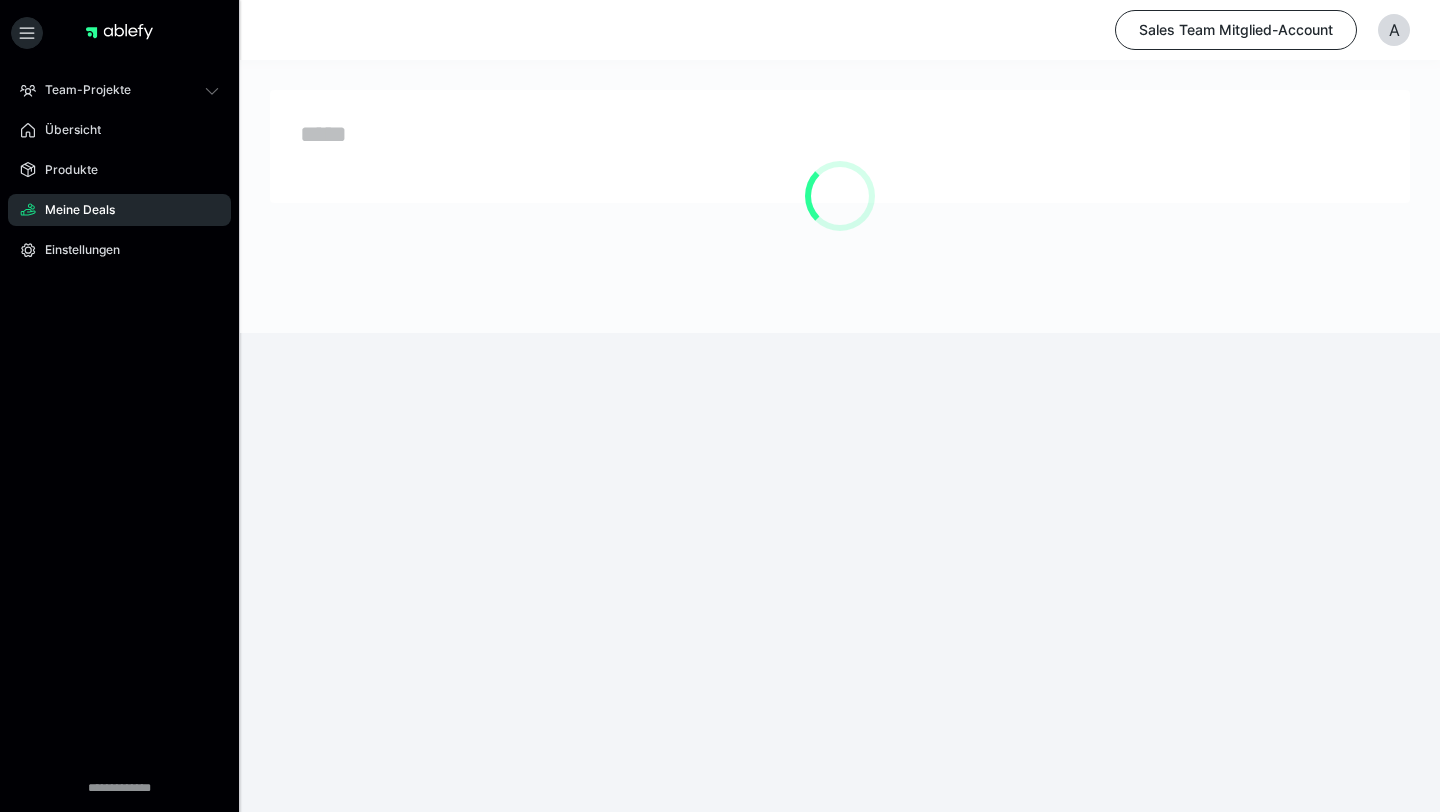 scroll, scrollTop: 0, scrollLeft: 0, axis: both 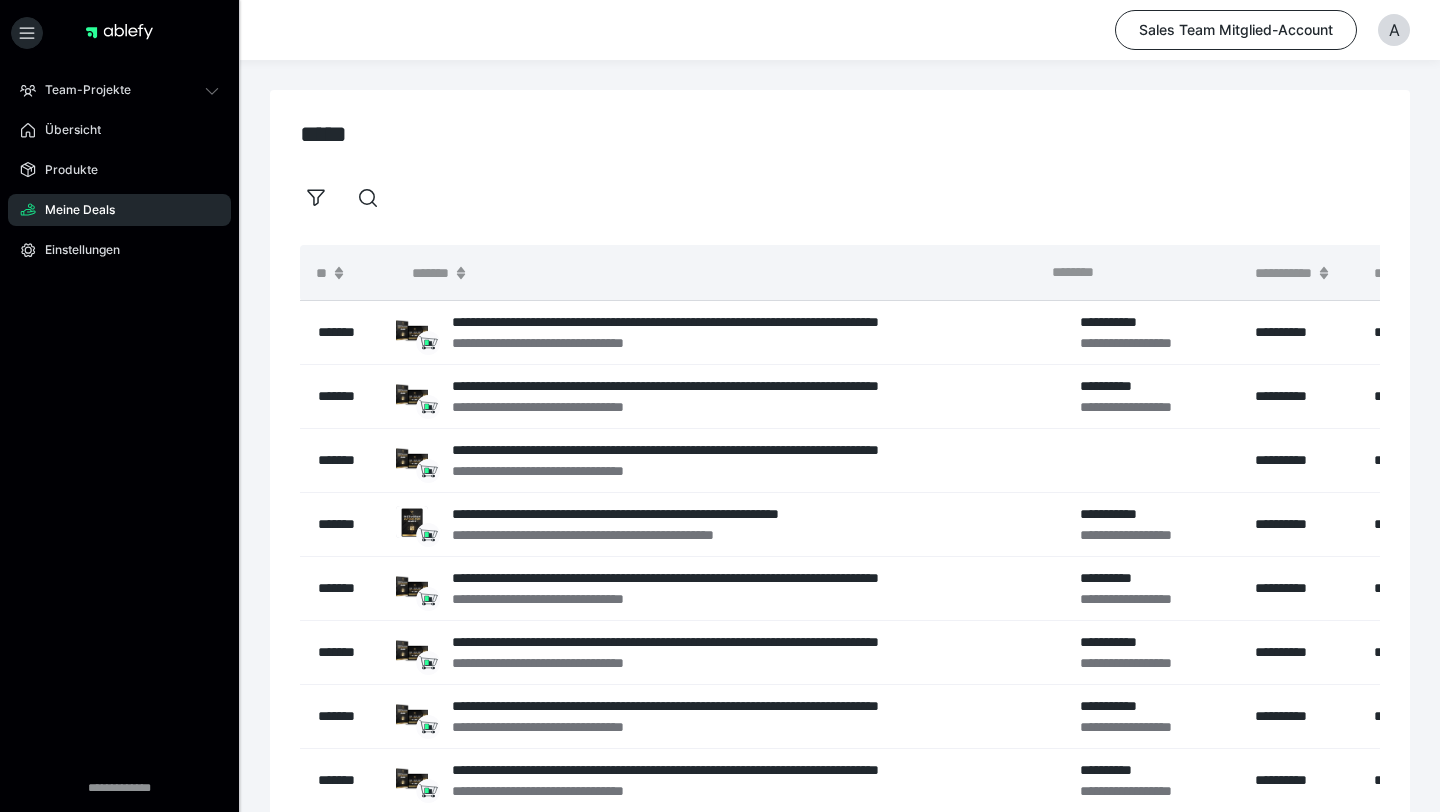 click on "Meine Deals" at bounding box center (119, 210) 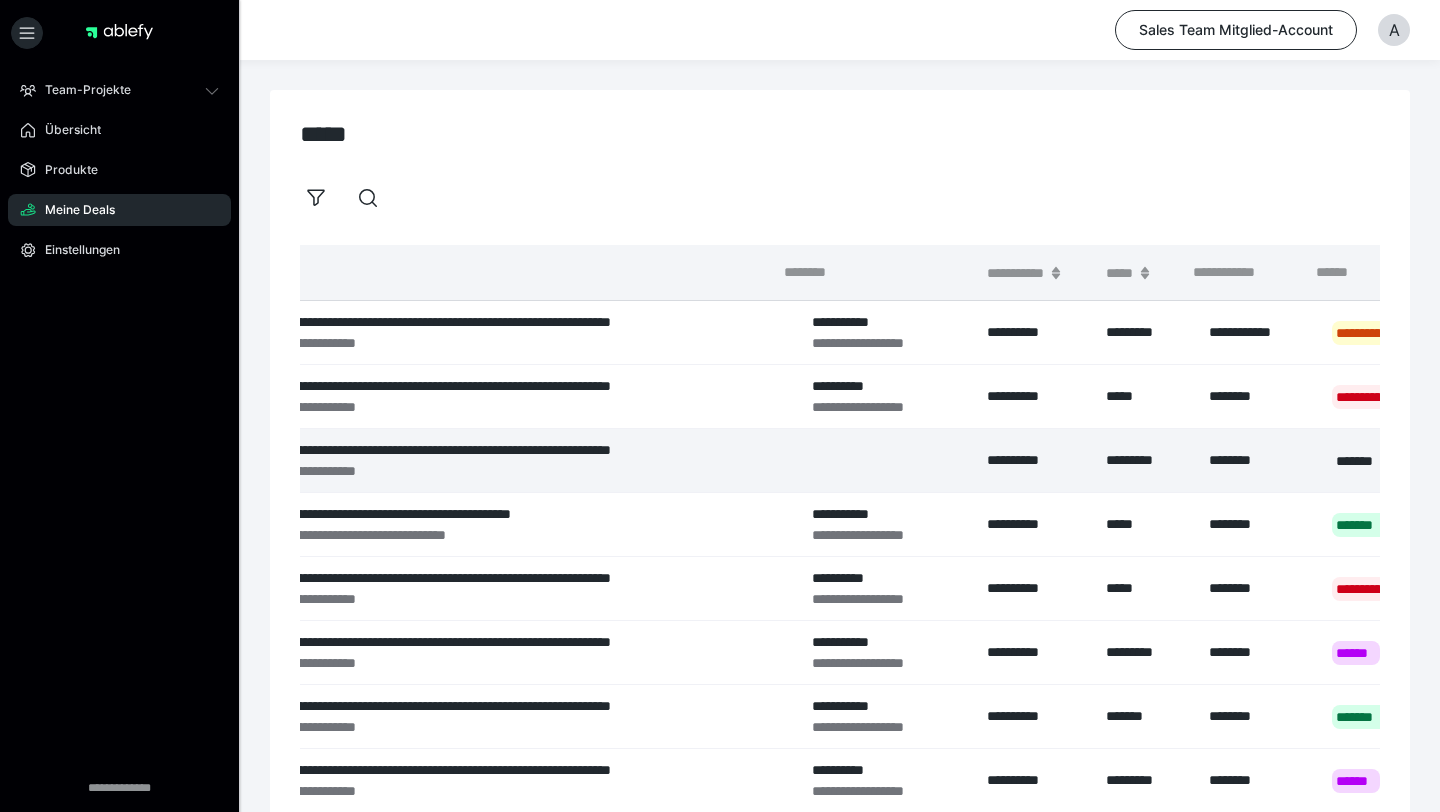 scroll, scrollTop: 0, scrollLeft: 409, axis: horizontal 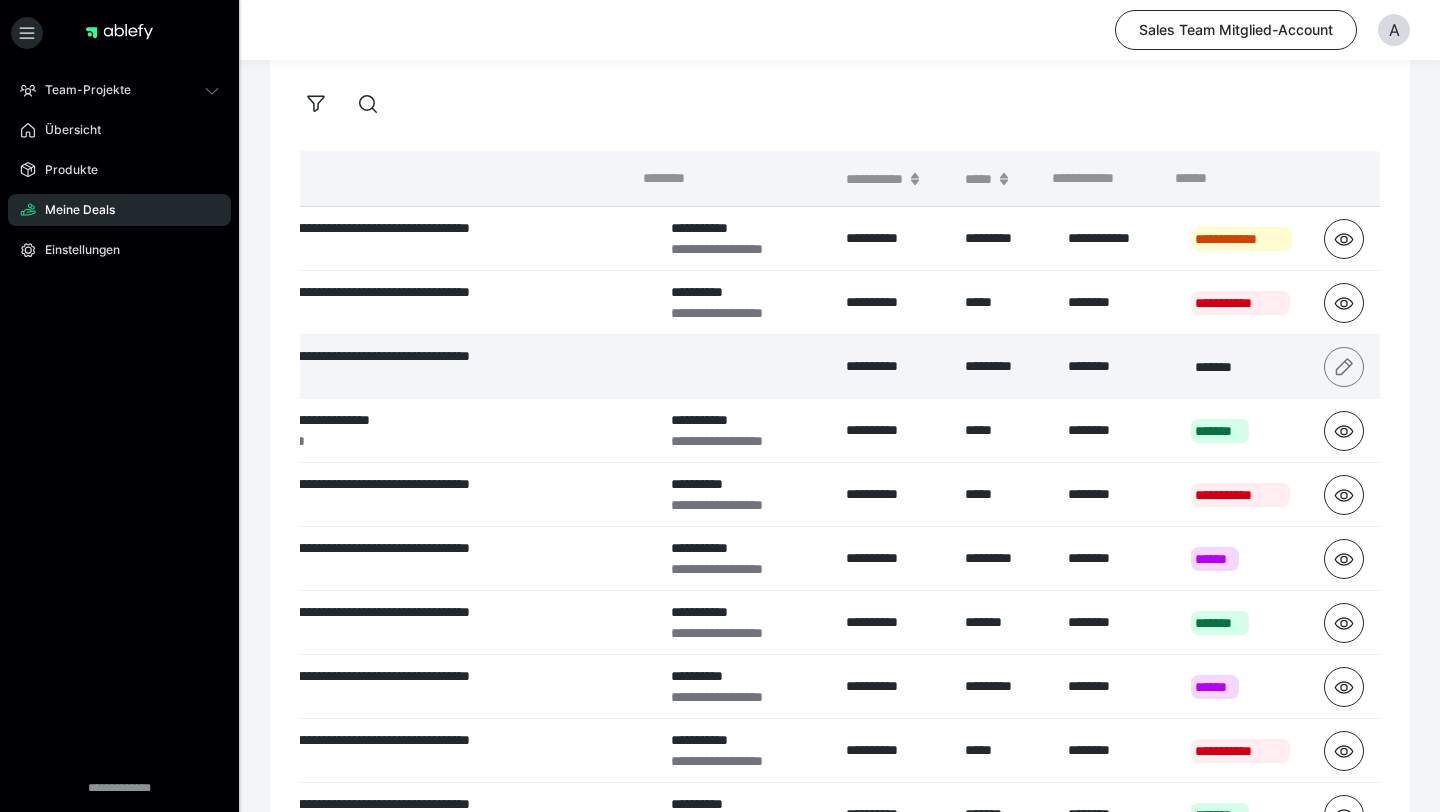 click 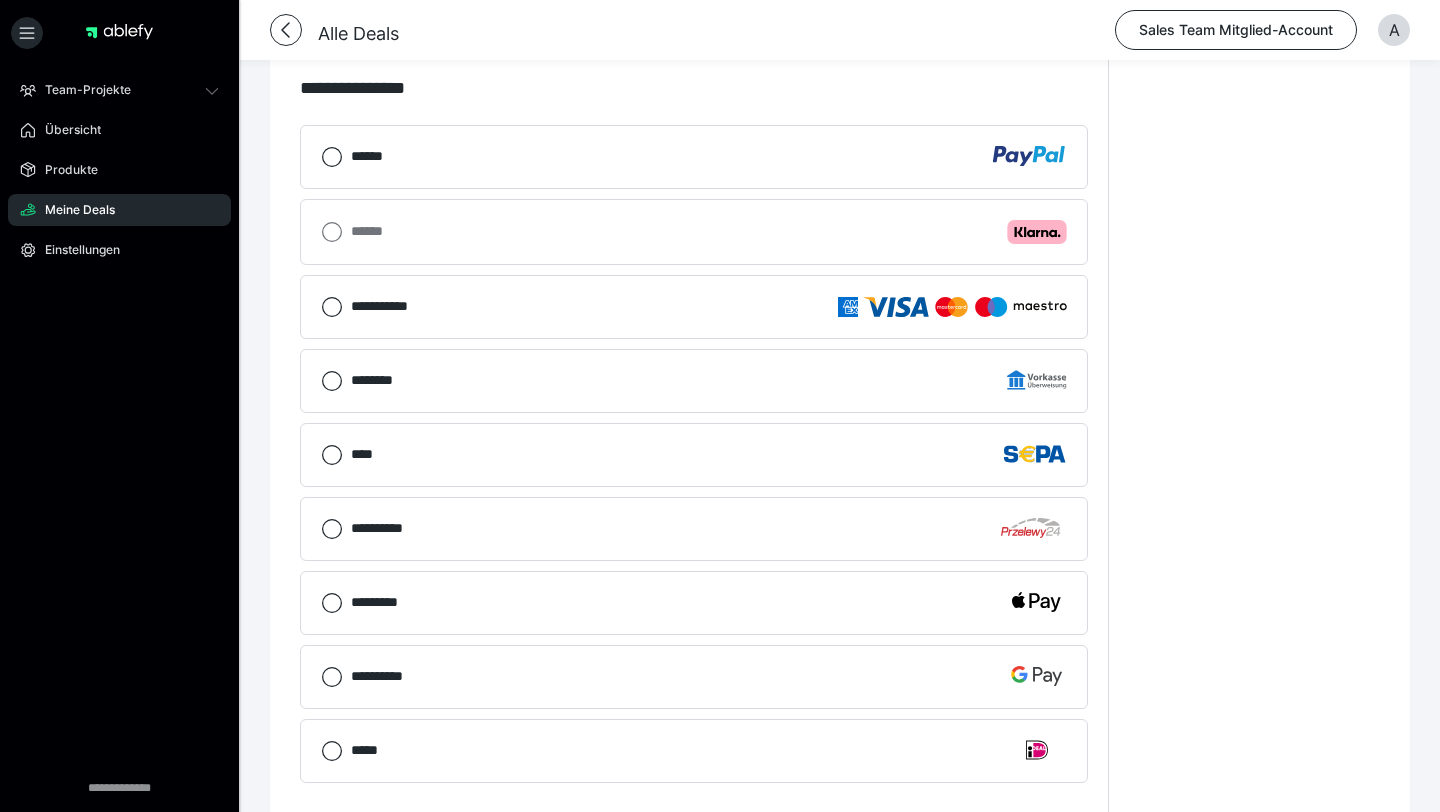 scroll, scrollTop: 1586, scrollLeft: 0, axis: vertical 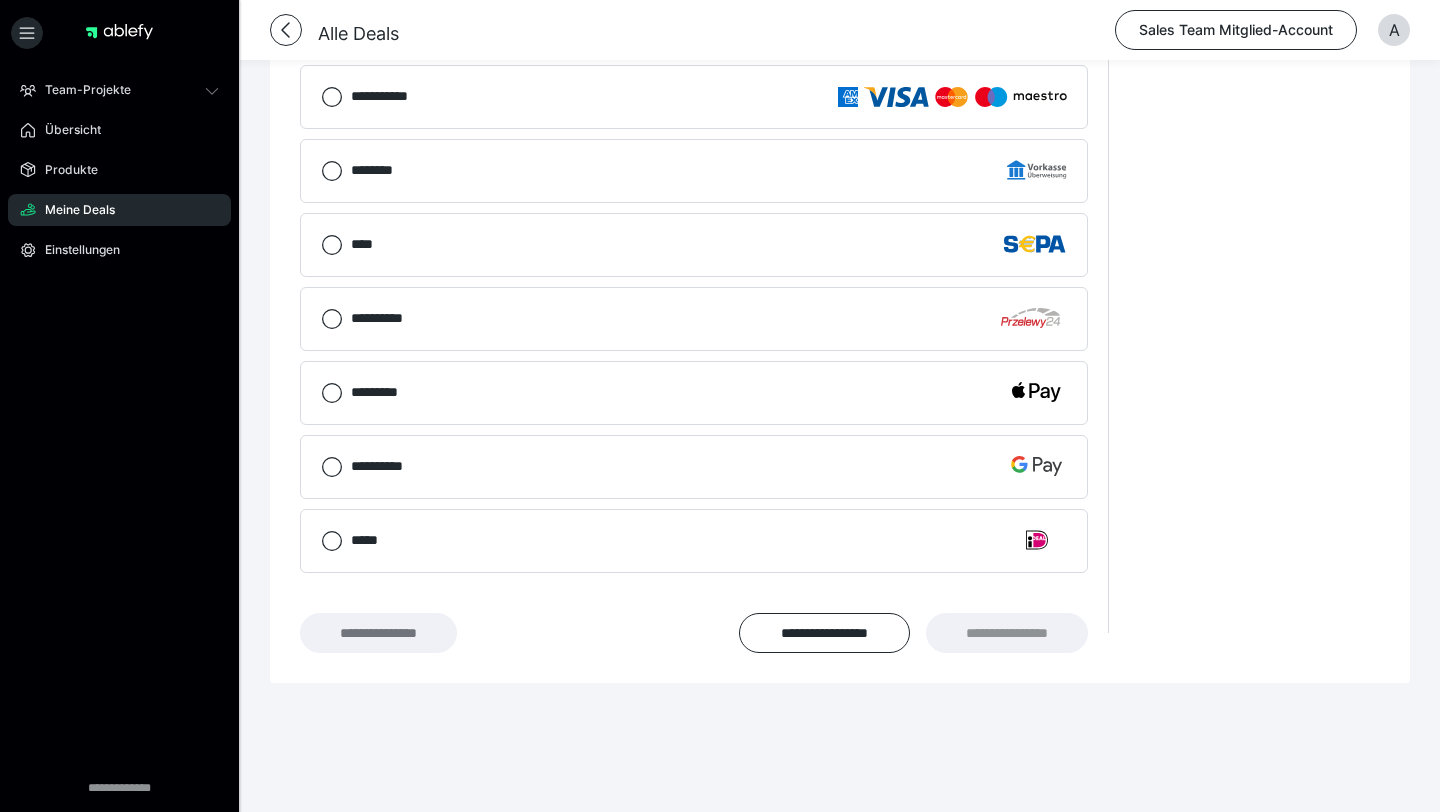 click on "**********" at bounding box center [378, 633] 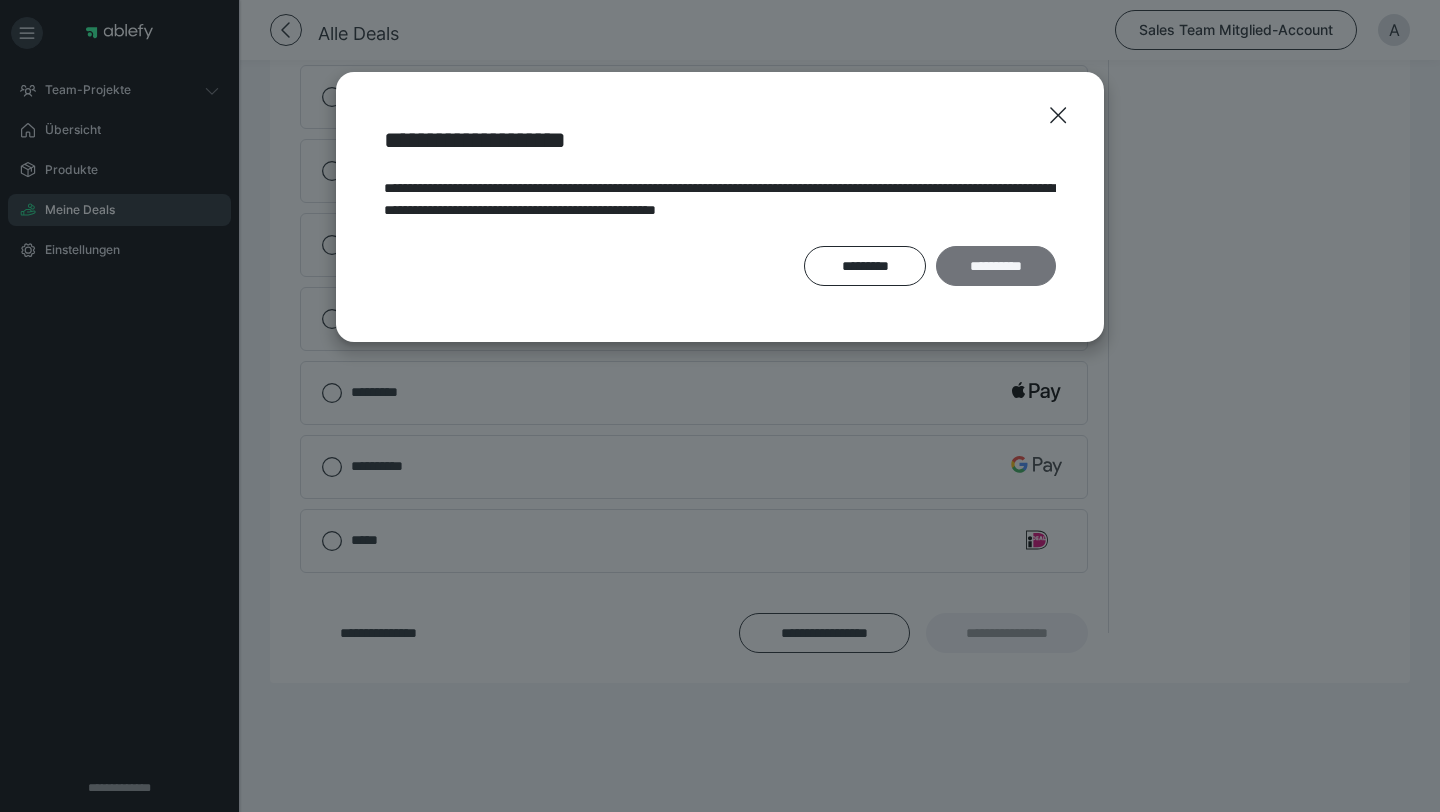 click on "**********" at bounding box center [996, 266] 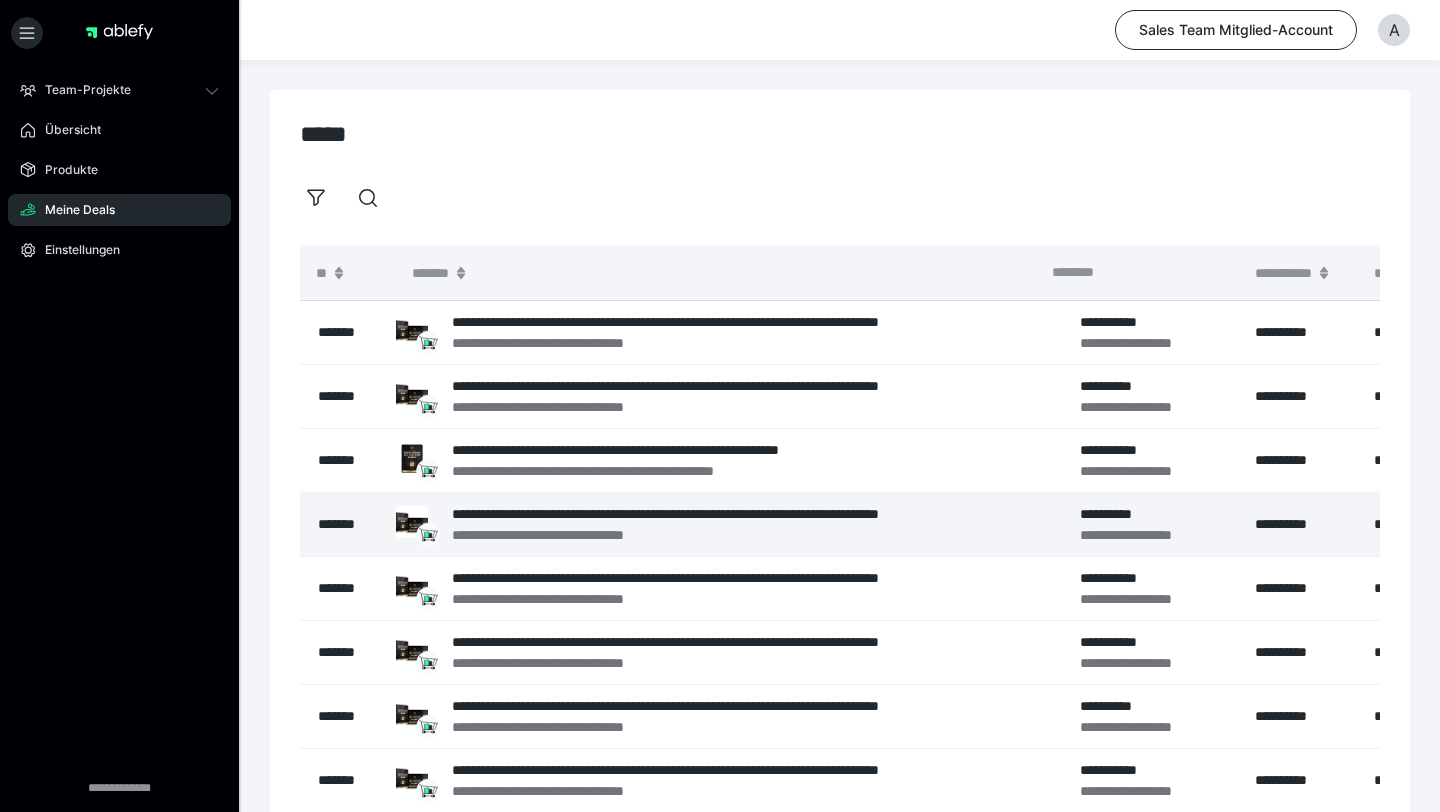 scroll, scrollTop: 1, scrollLeft: 0, axis: vertical 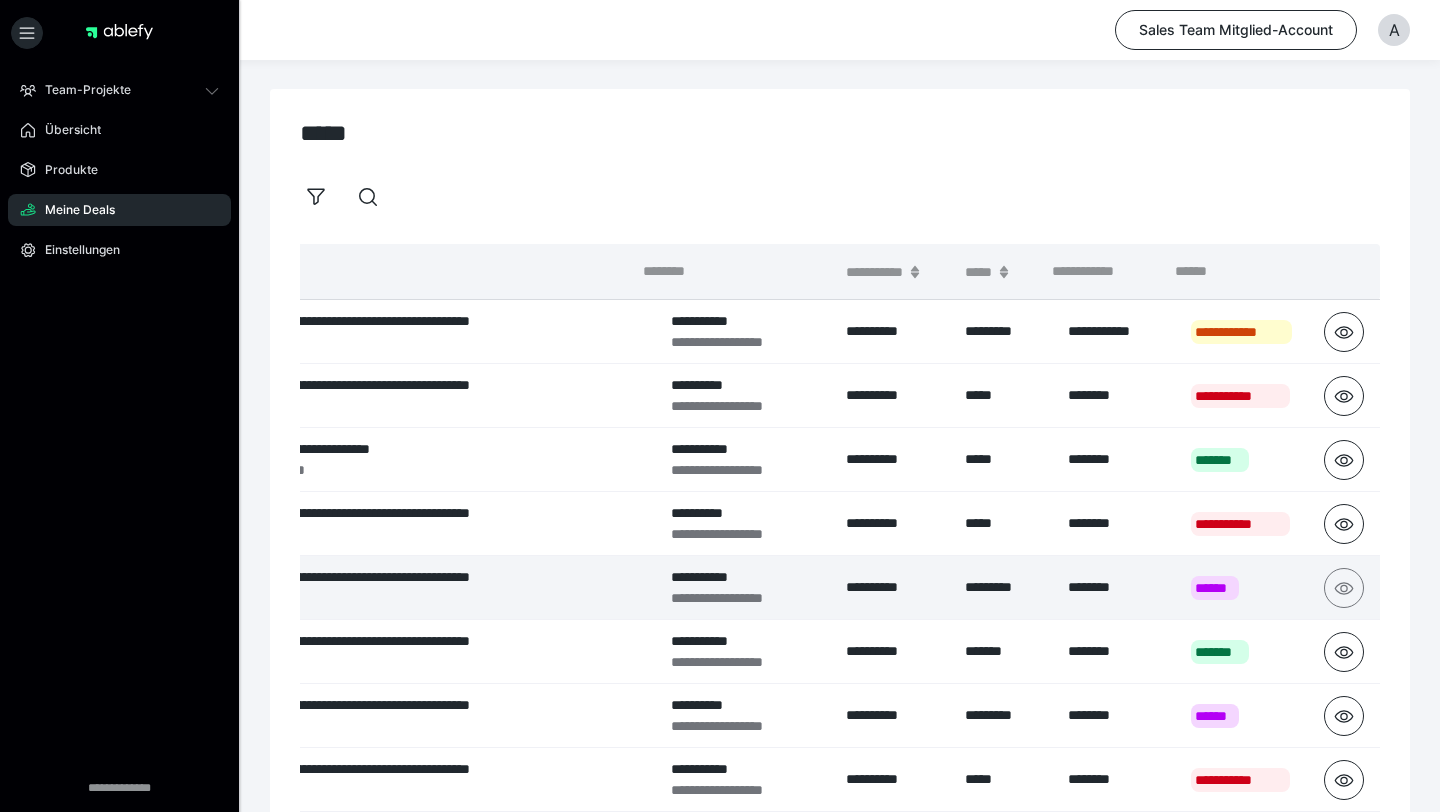 click 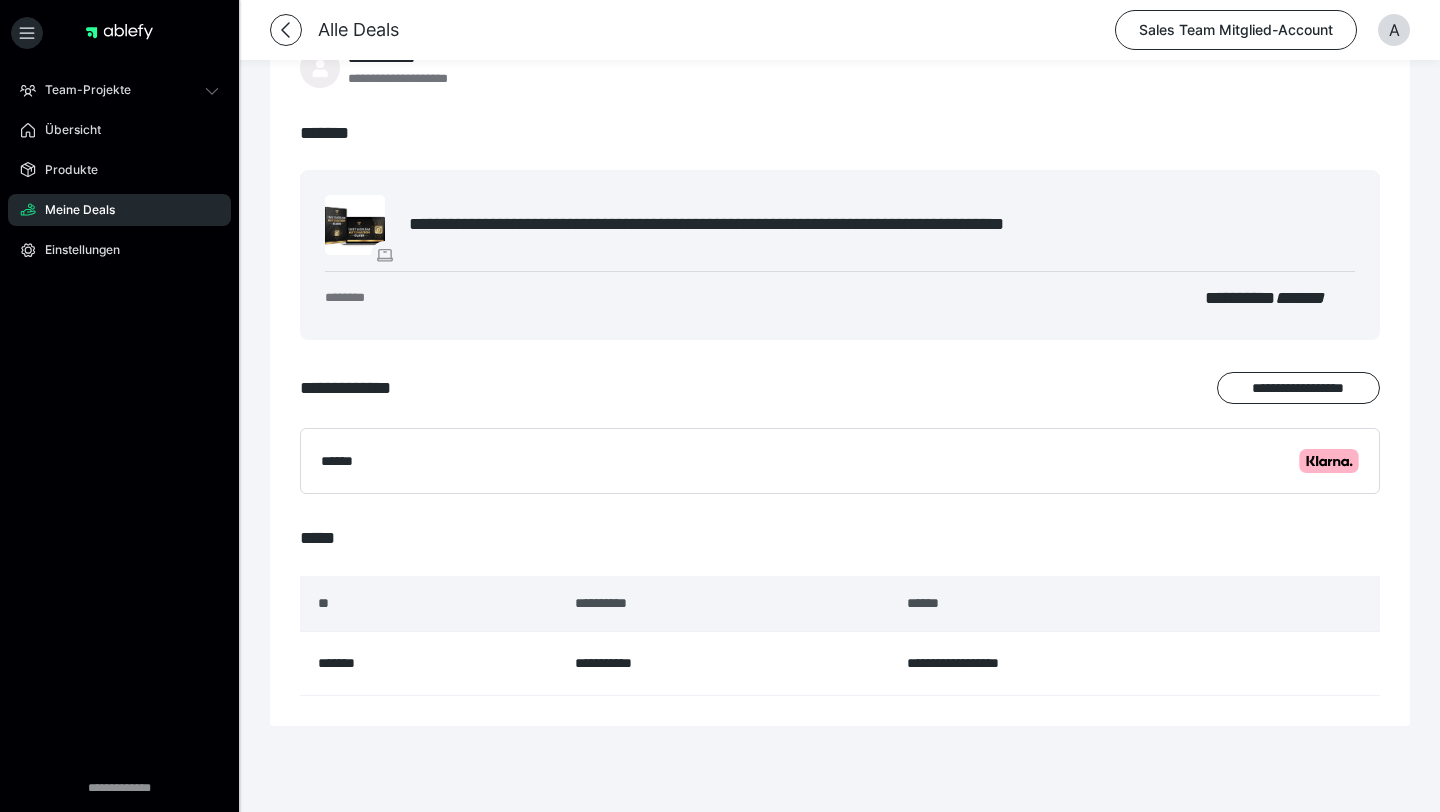 scroll, scrollTop: 221, scrollLeft: 0, axis: vertical 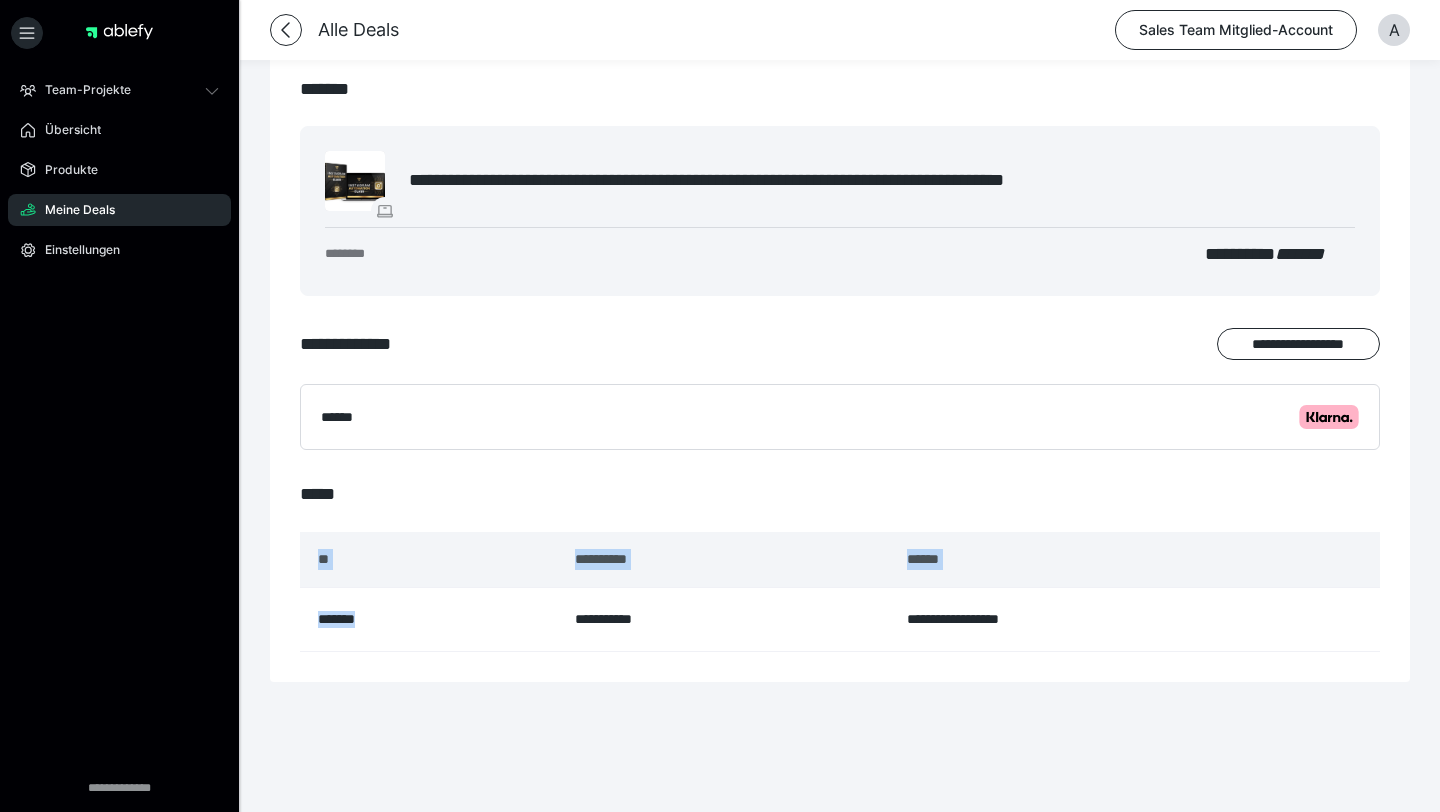 drag, startPoint x: 381, startPoint y: 628, endPoint x: 298, endPoint y: 604, distance: 86.40023 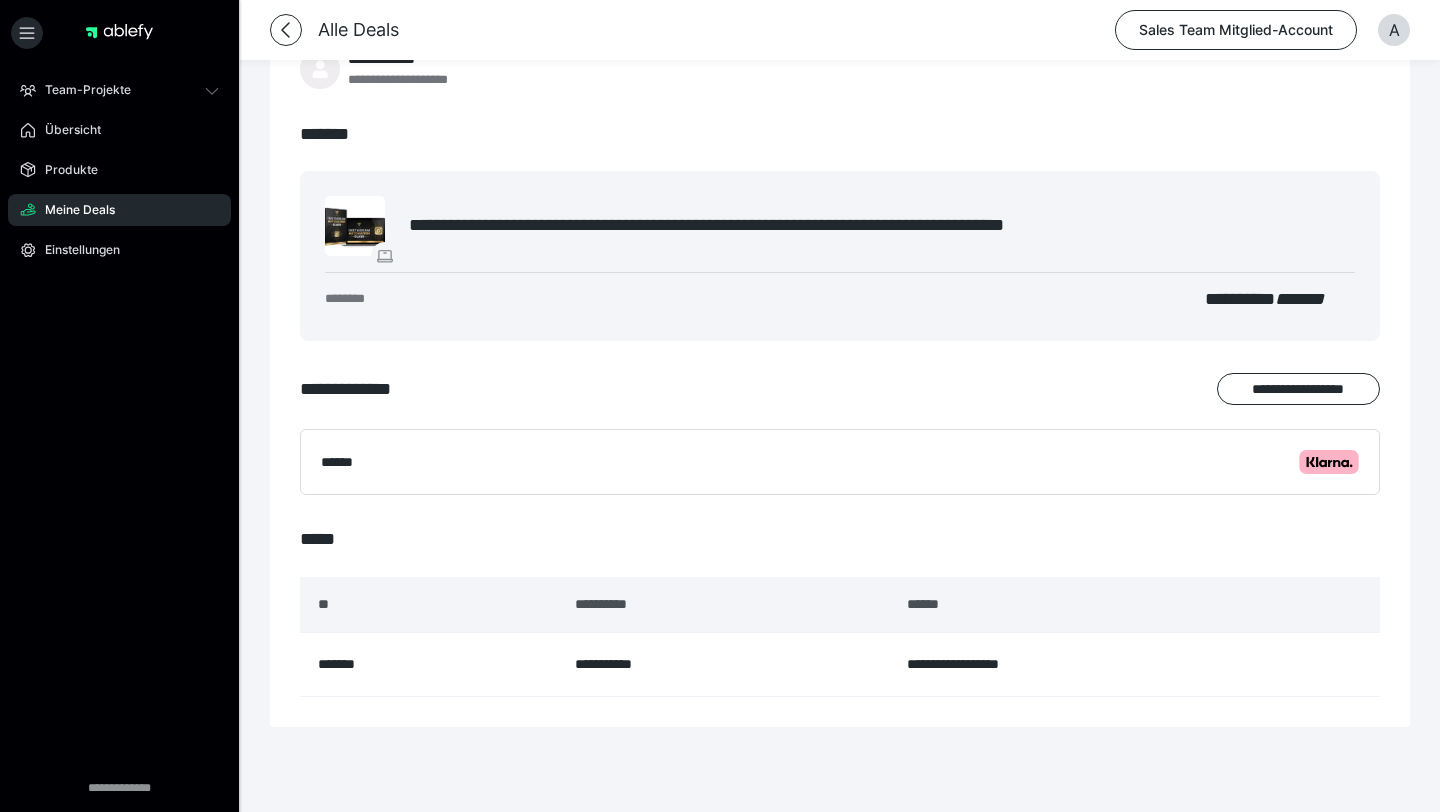 scroll, scrollTop: 221, scrollLeft: 0, axis: vertical 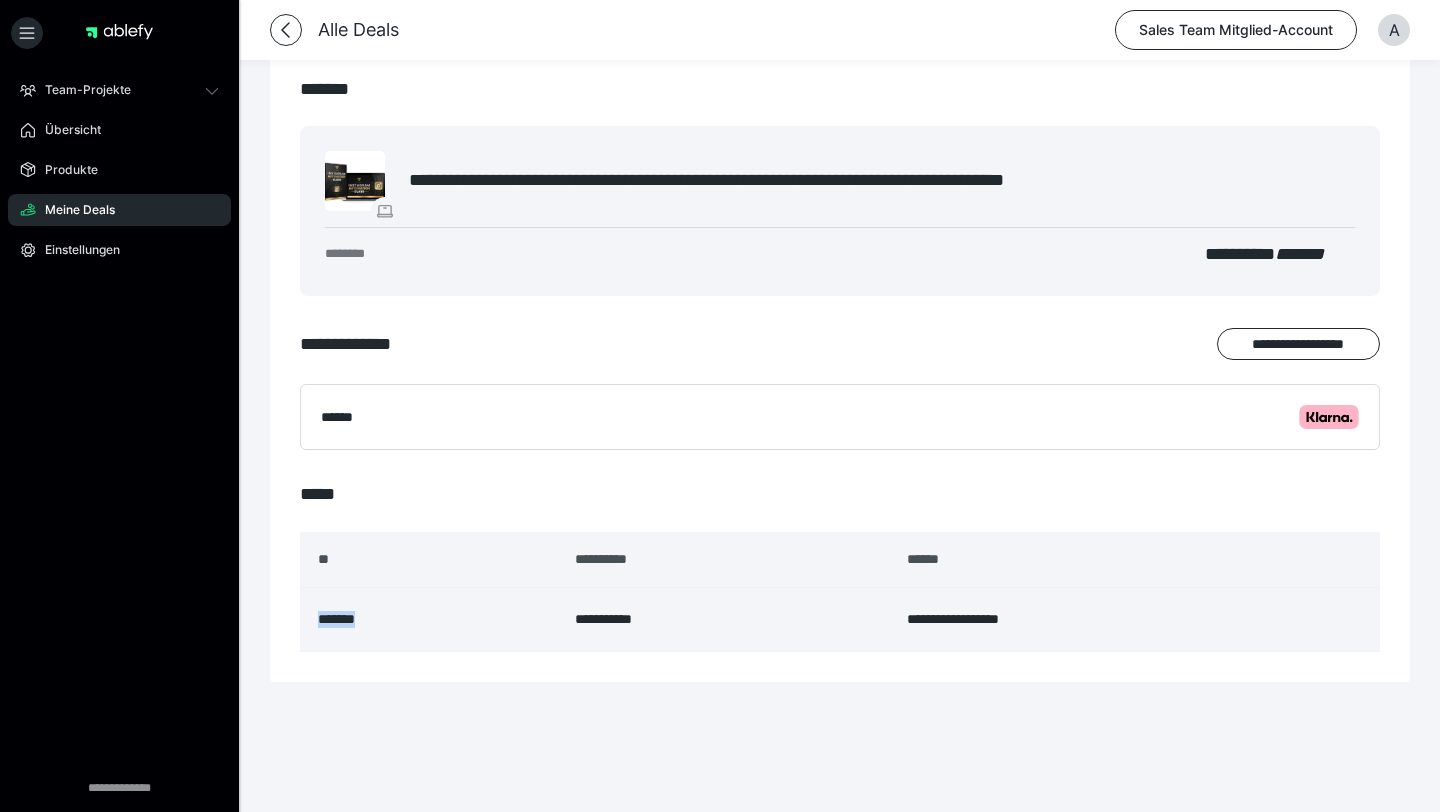 drag, startPoint x: 387, startPoint y: 617, endPoint x: 309, endPoint y: 613, distance: 78.10249 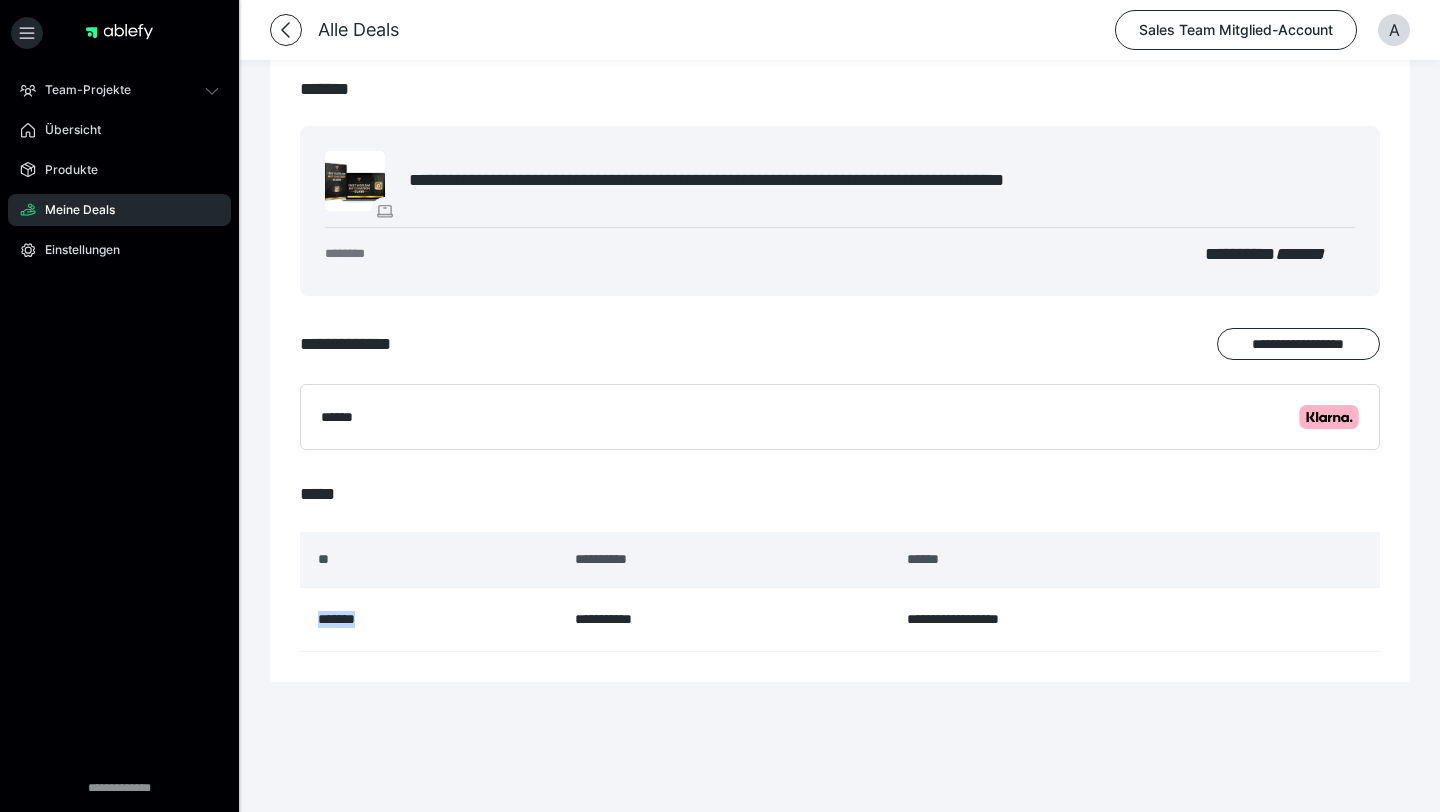 copy on "*******" 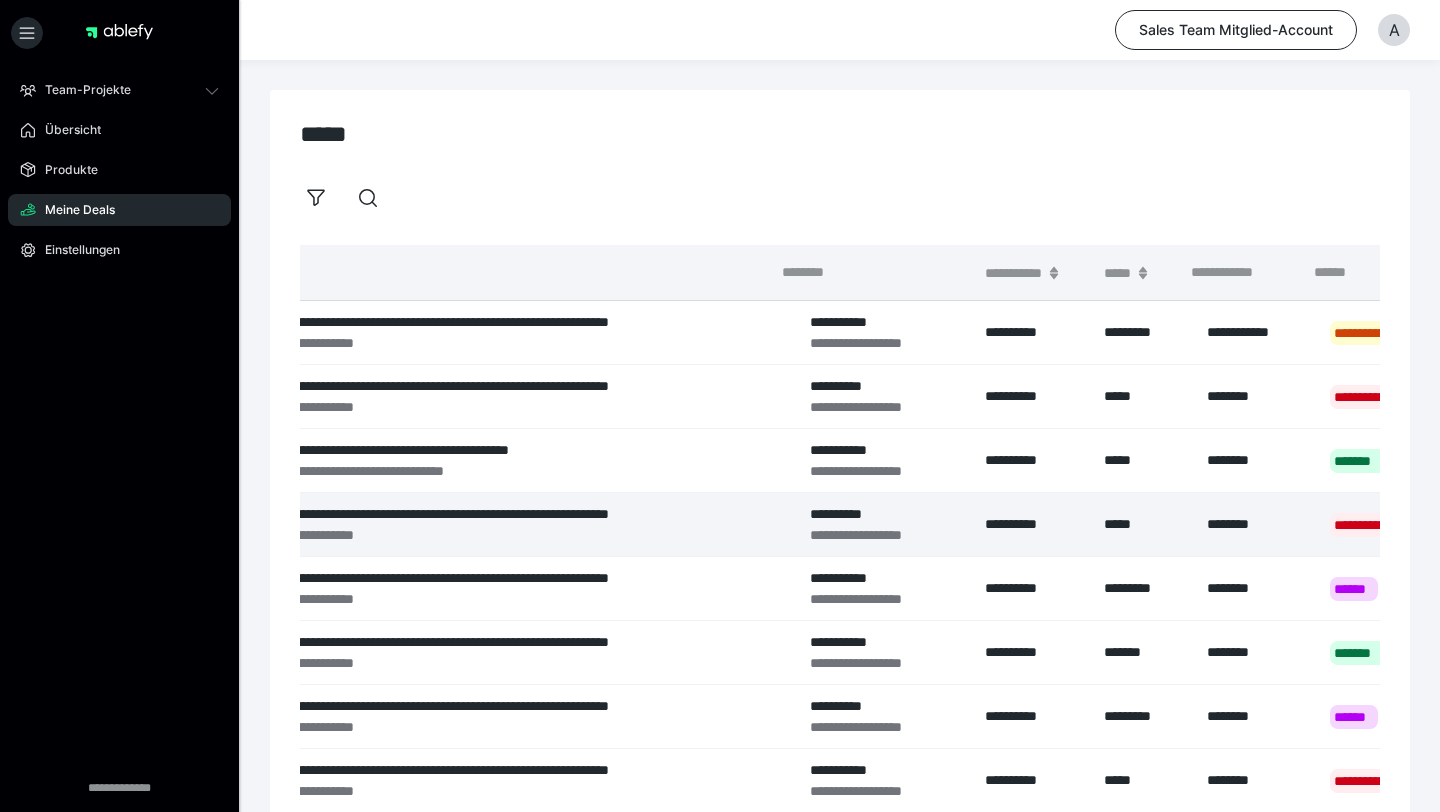 scroll, scrollTop: 0, scrollLeft: 409, axis: horizontal 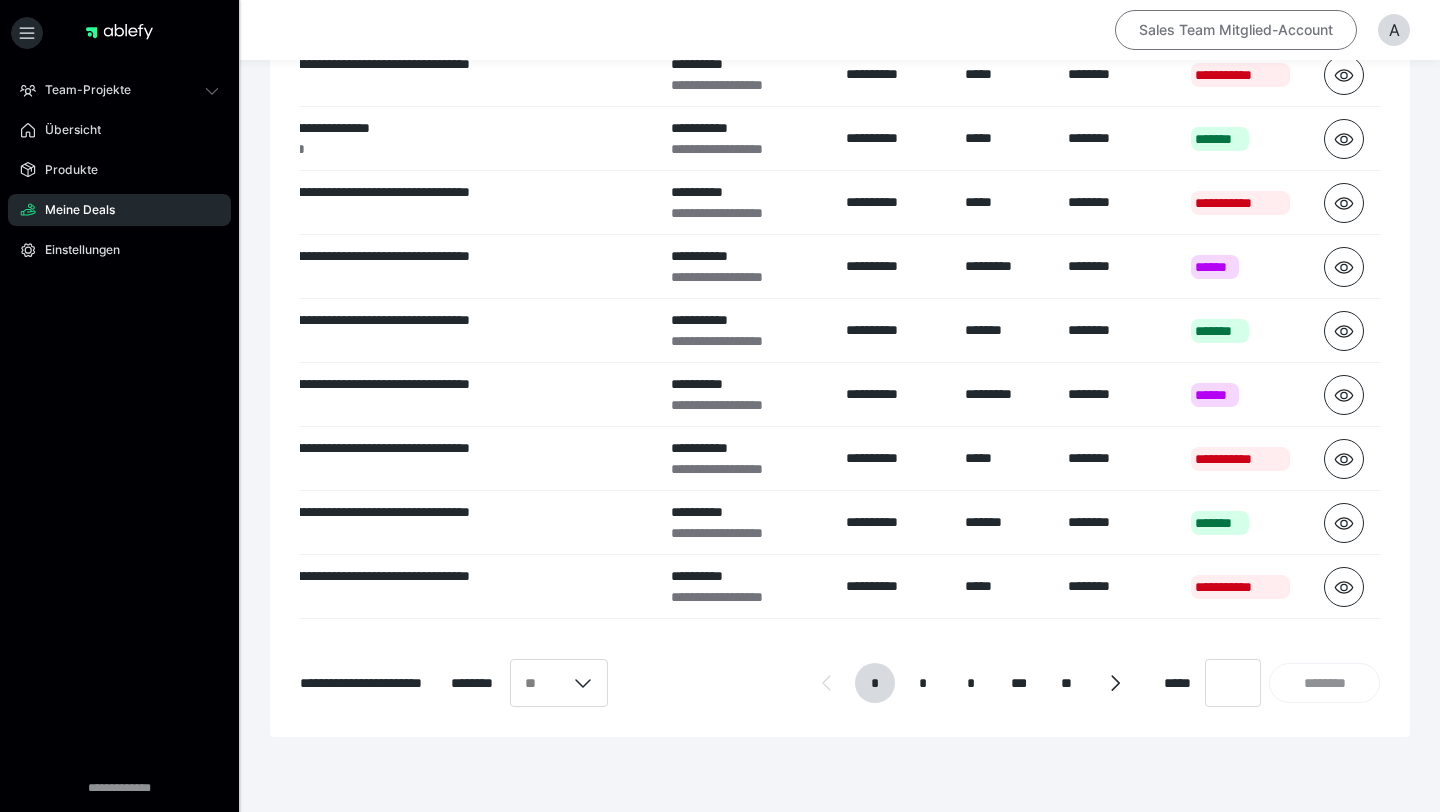 click on "Sales Team Mitglied-Account" at bounding box center [1236, 30] 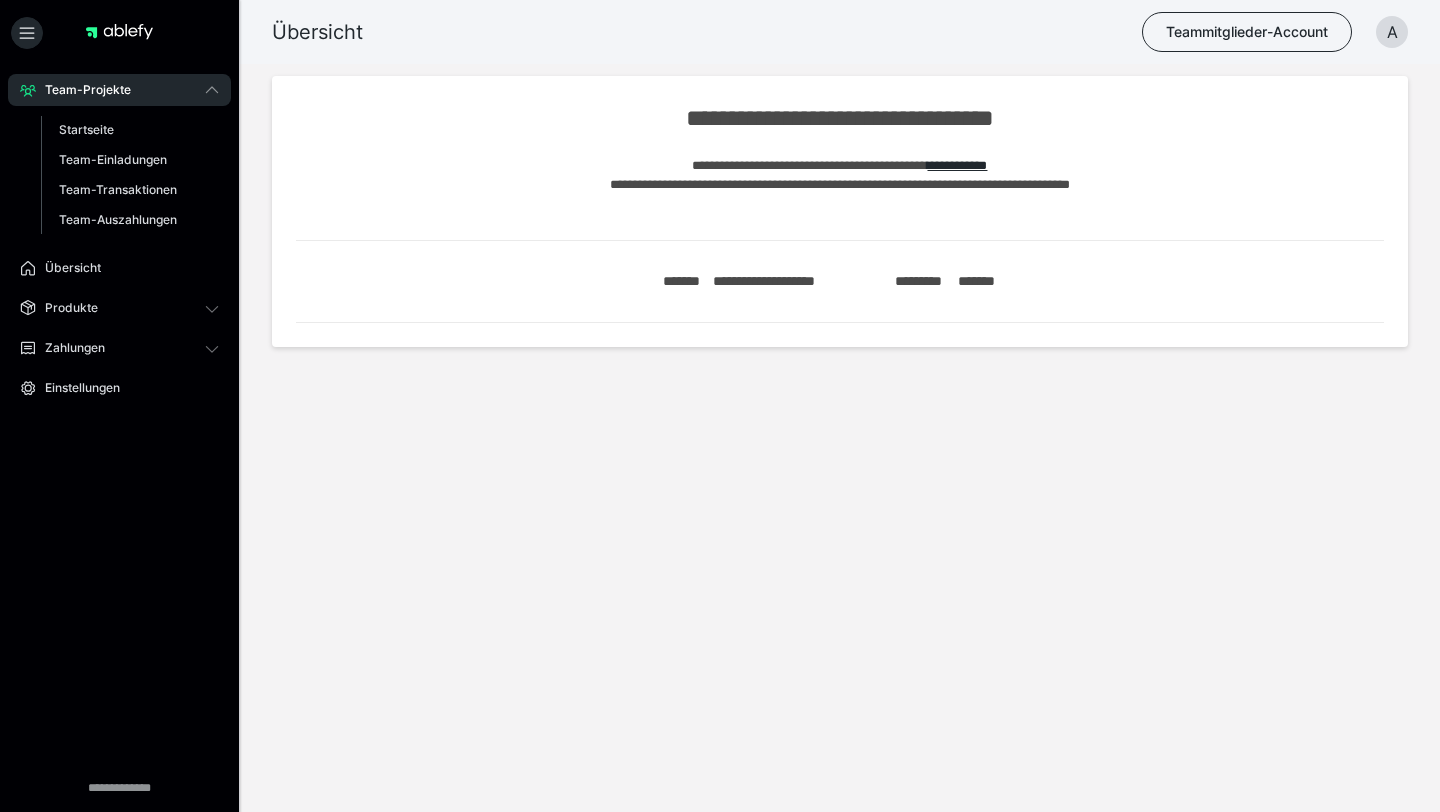 scroll, scrollTop: 0, scrollLeft: 0, axis: both 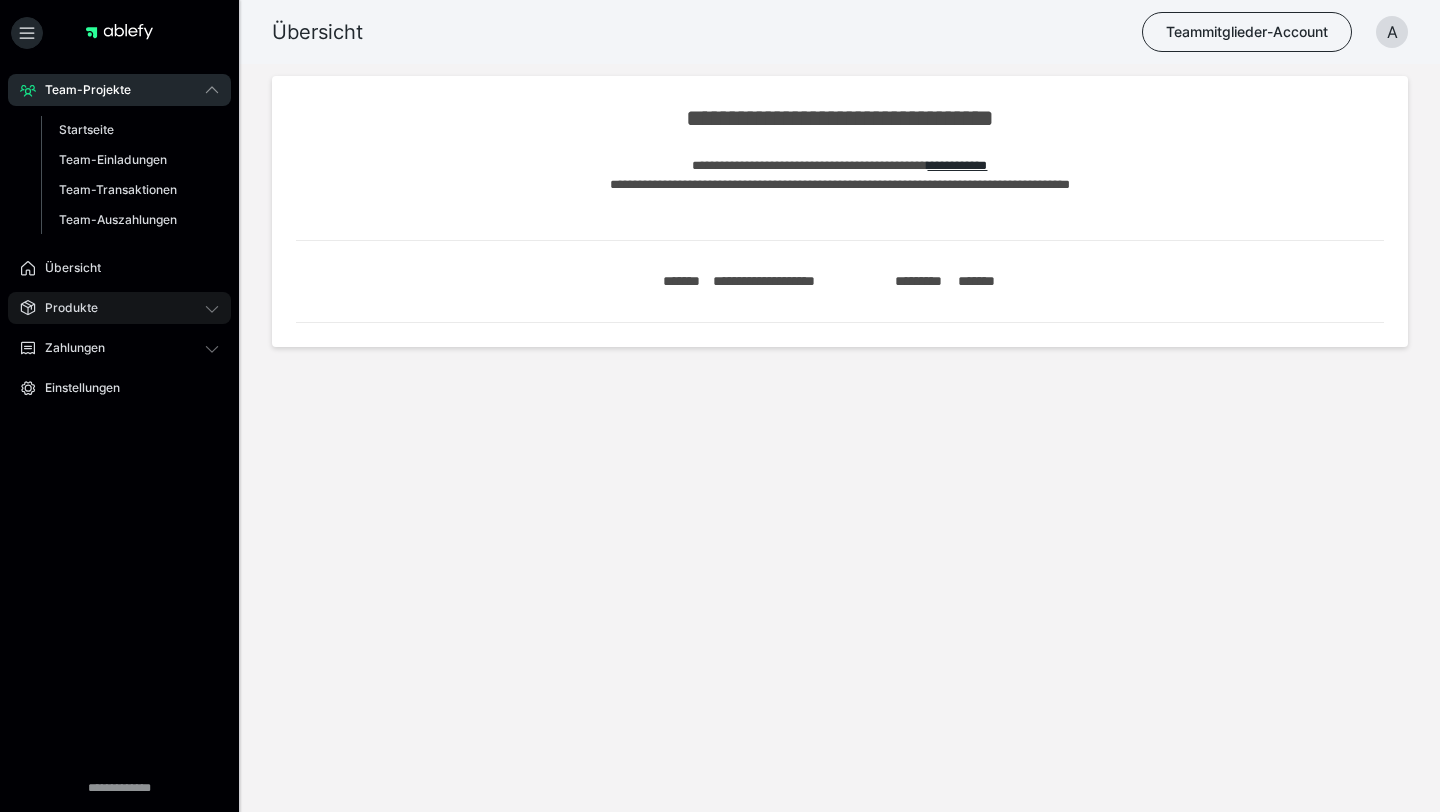 click on "Produkte" at bounding box center (64, 308) 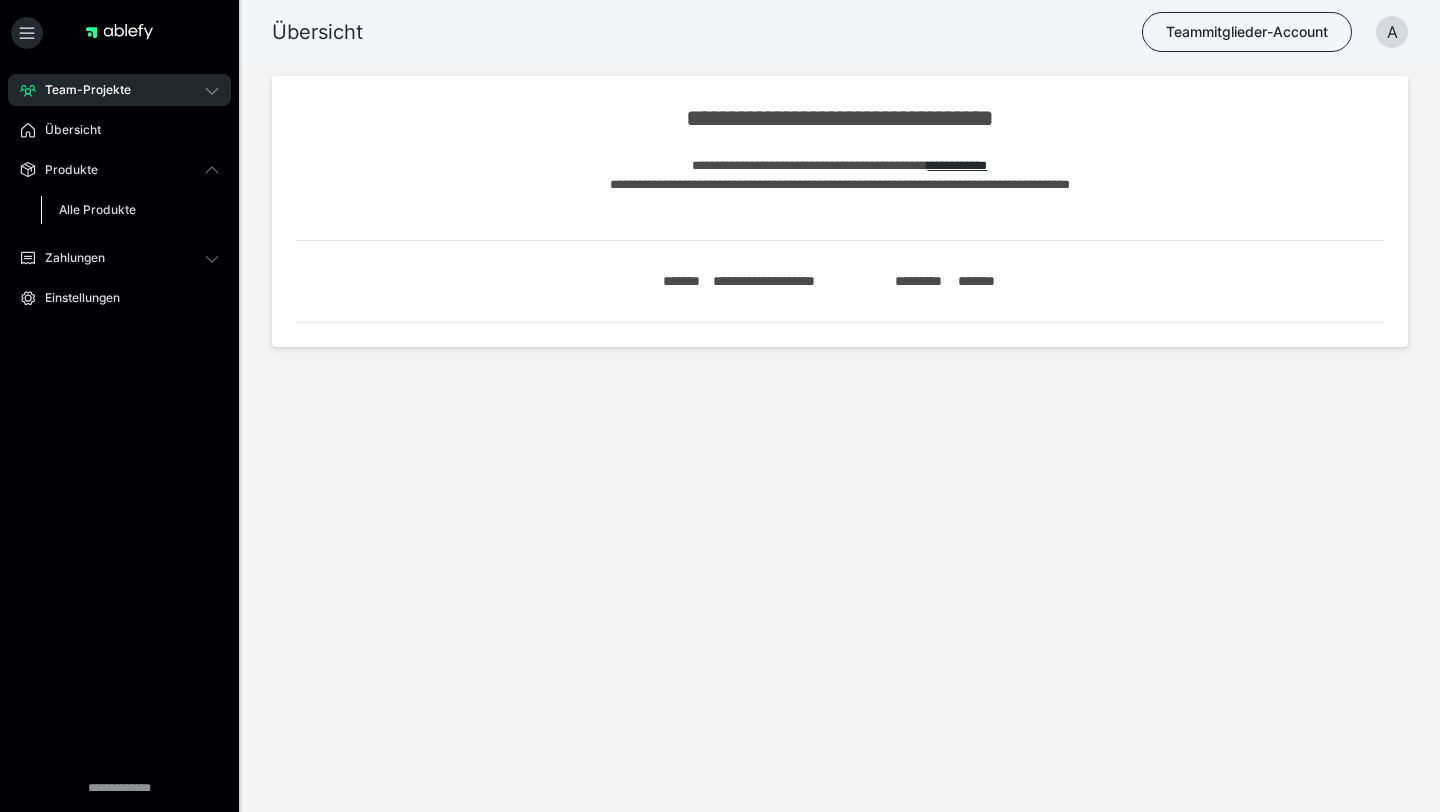 click on "Alle Produkte" at bounding box center [97, 209] 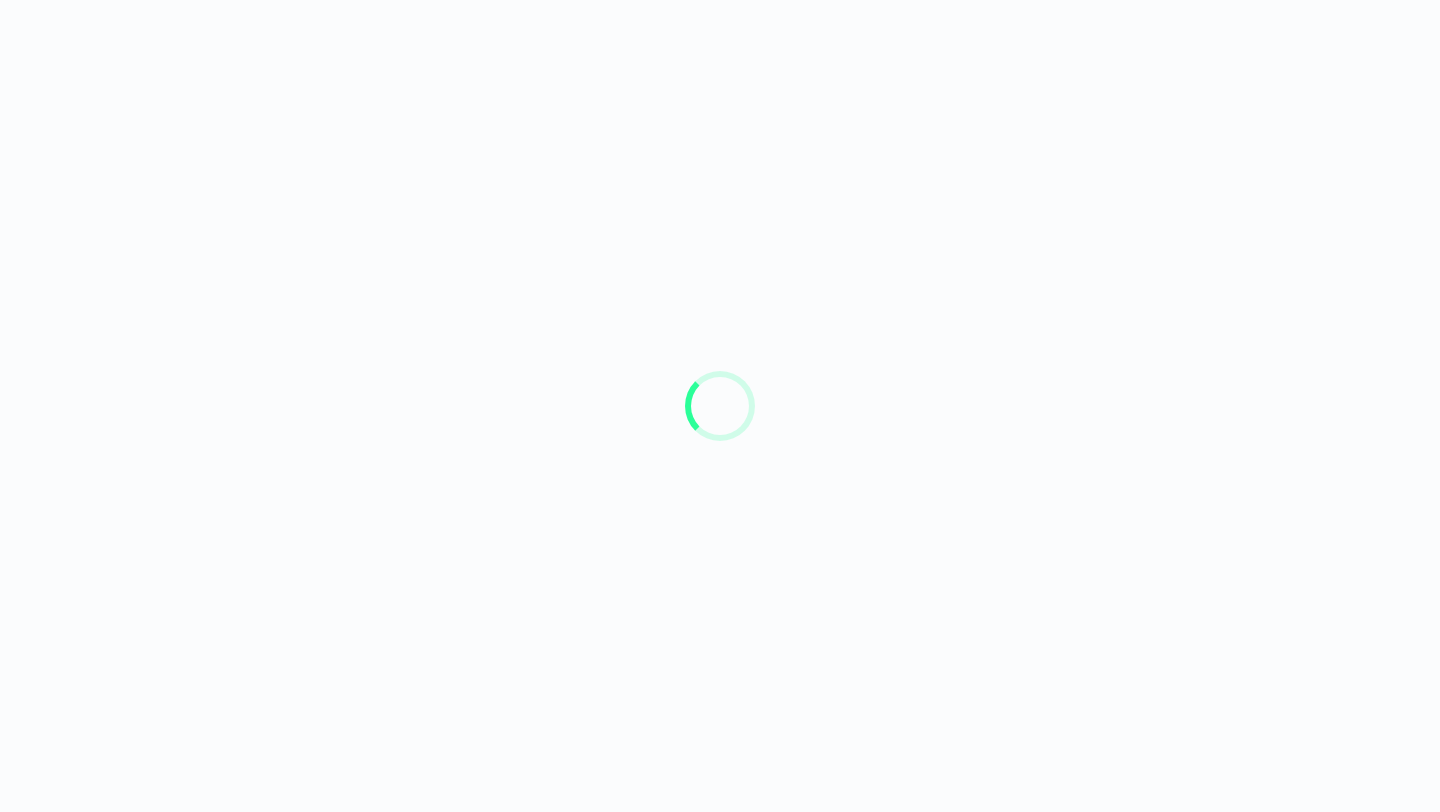 scroll, scrollTop: 0, scrollLeft: 0, axis: both 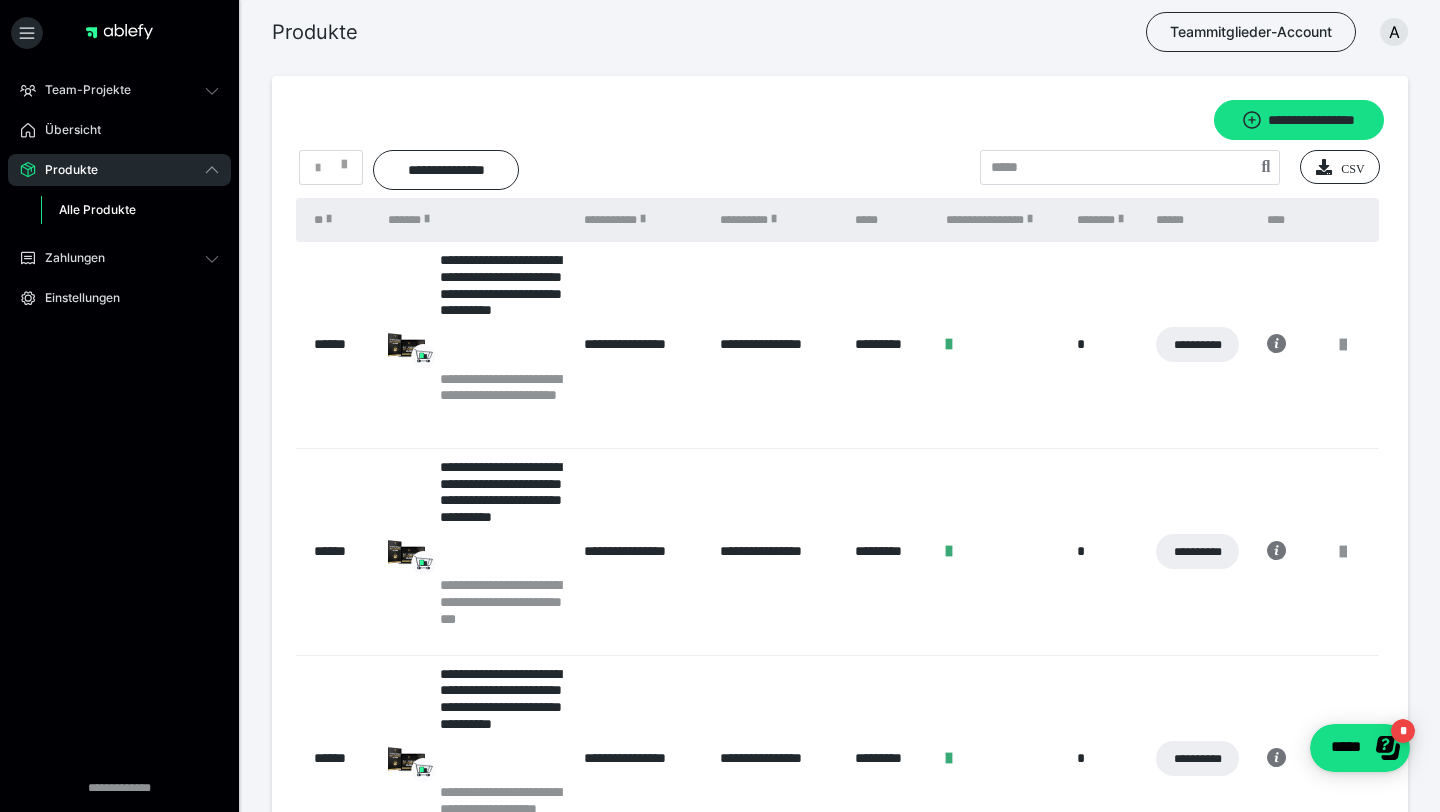 click on "Alle Produkte" at bounding box center [97, 209] 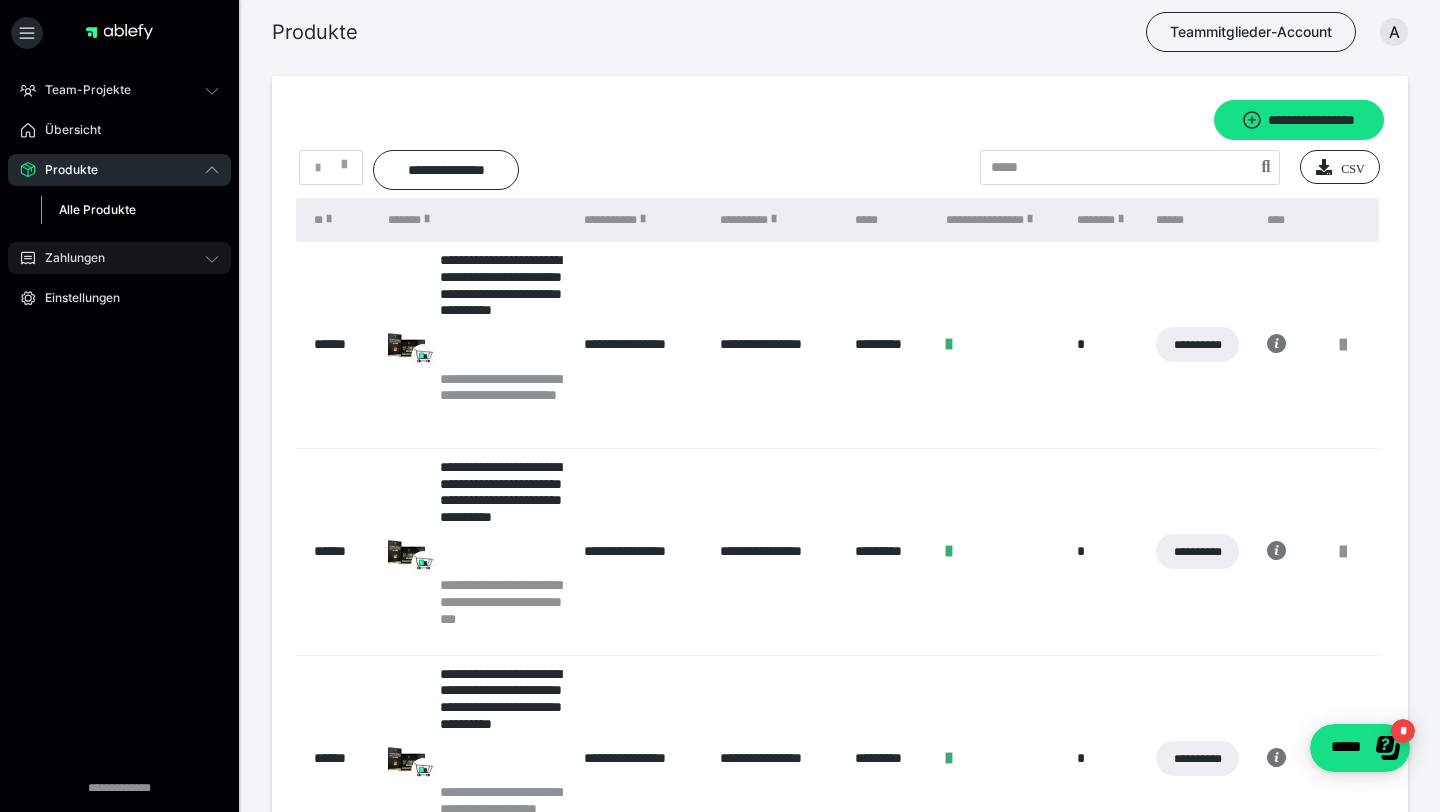 click on "Zahlungen" at bounding box center [68, 258] 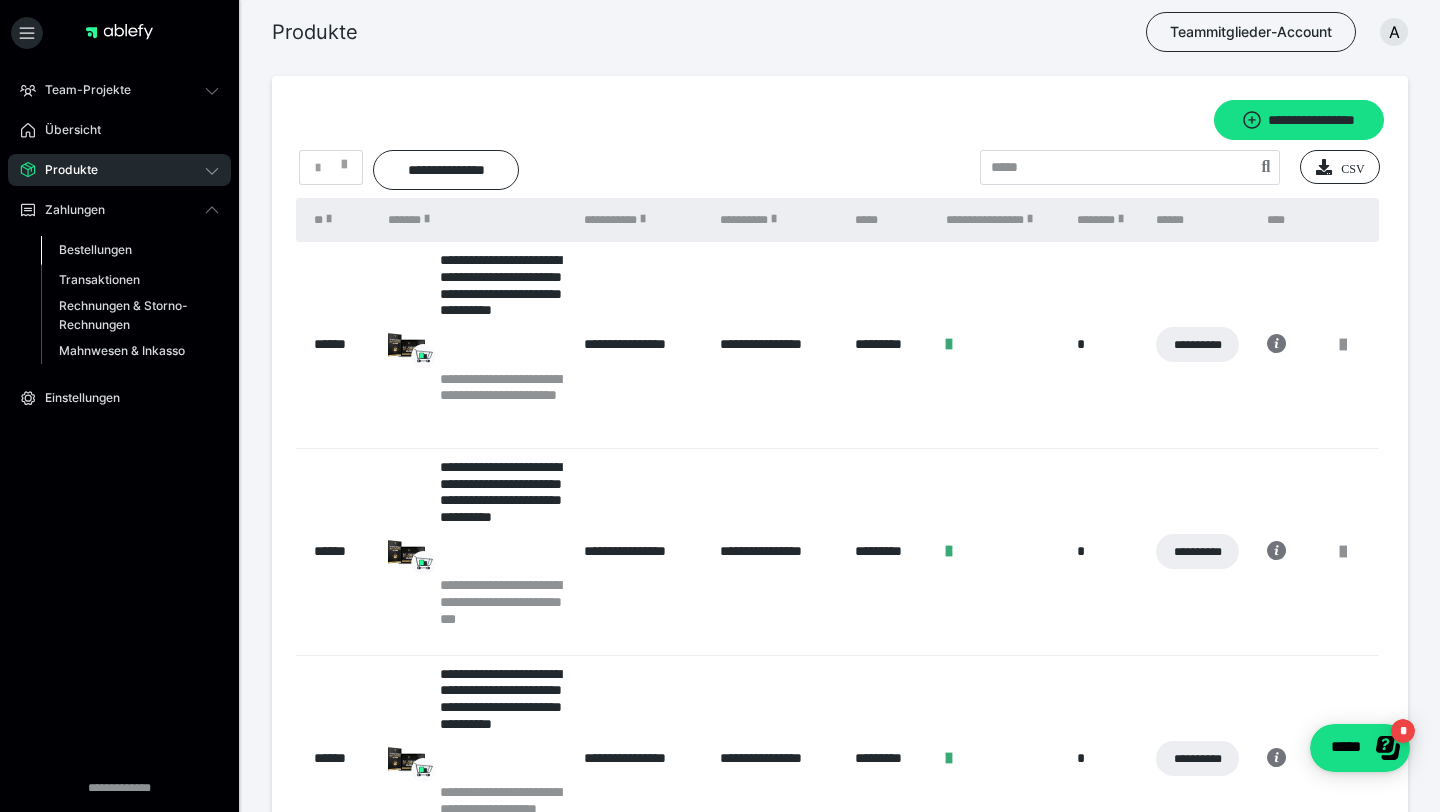 click on "Bestellungen" at bounding box center (95, 249) 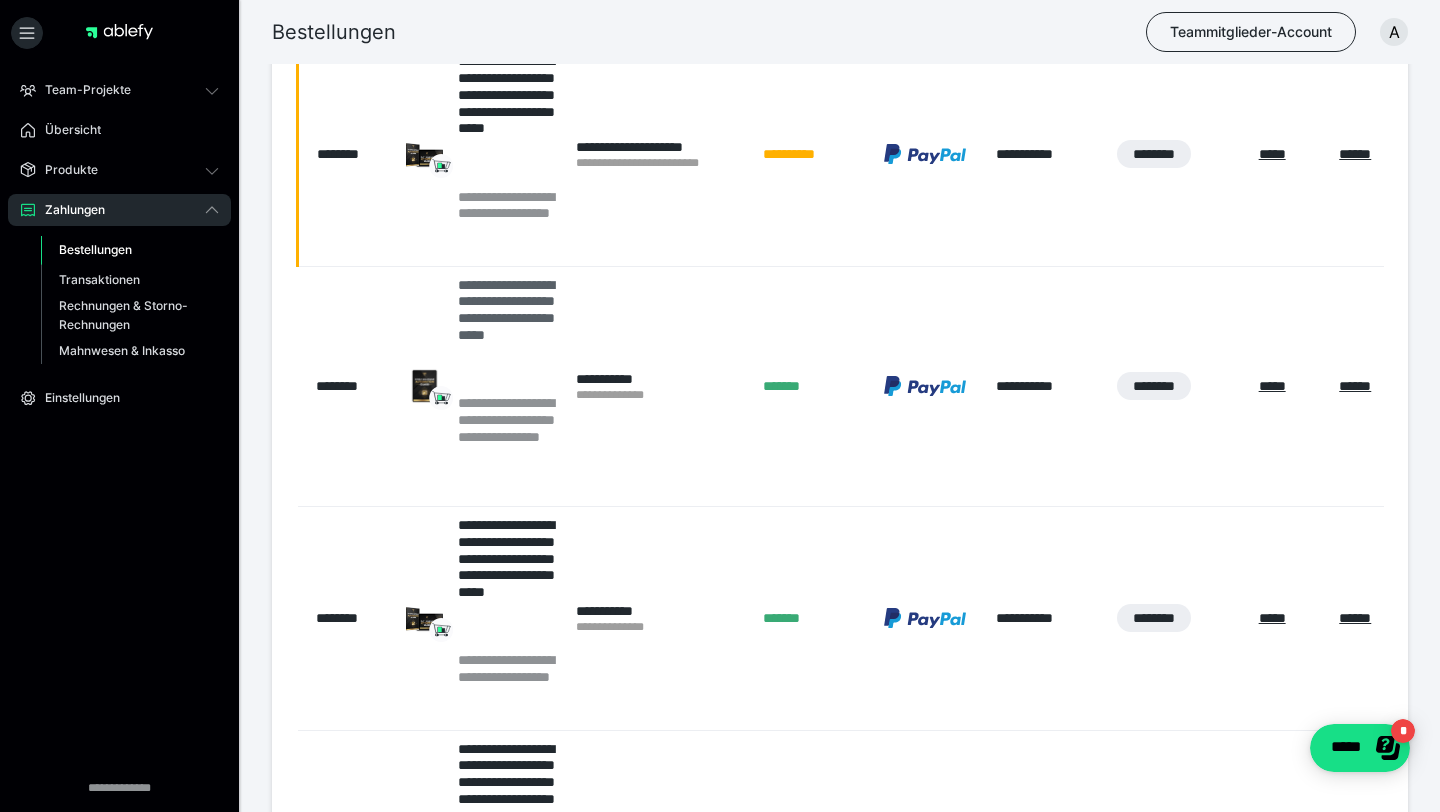 scroll, scrollTop: 961, scrollLeft: 0, axis: vertical 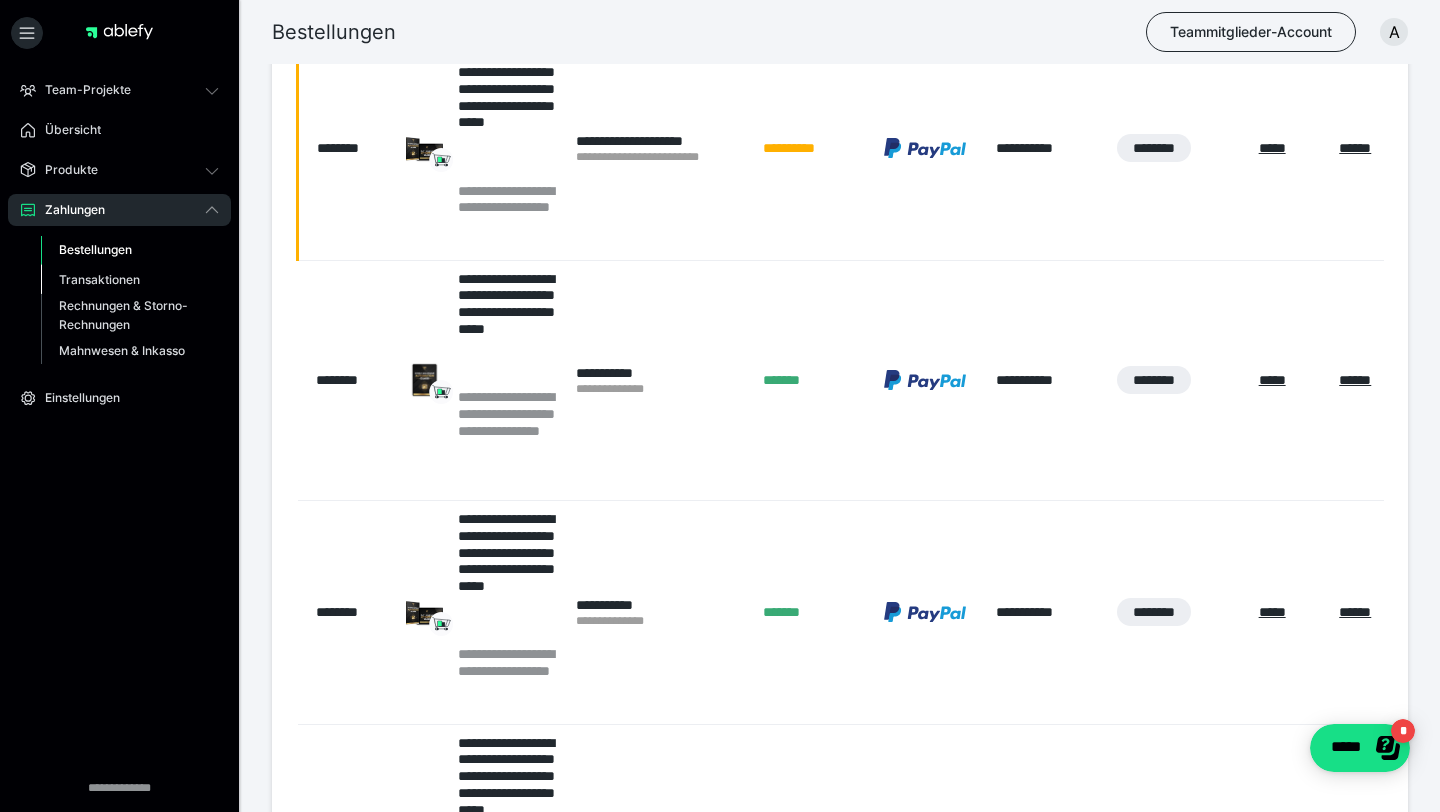 click on "Transaktionen" at bounding box center [99, 279] 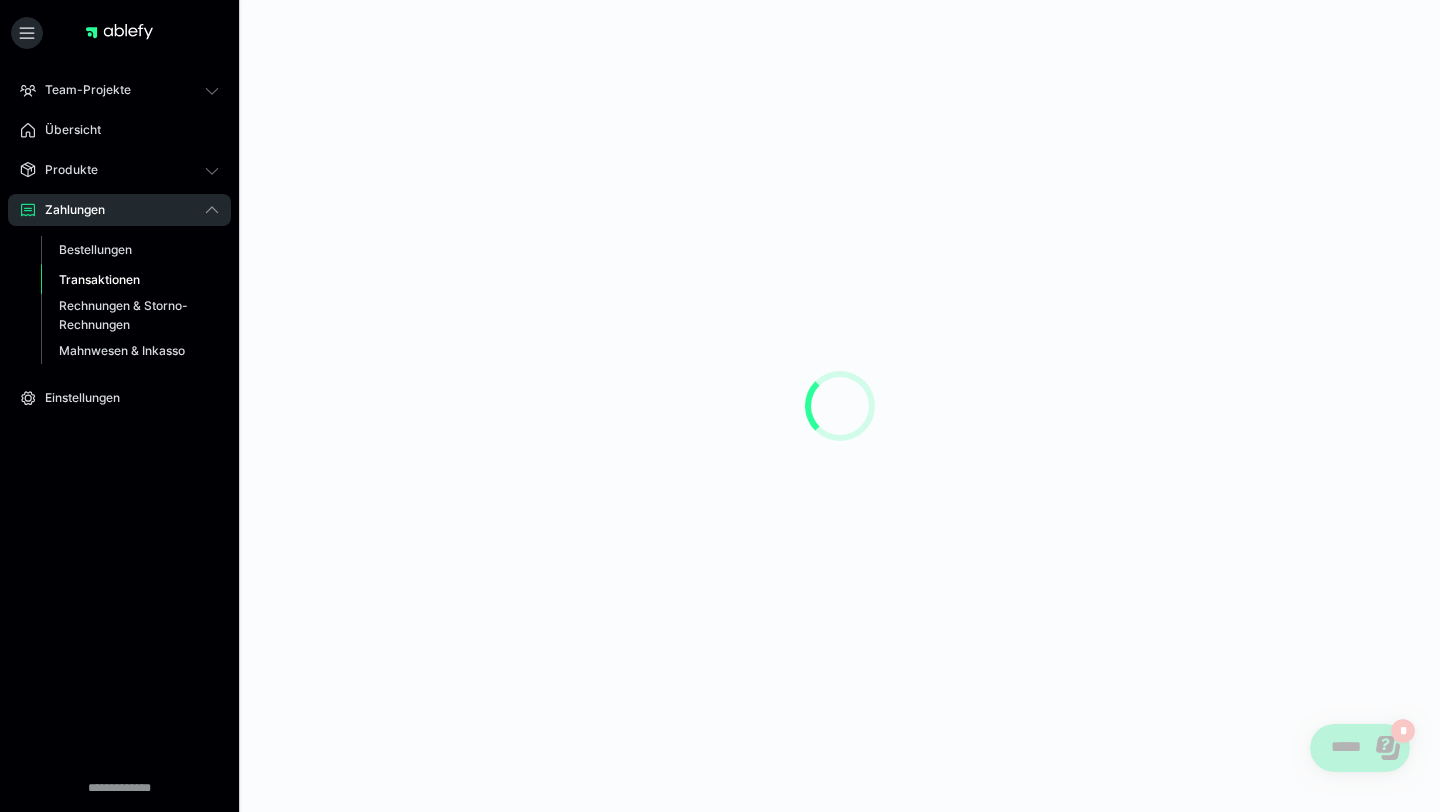 scroll, scrollTop: 0, scrollLeft: 0, axis: both 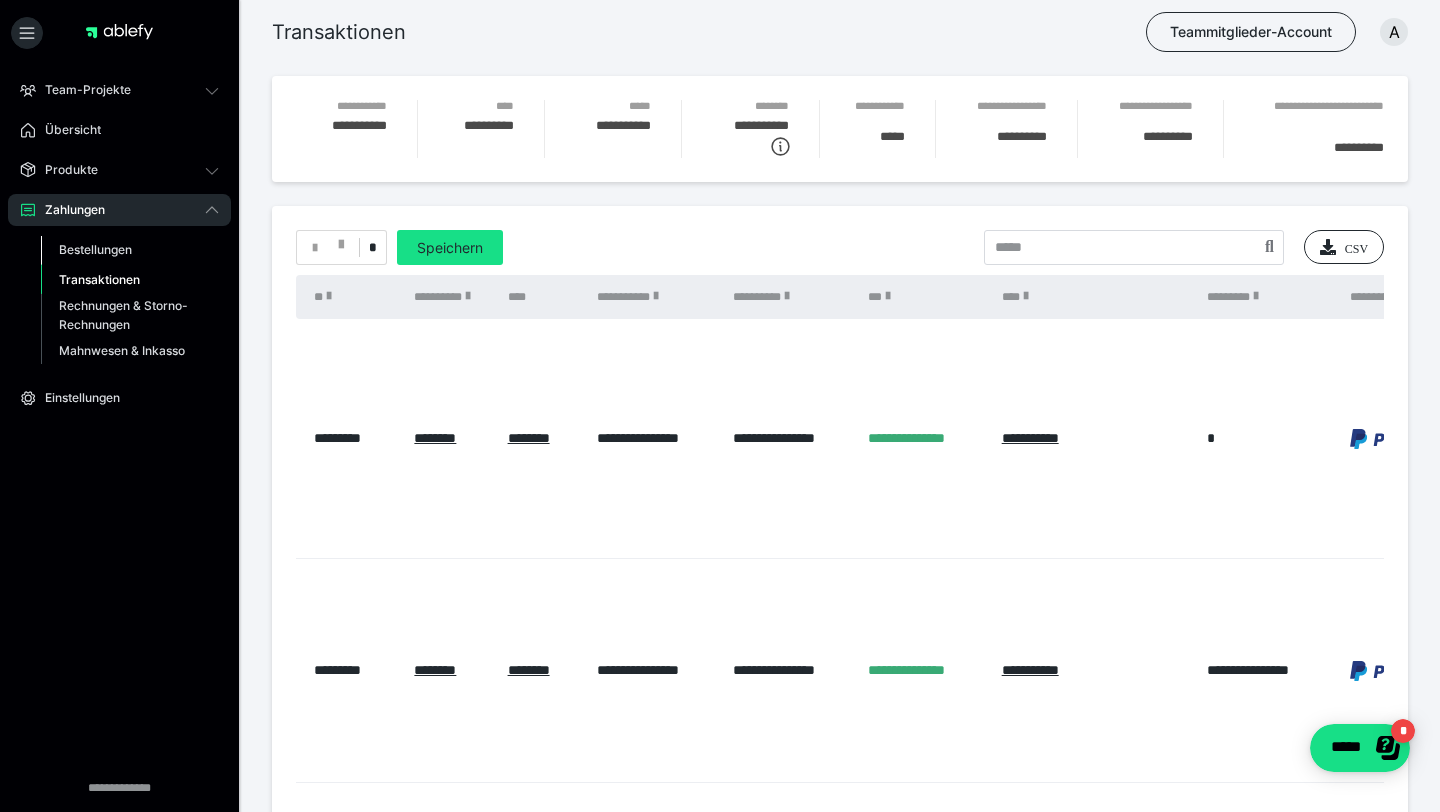 click on "Bestellungen" at bounding box center (95, 249) 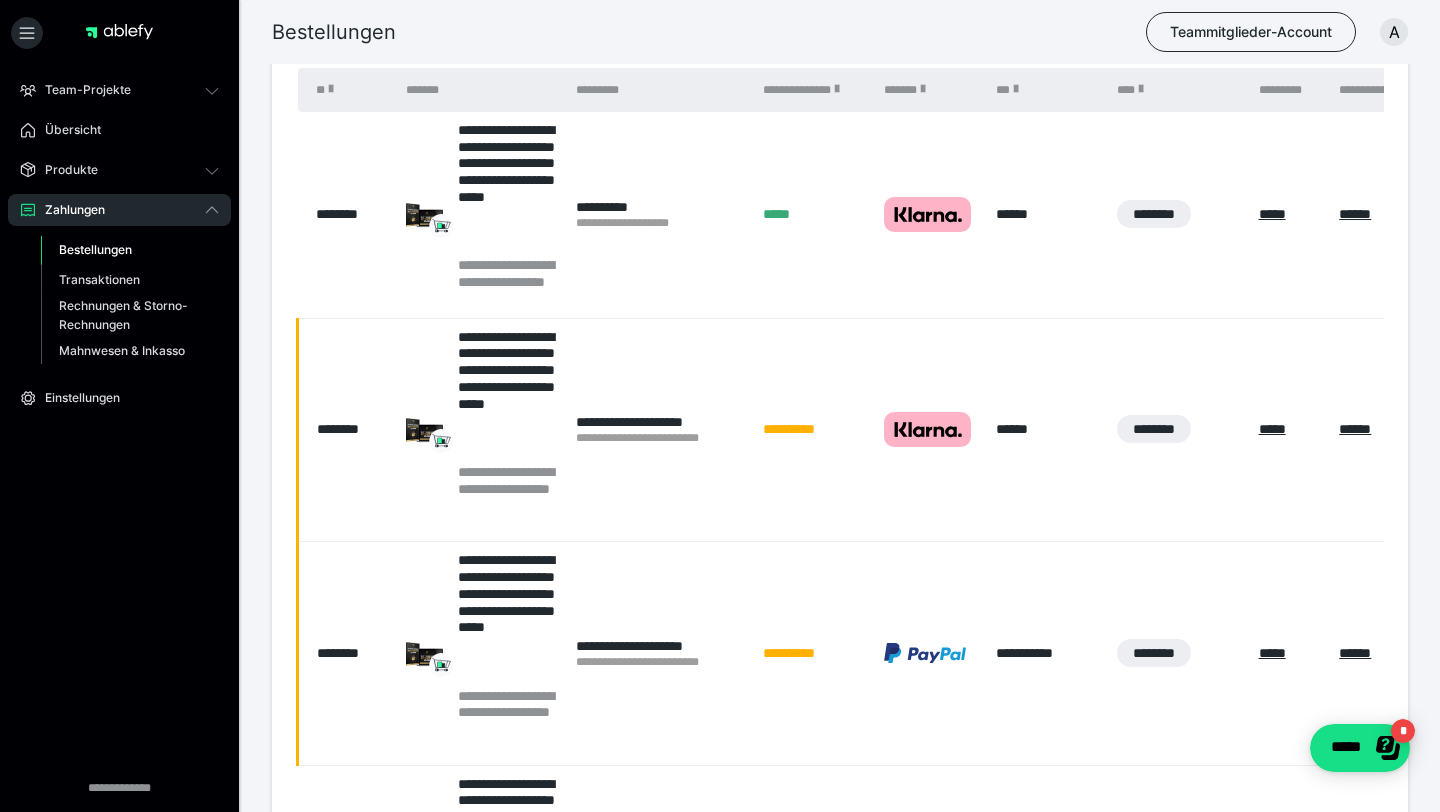 scroll, scrollTop: 60, scrollLeft: 0, axis: vertical 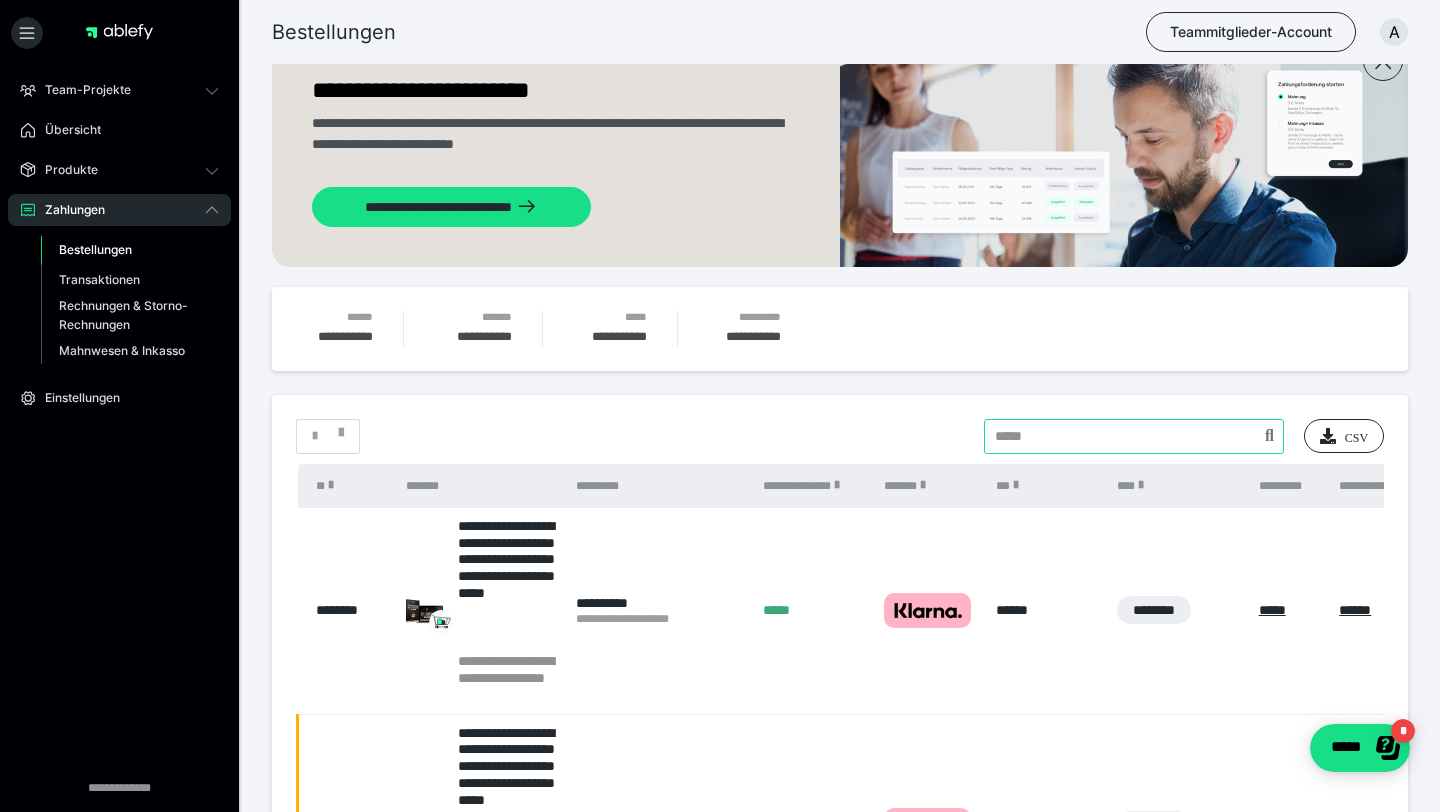 click at bounding box center (1134, 436) 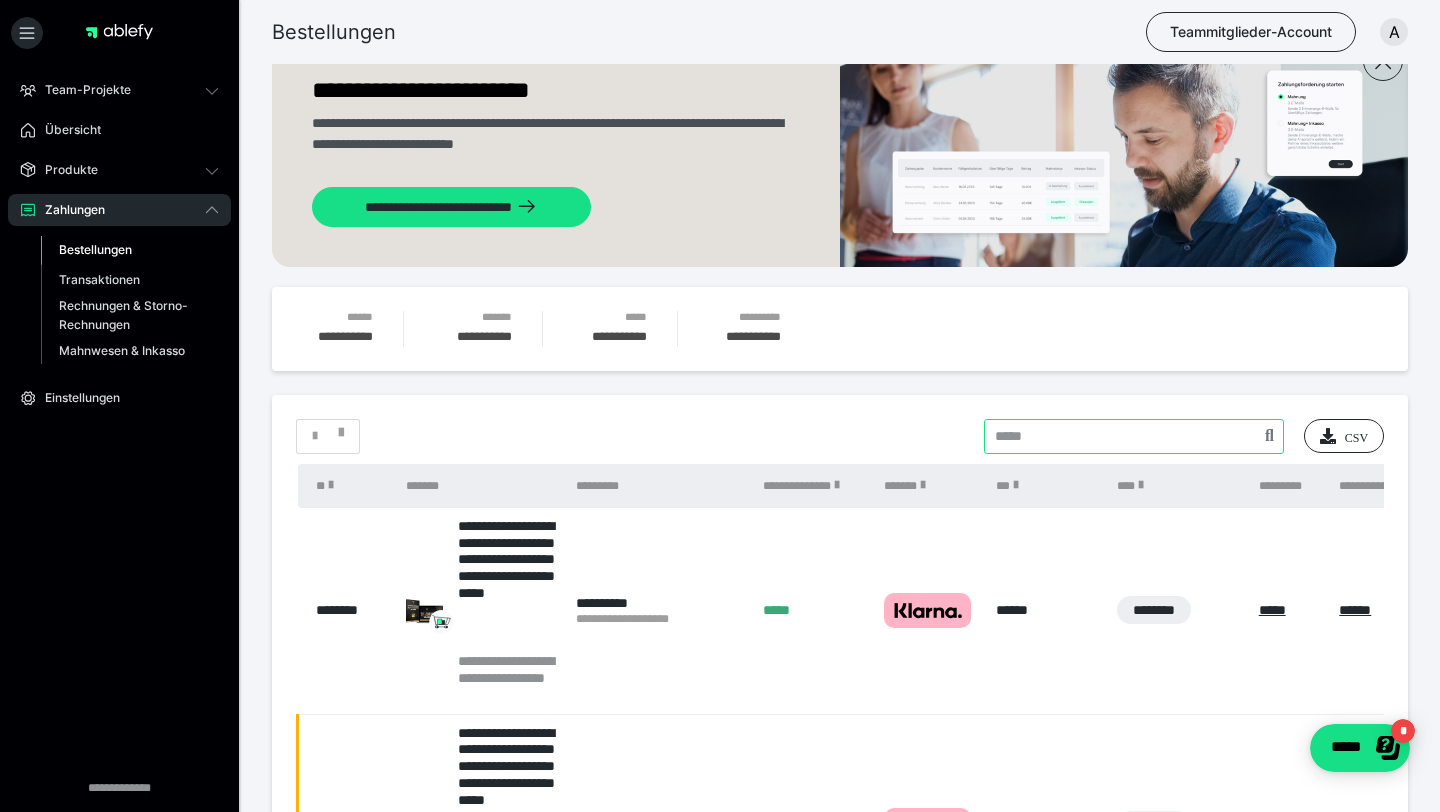 paste on "*******" 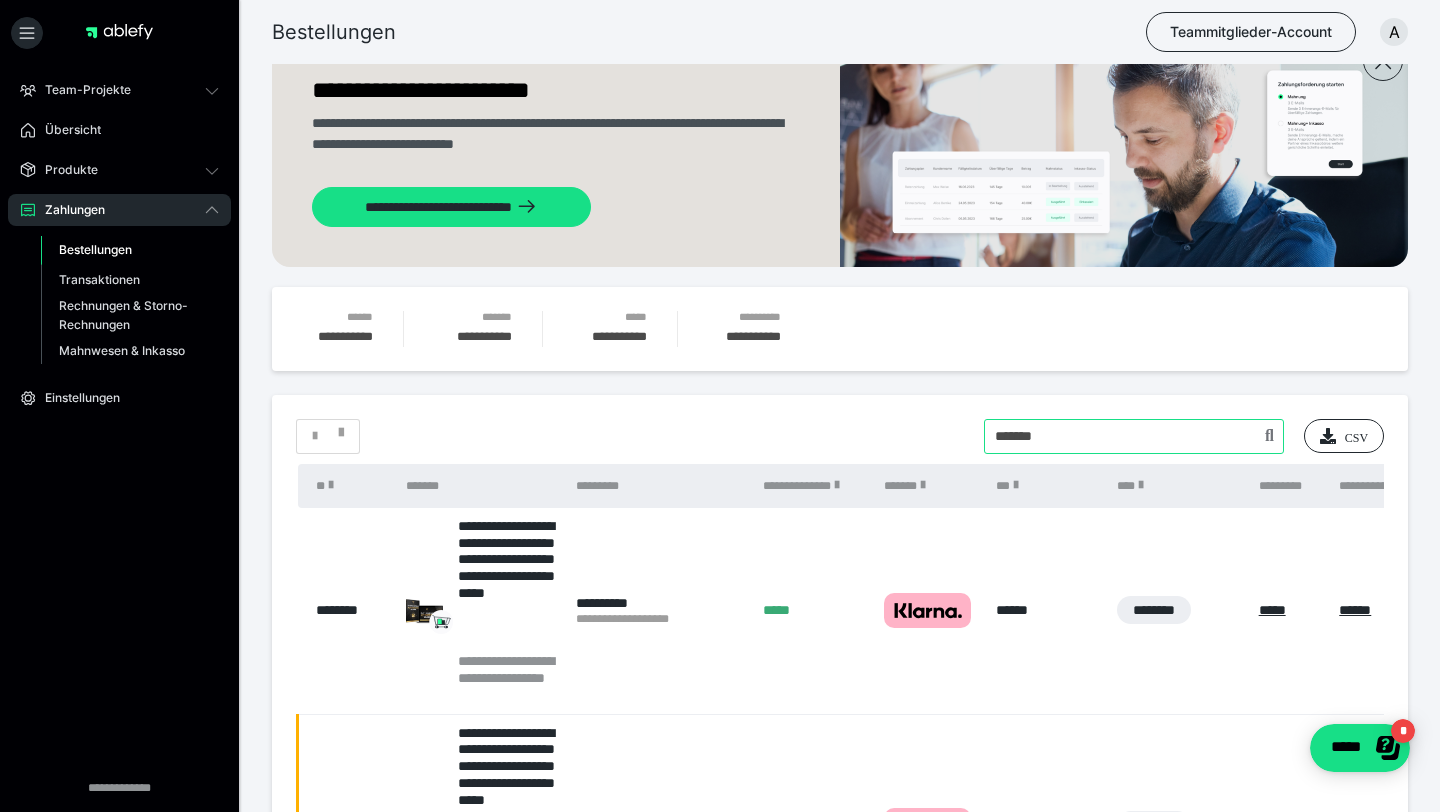 type on "*******" 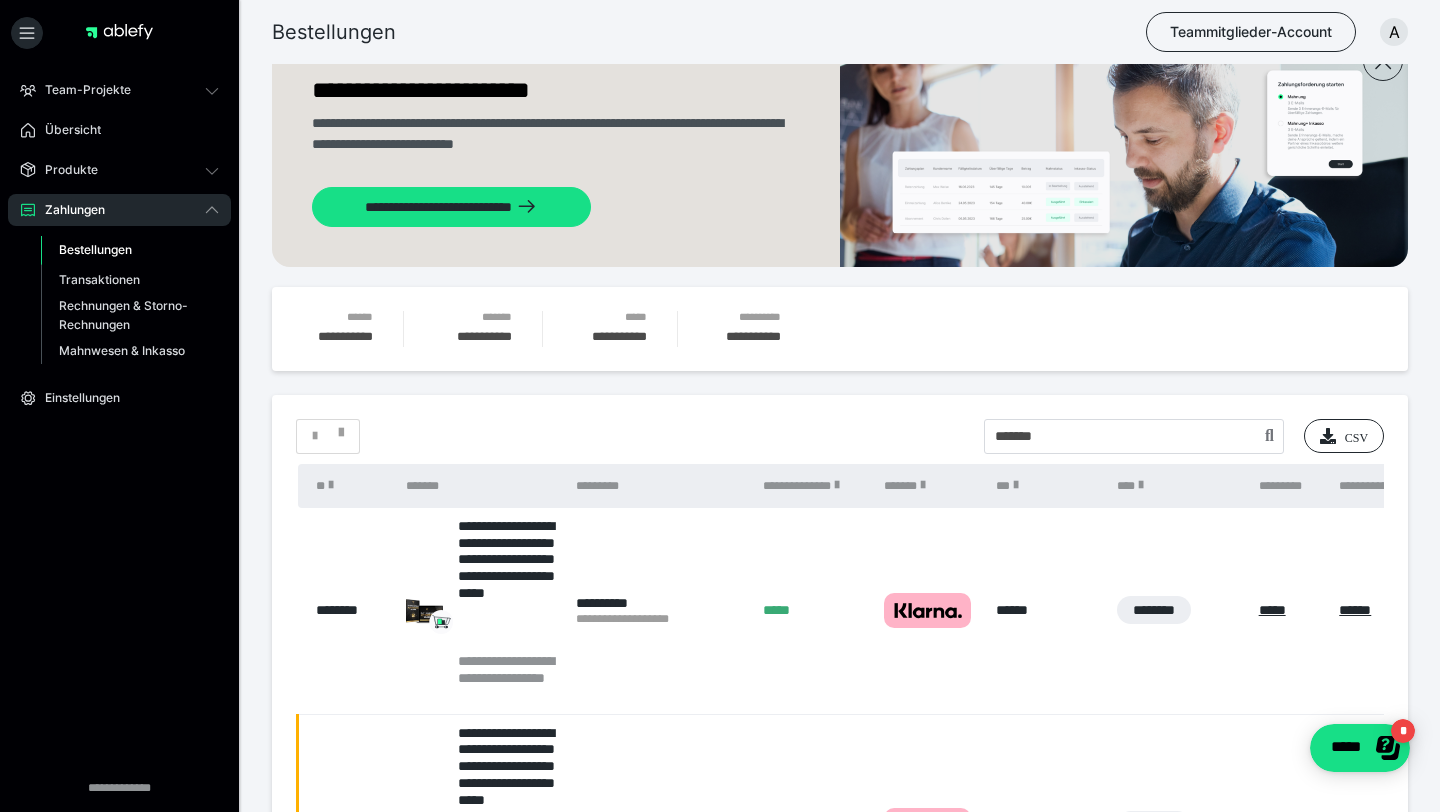 click on "**********" at bounding box center [840, 1586] 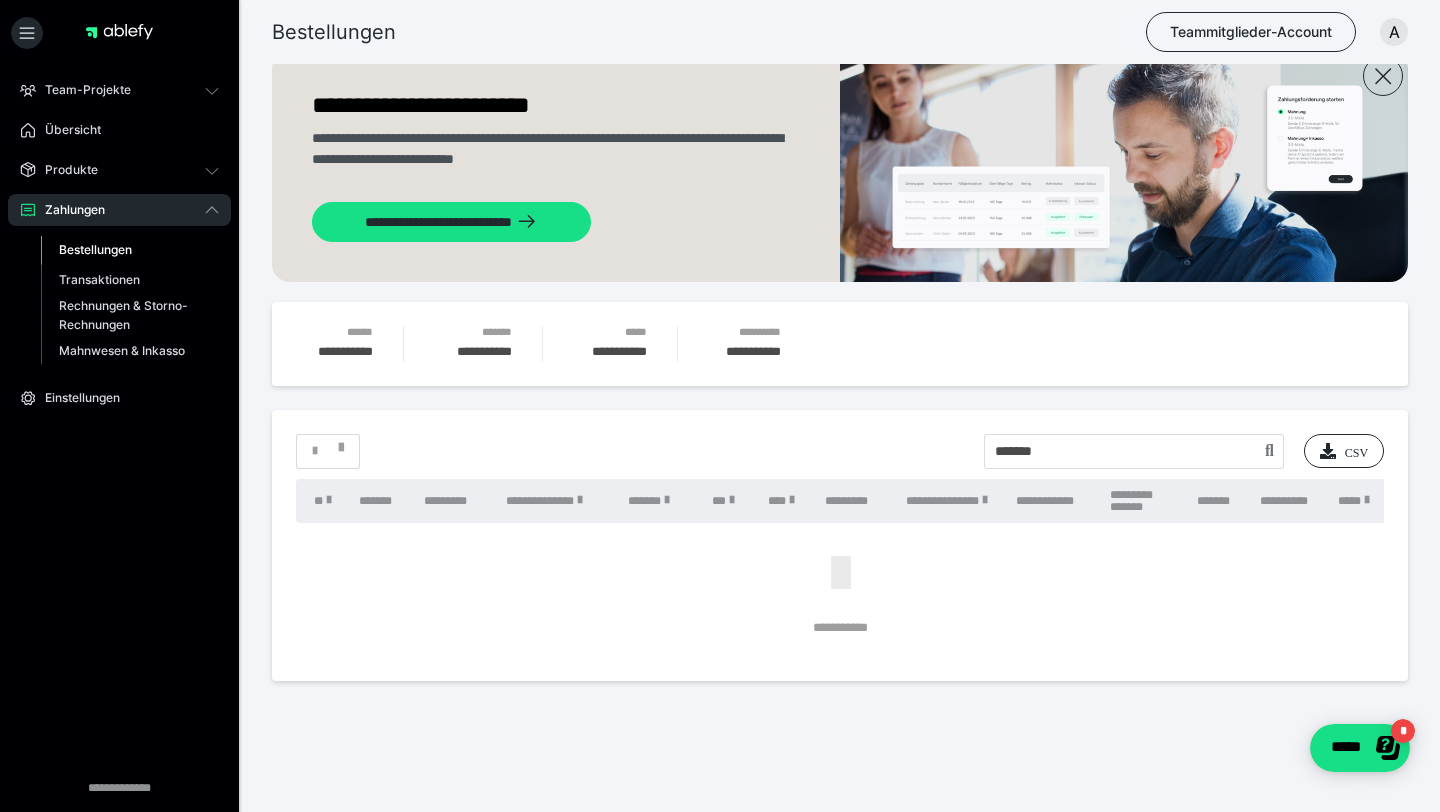 scroll, scrollTop: 45, scrollLeft: 0, axis: vertical 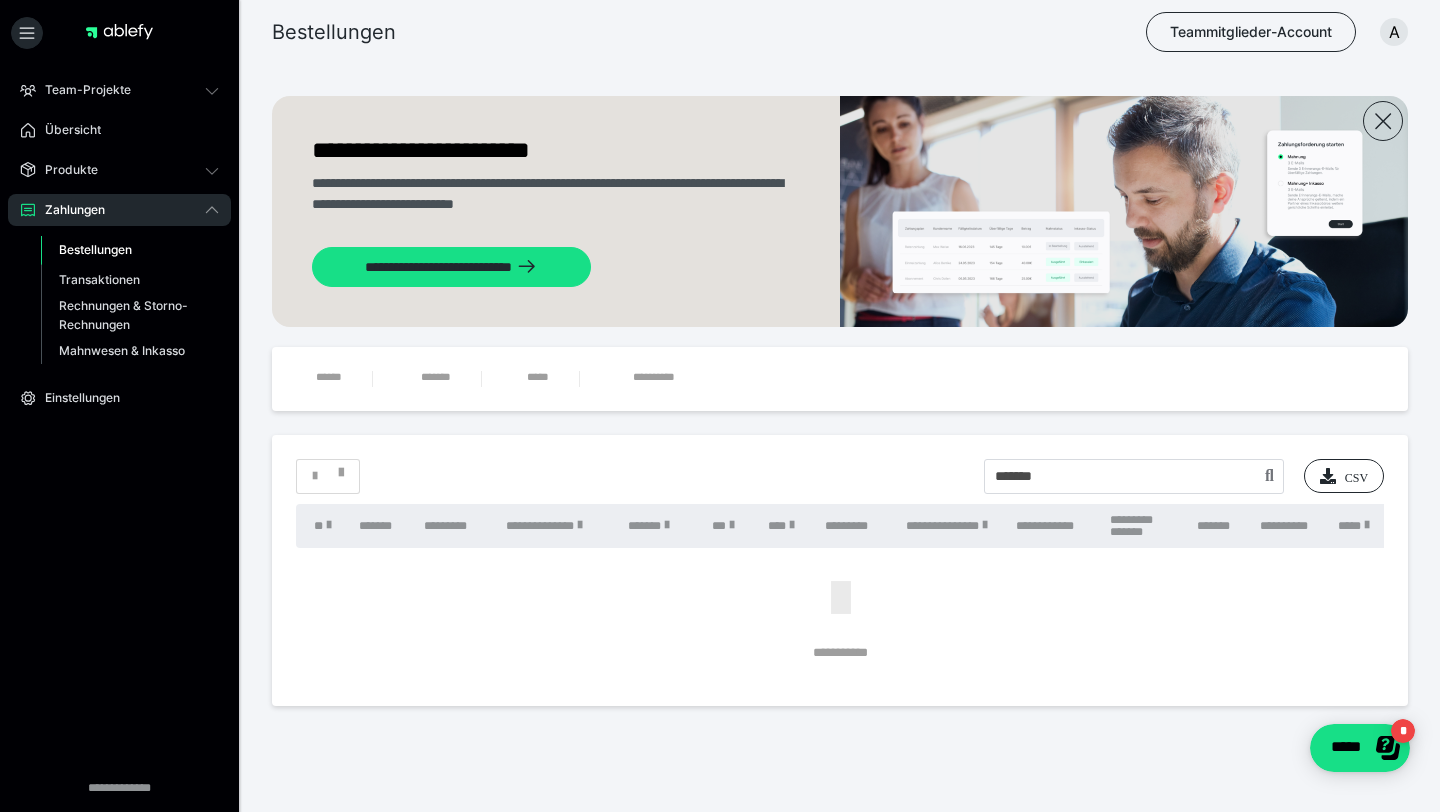 click on "Bestellungen" at bounding box center (95, 249) 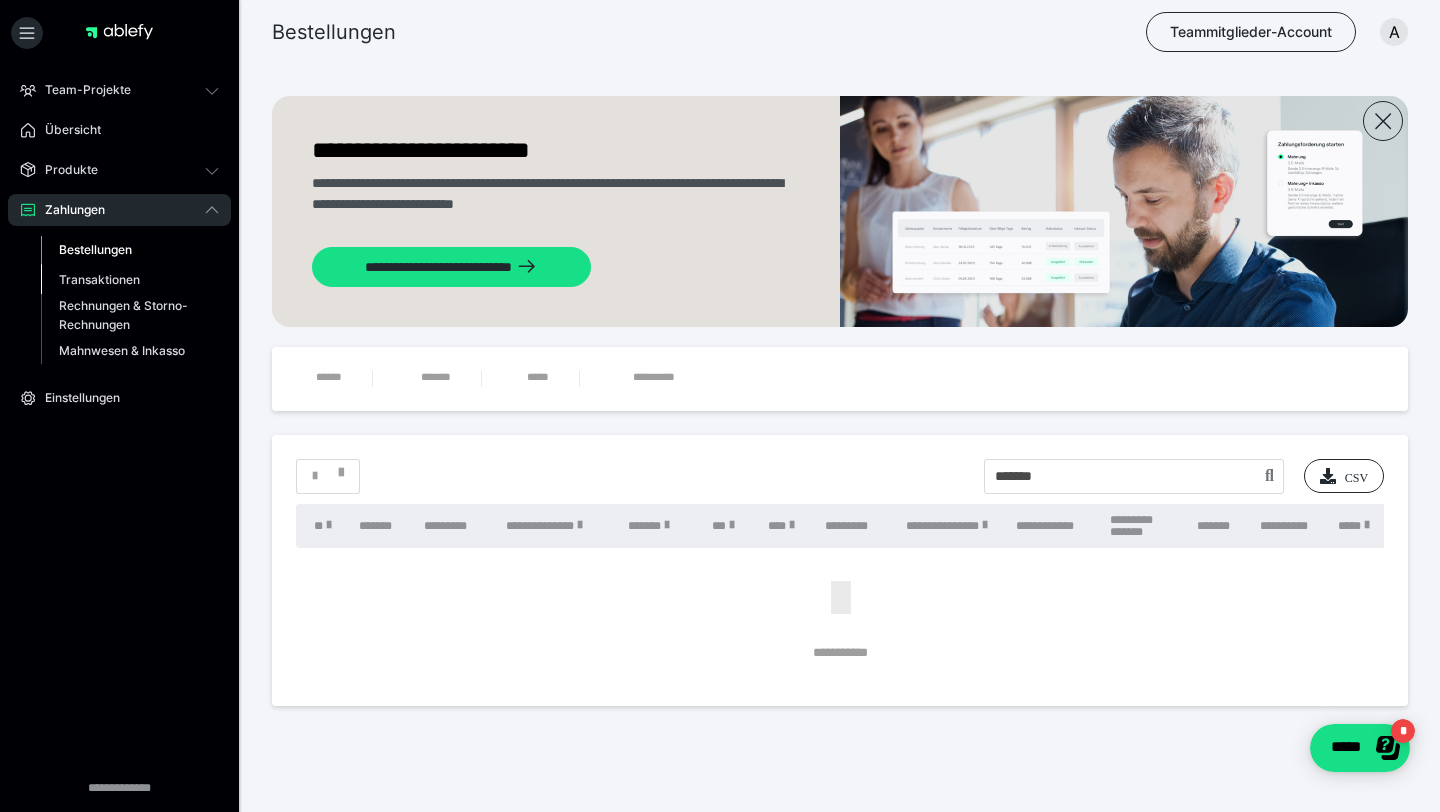 click on "Transaktionen" at bounding box center [99, 279] 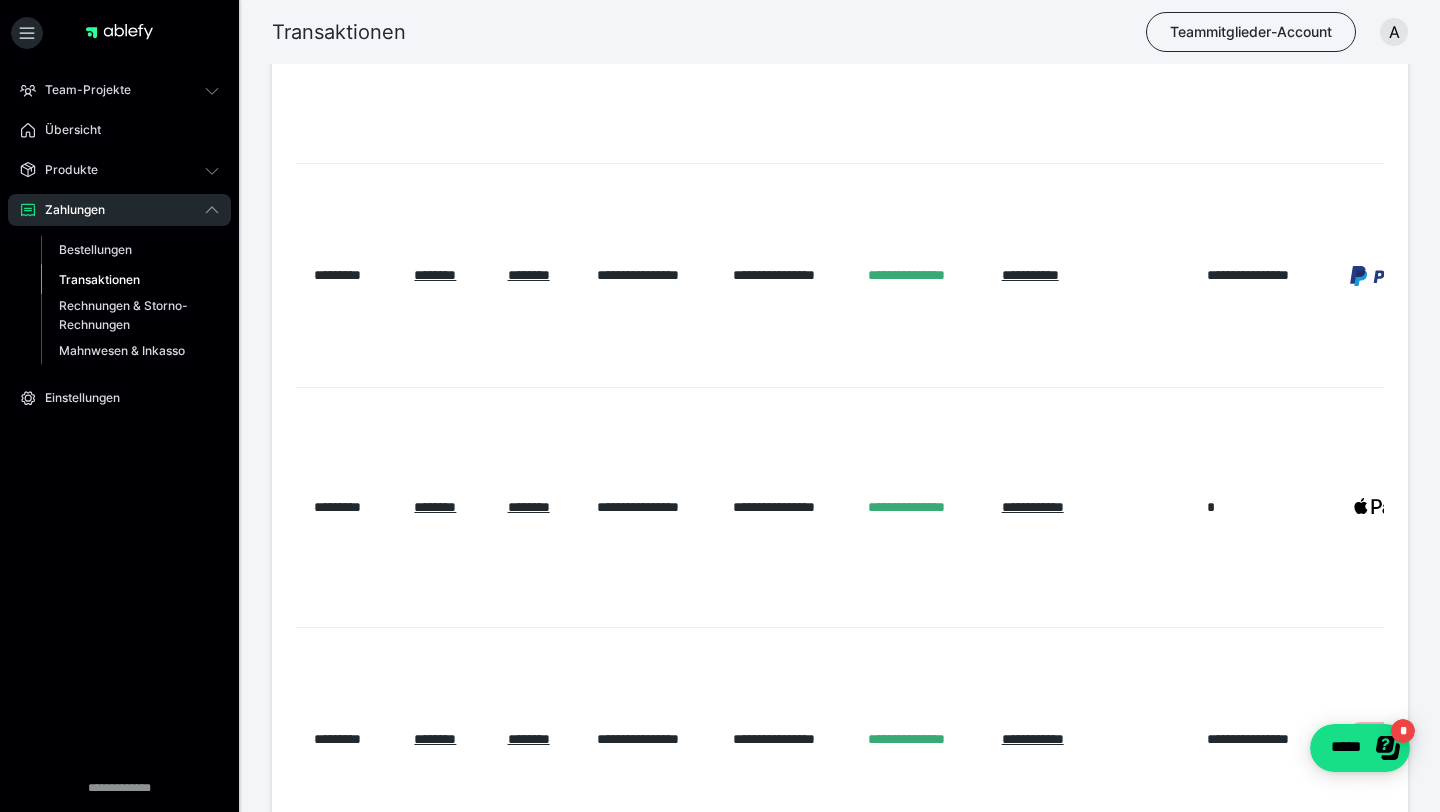 scroll, scrollTop: 414, scrollLeft: 0, axis: vertical 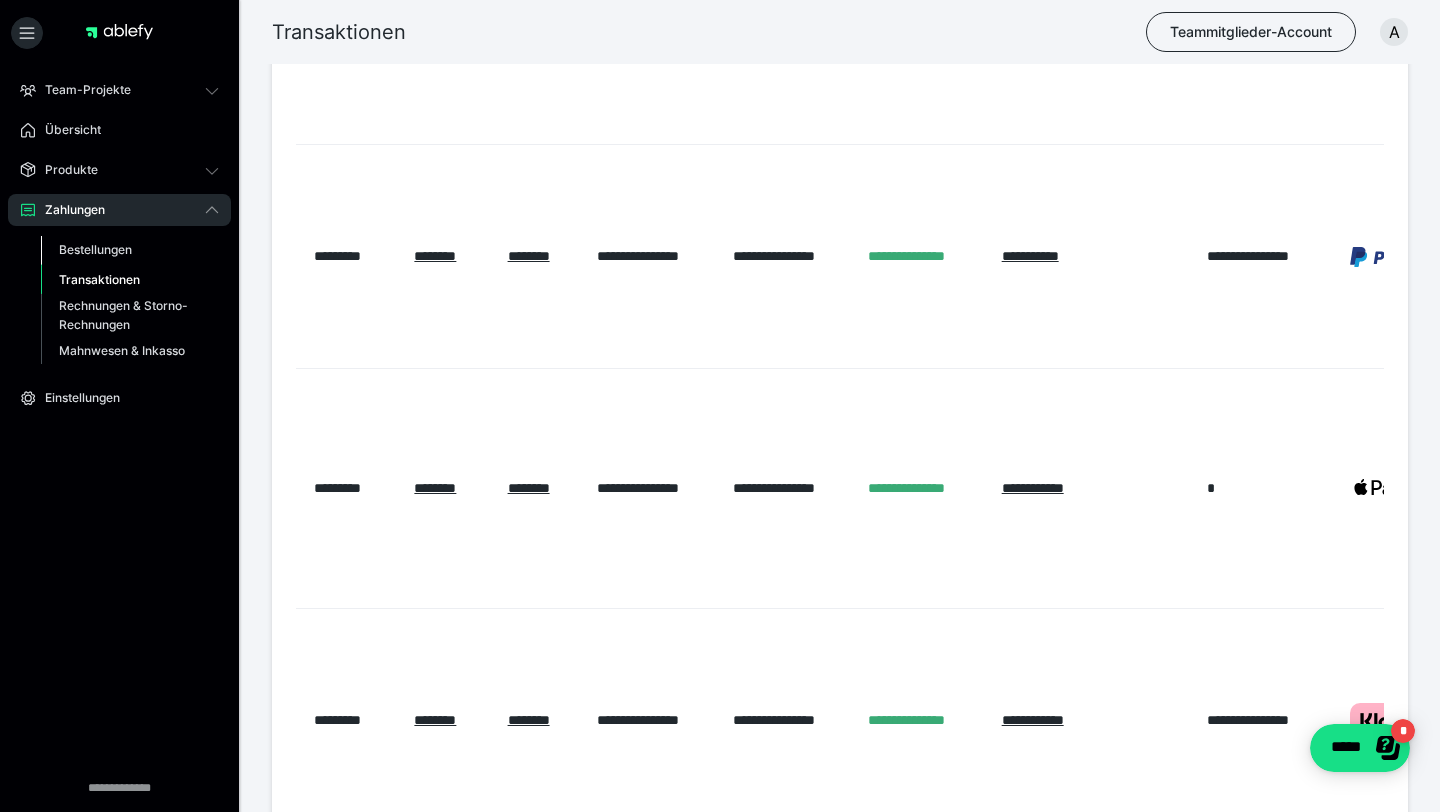 click on "Bestellungen" at bounding box center [95, 249] 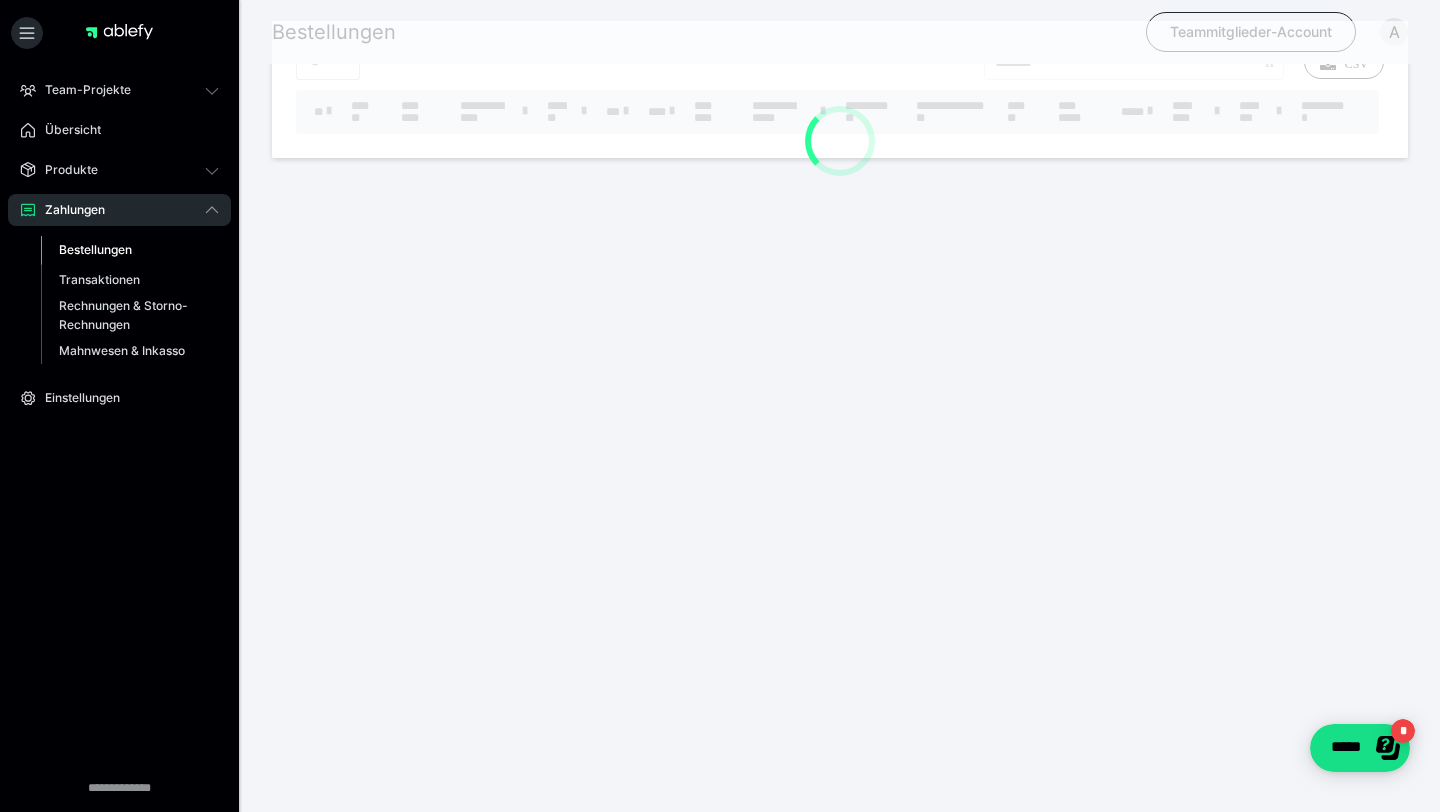 scroll, scrollTop: 0, scrollLeft: 0, axis: both 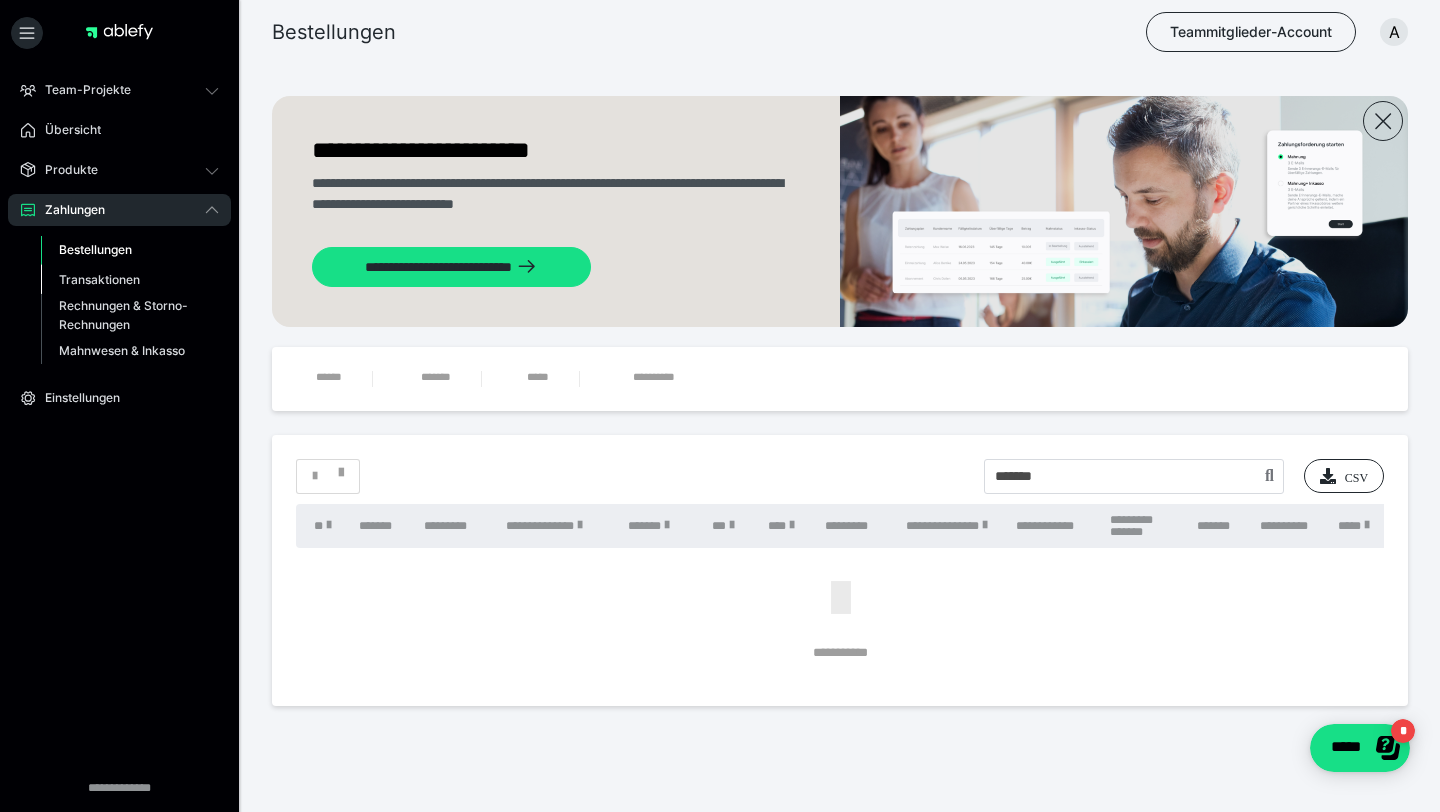 click on "Transaktionen" at bounding box center (99, 279) 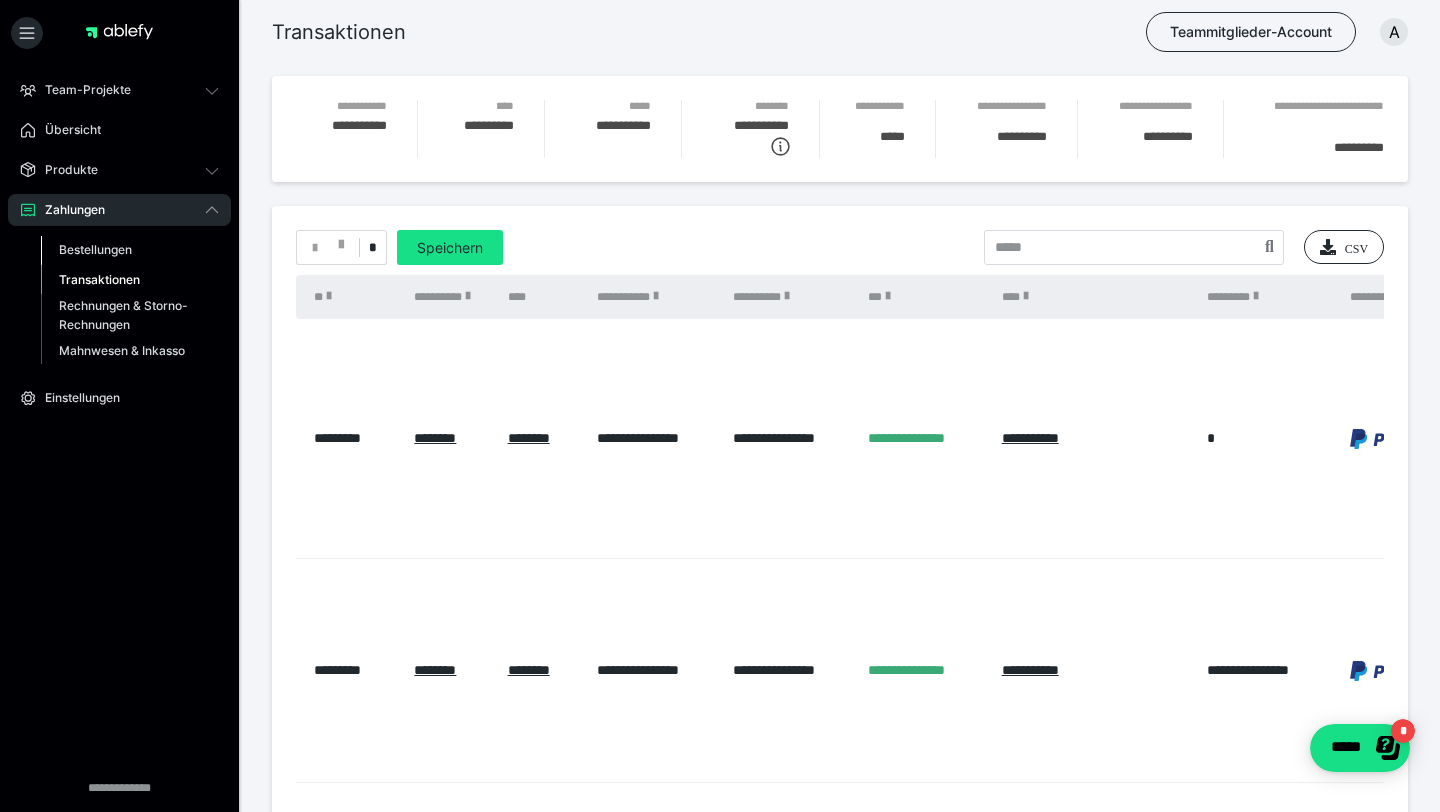 click on "Bestellungen" at bounding box center (95, 249) 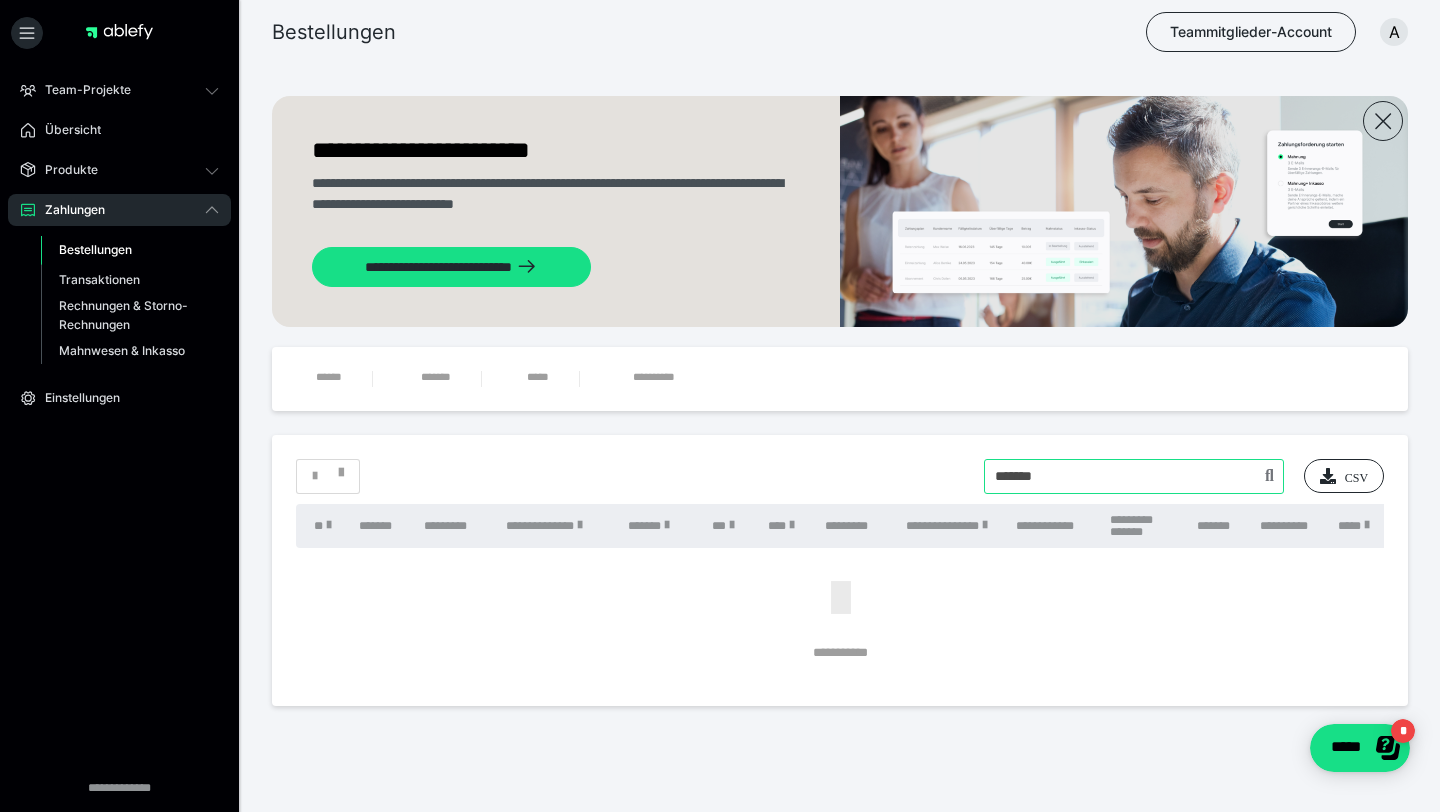 click at bounding box center (1134, 476) 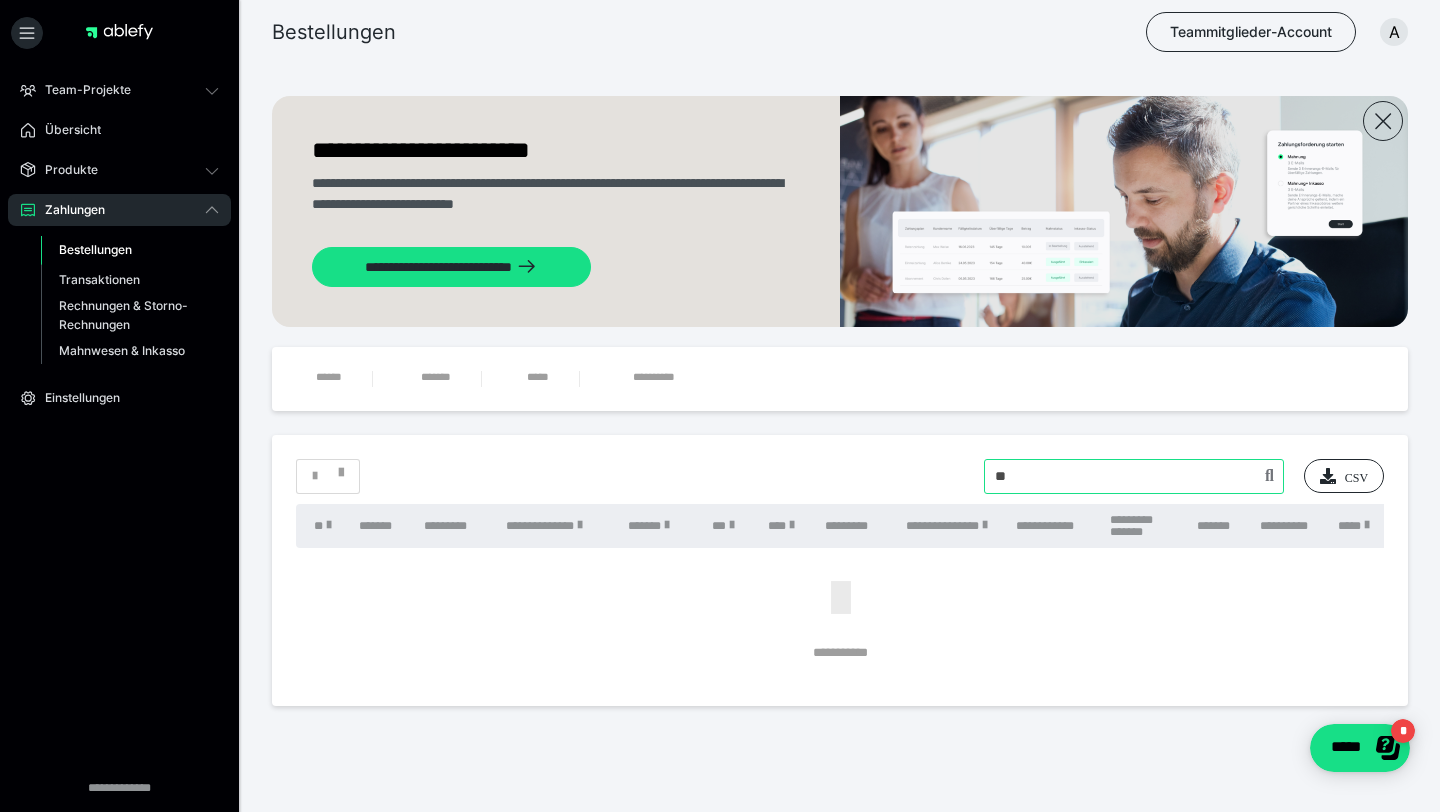 type on "*" 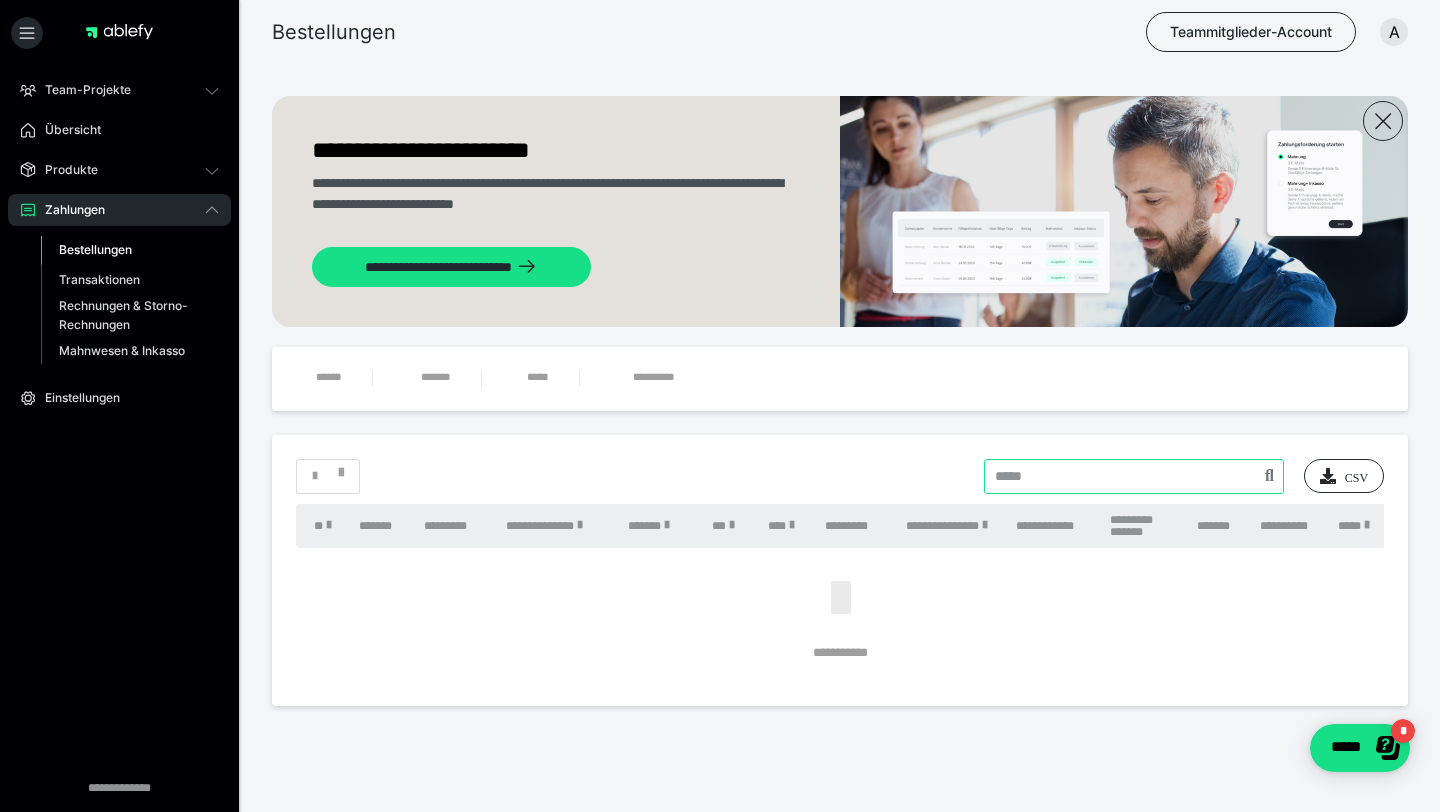 type 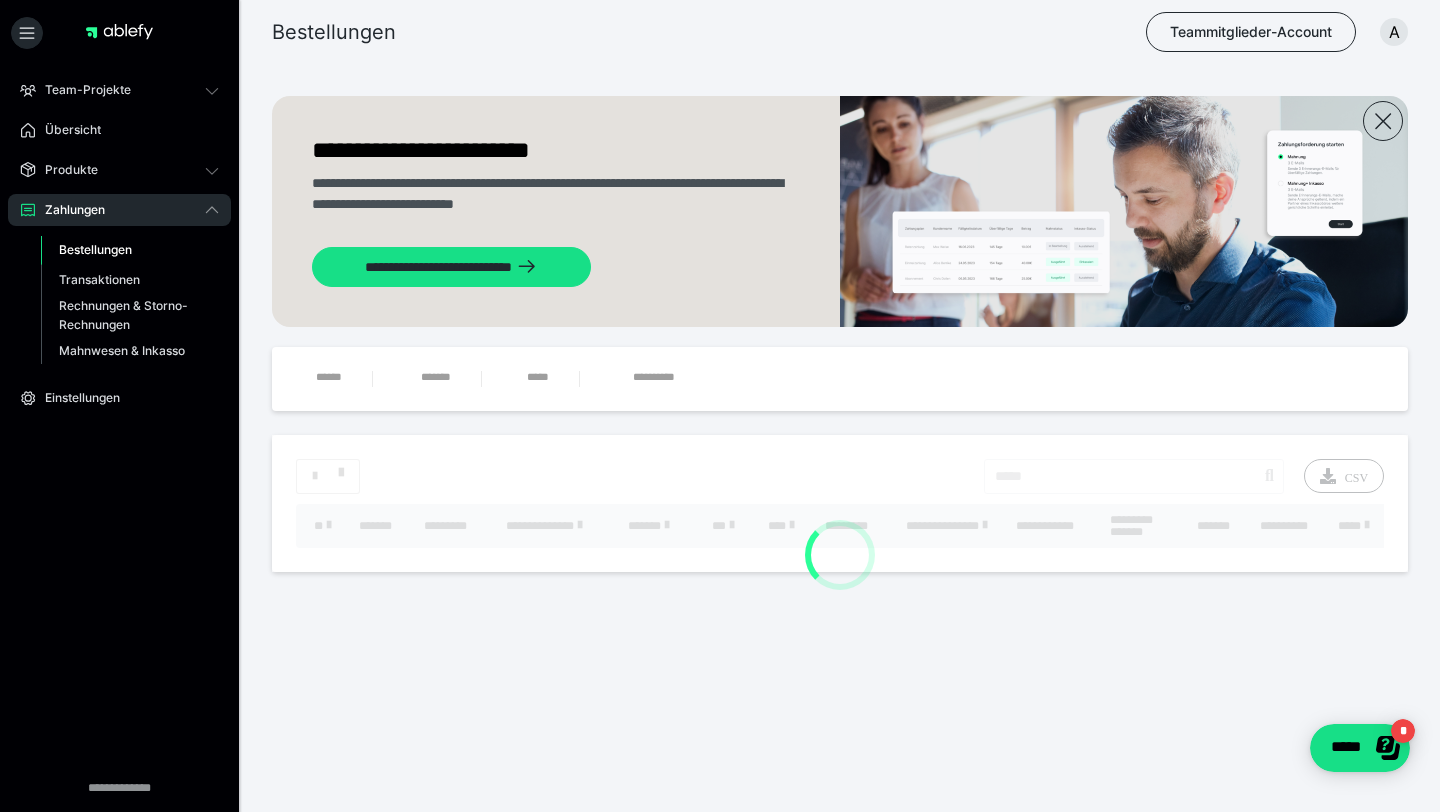 click on "**********" at bounding box center [840, 503] 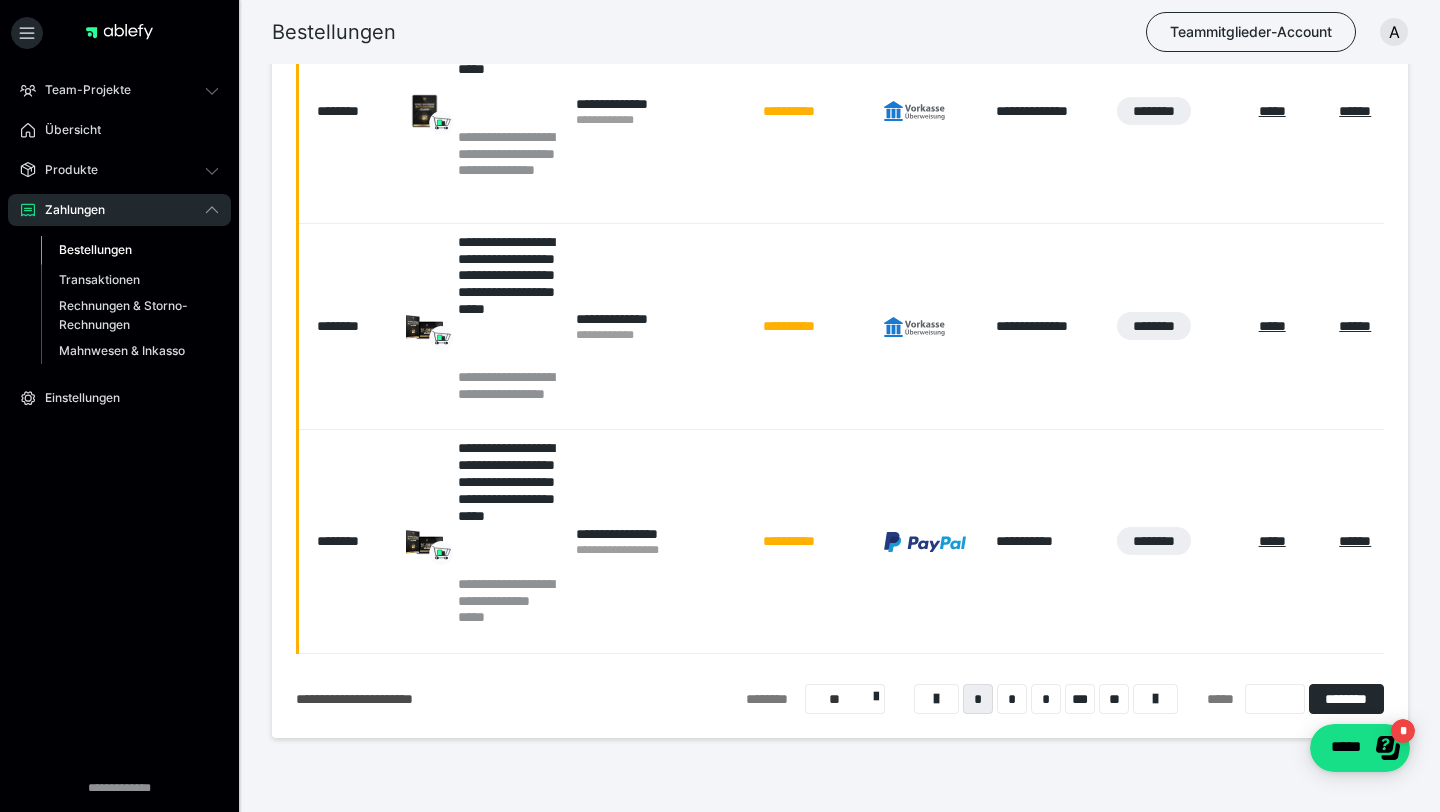 scroll, scrollTop: 2101, scrollLeft: 0, axis: vertical 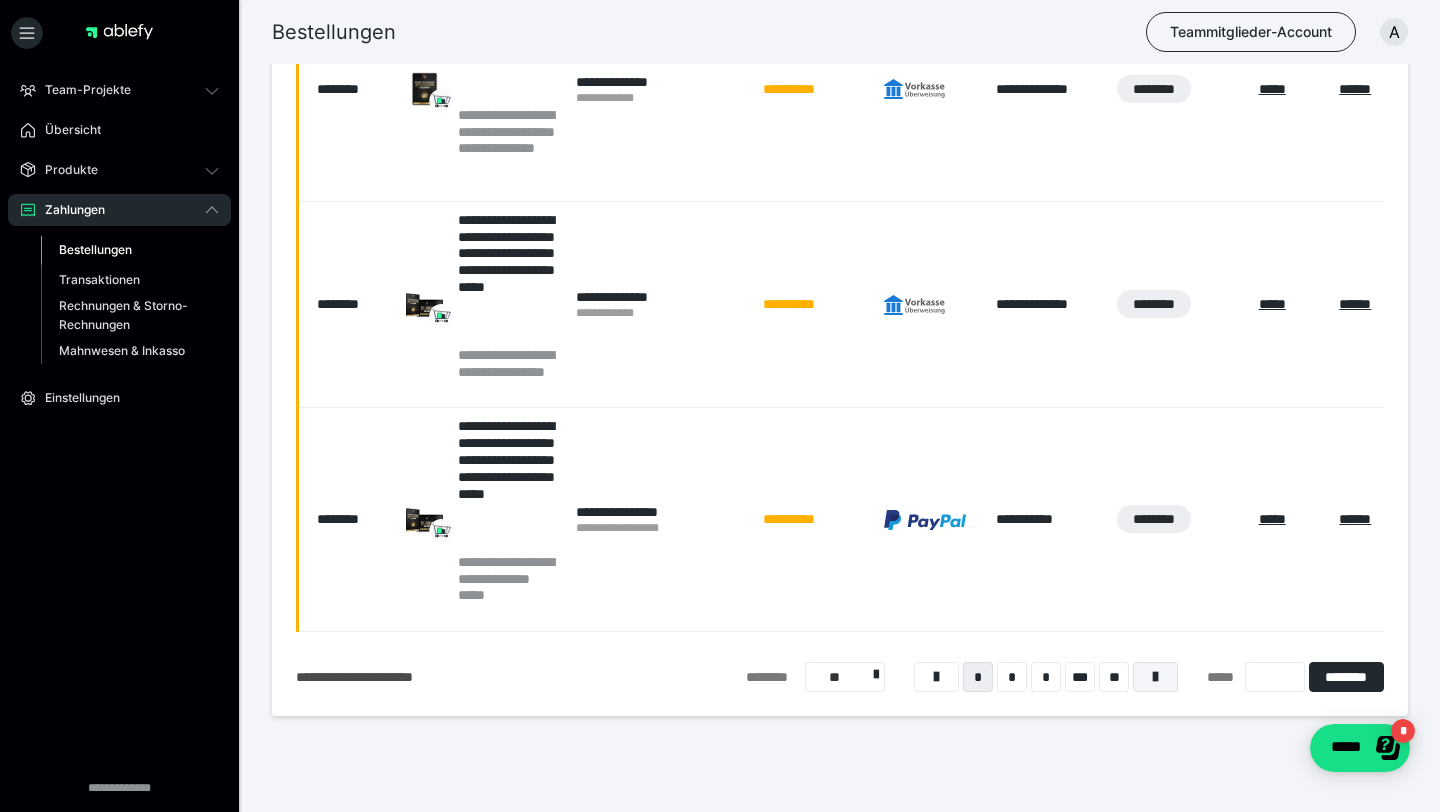 click at bounding box center [1155, 677] 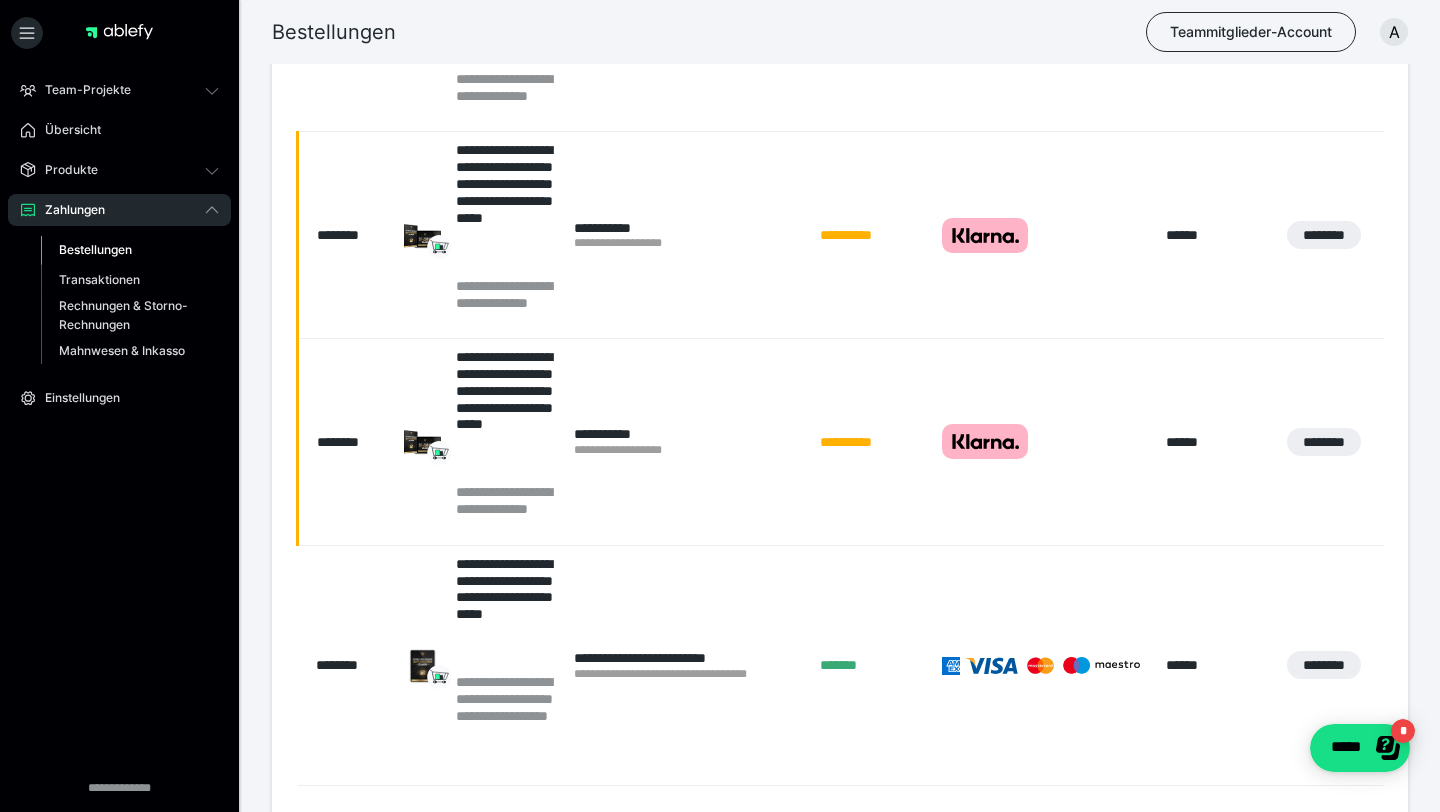 scroll, scrollTop: 1927, scrollLeft: 0, axis: vertical 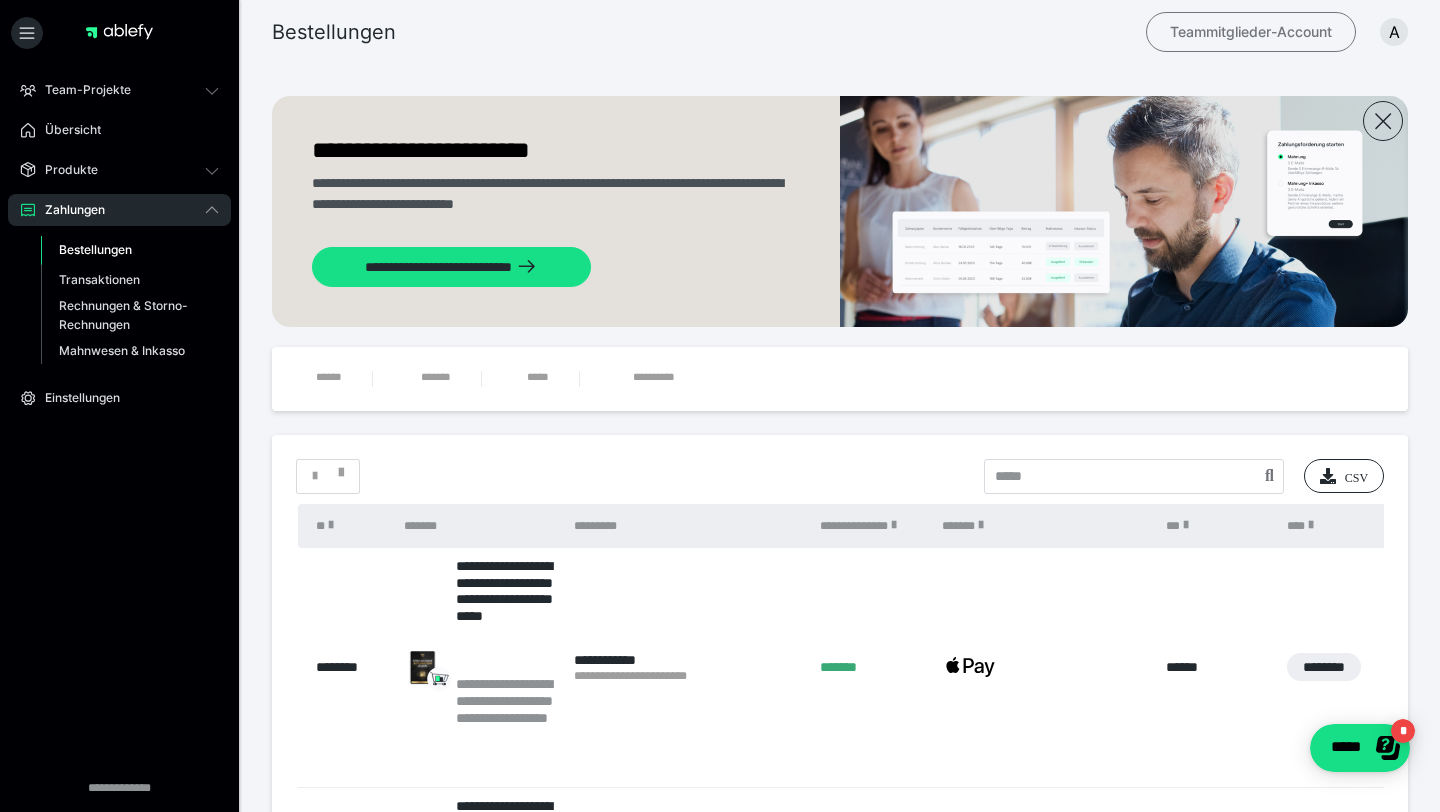 click on "Teammitglieder-Account" at bounding box center (1251, 32) 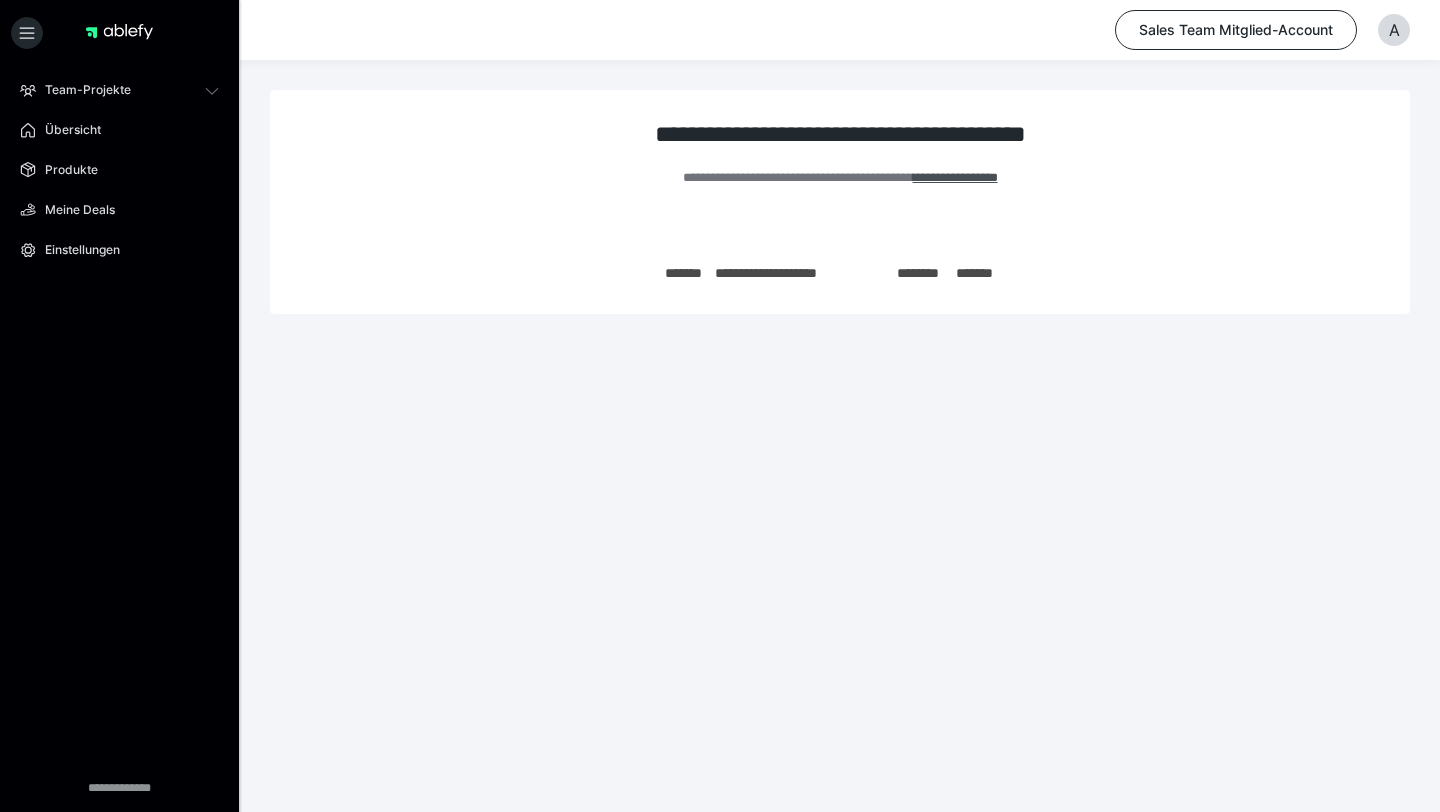 scroll, scrollTop: 0, scrollLeft: 0, axis: both 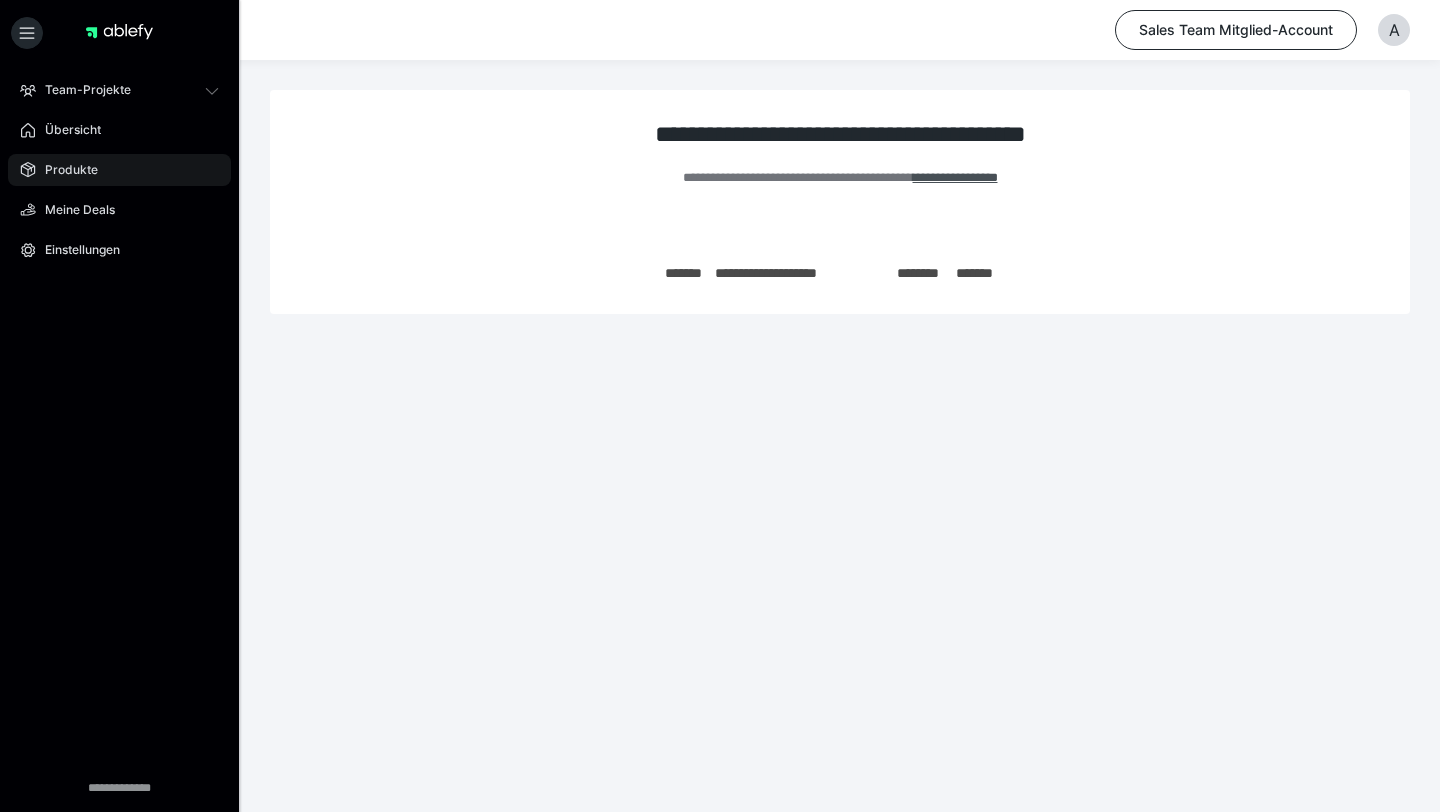 click on "Produkte" at bounding box center (64, 170) 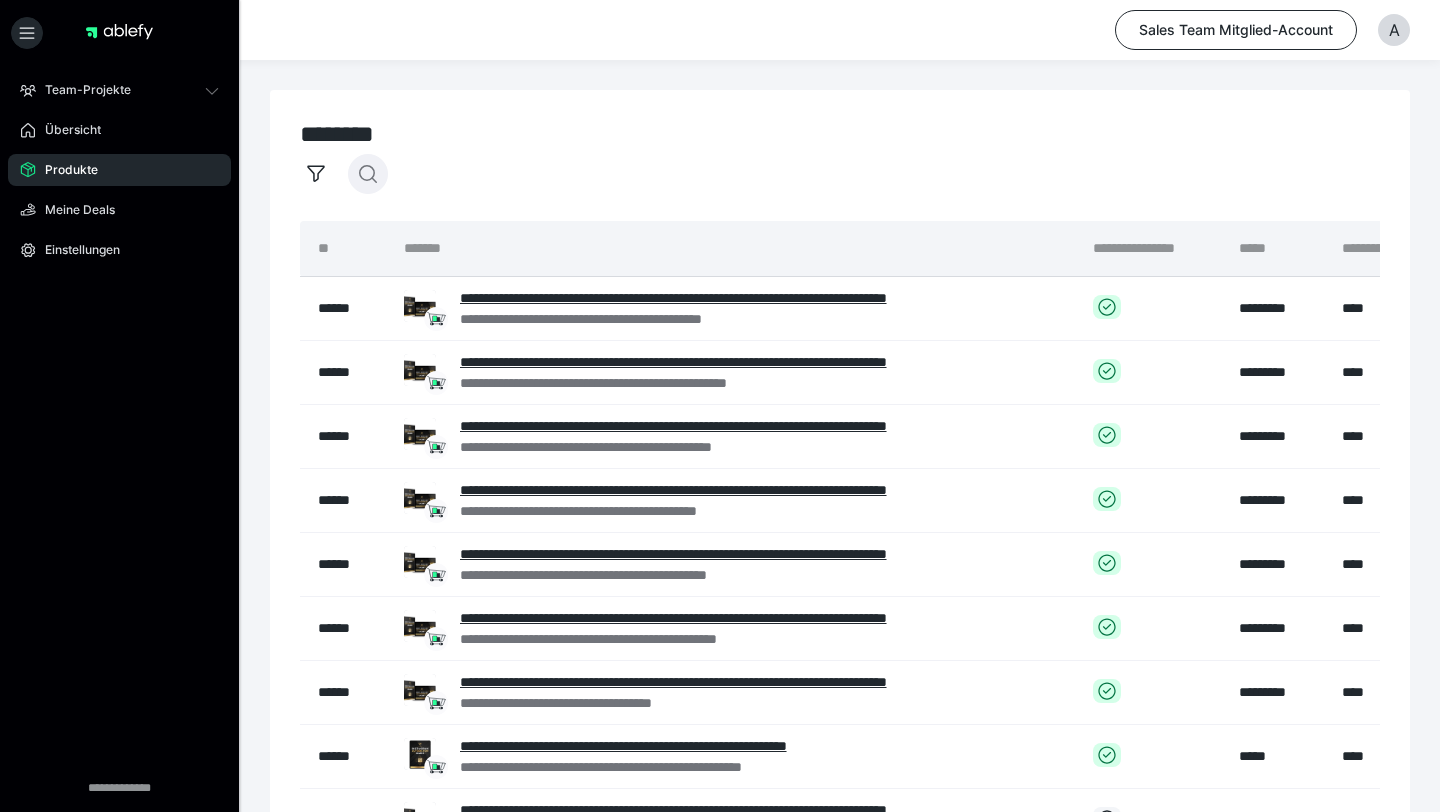click 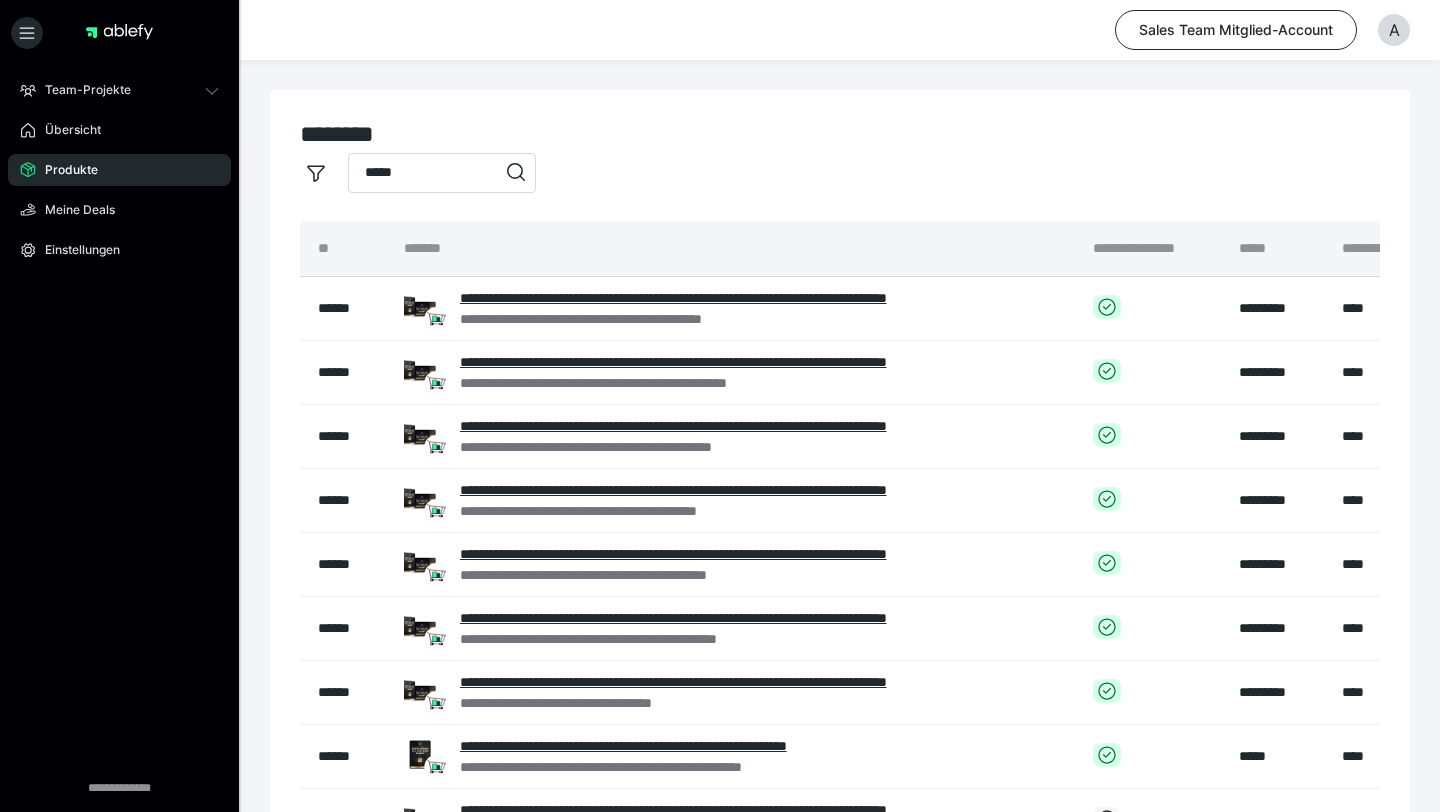 type on "*****" 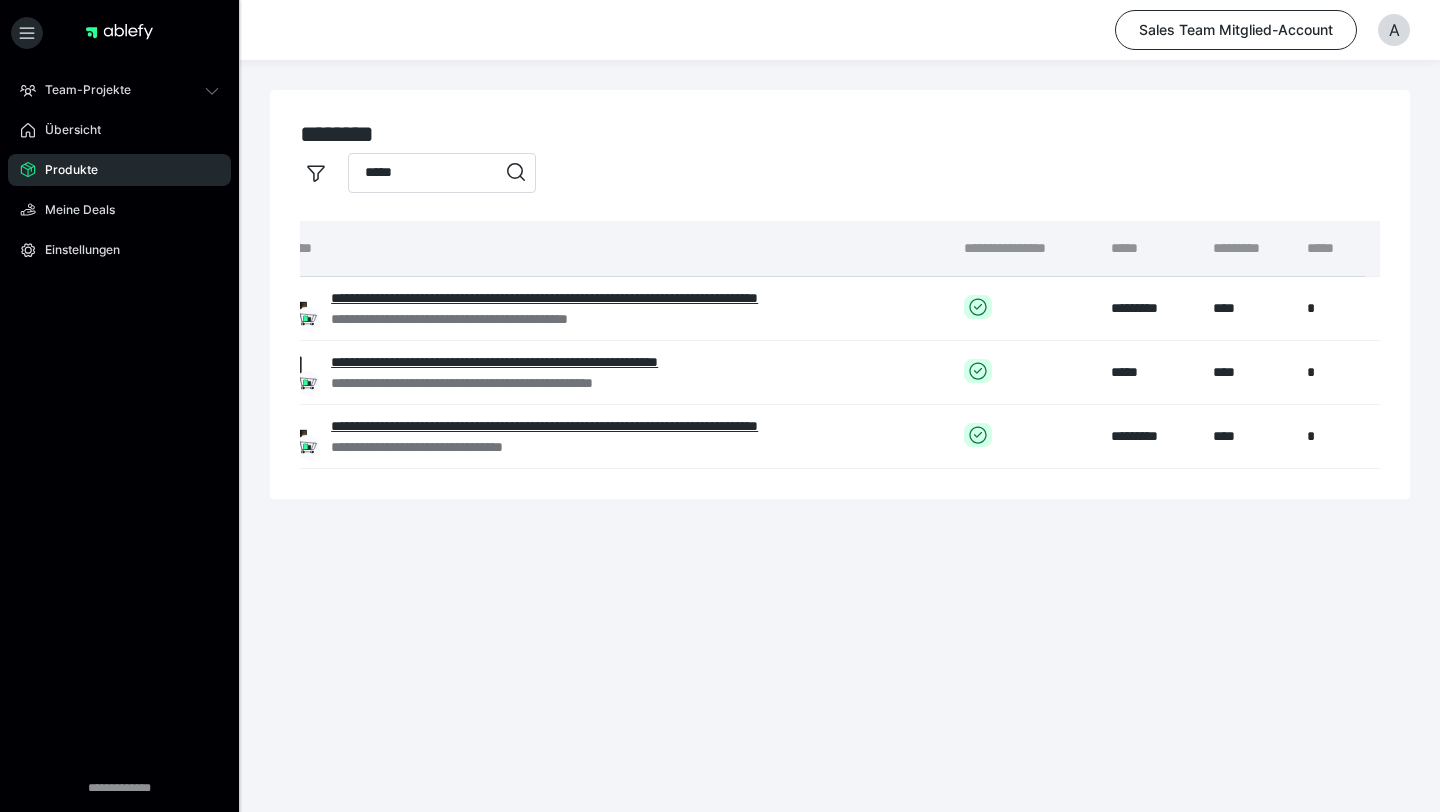 scroll, scrollTop: 0, scrollLeft: 288, axis: horizontal 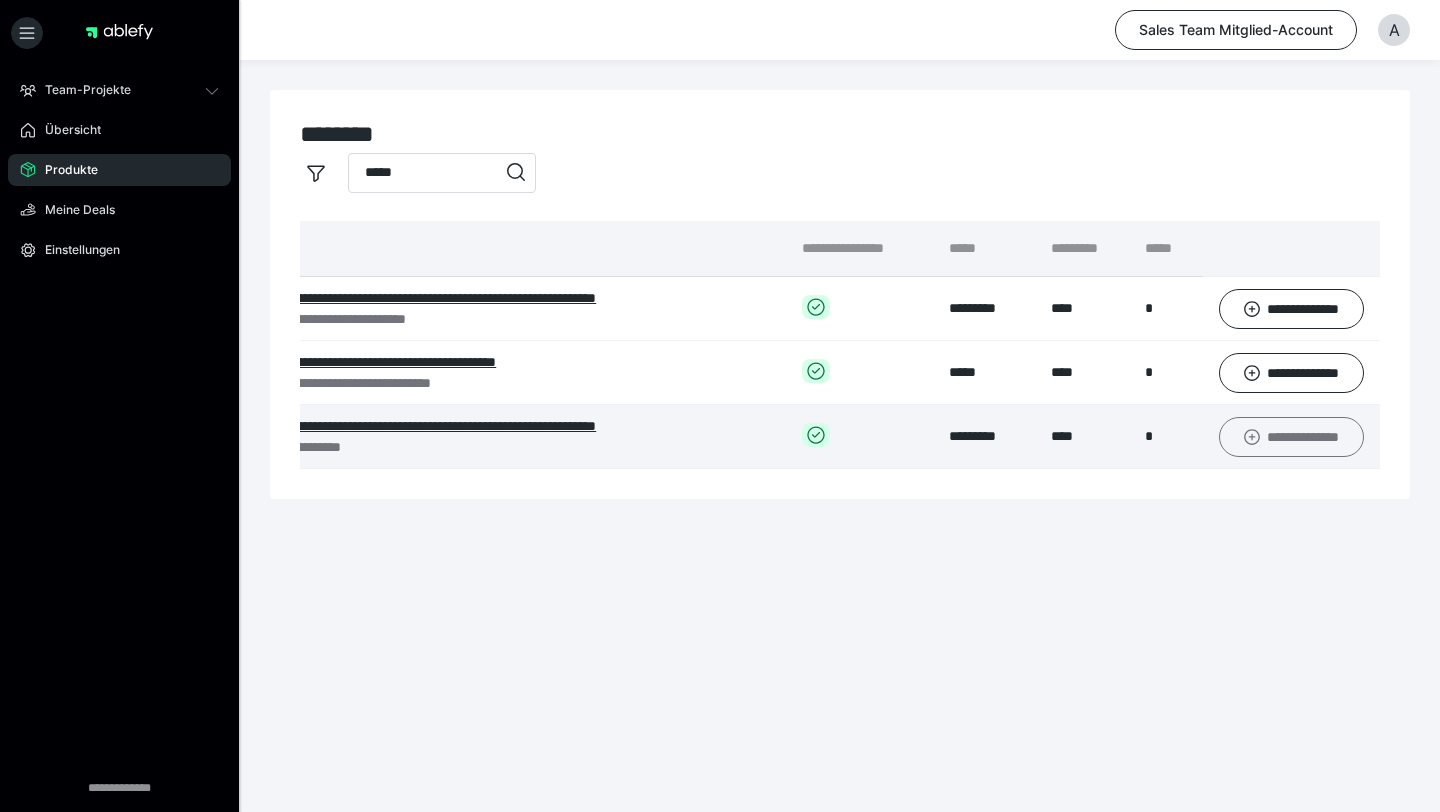 click on "**********" at bounding box center [1292, 437] 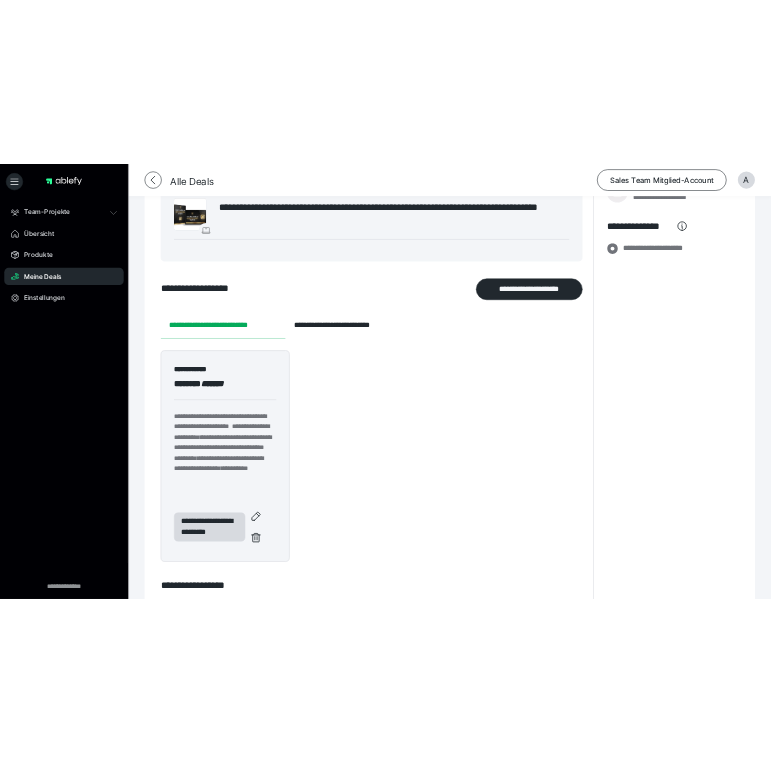 scroll, scrollTop: 259, scrollLeft: 0, axis: vertical 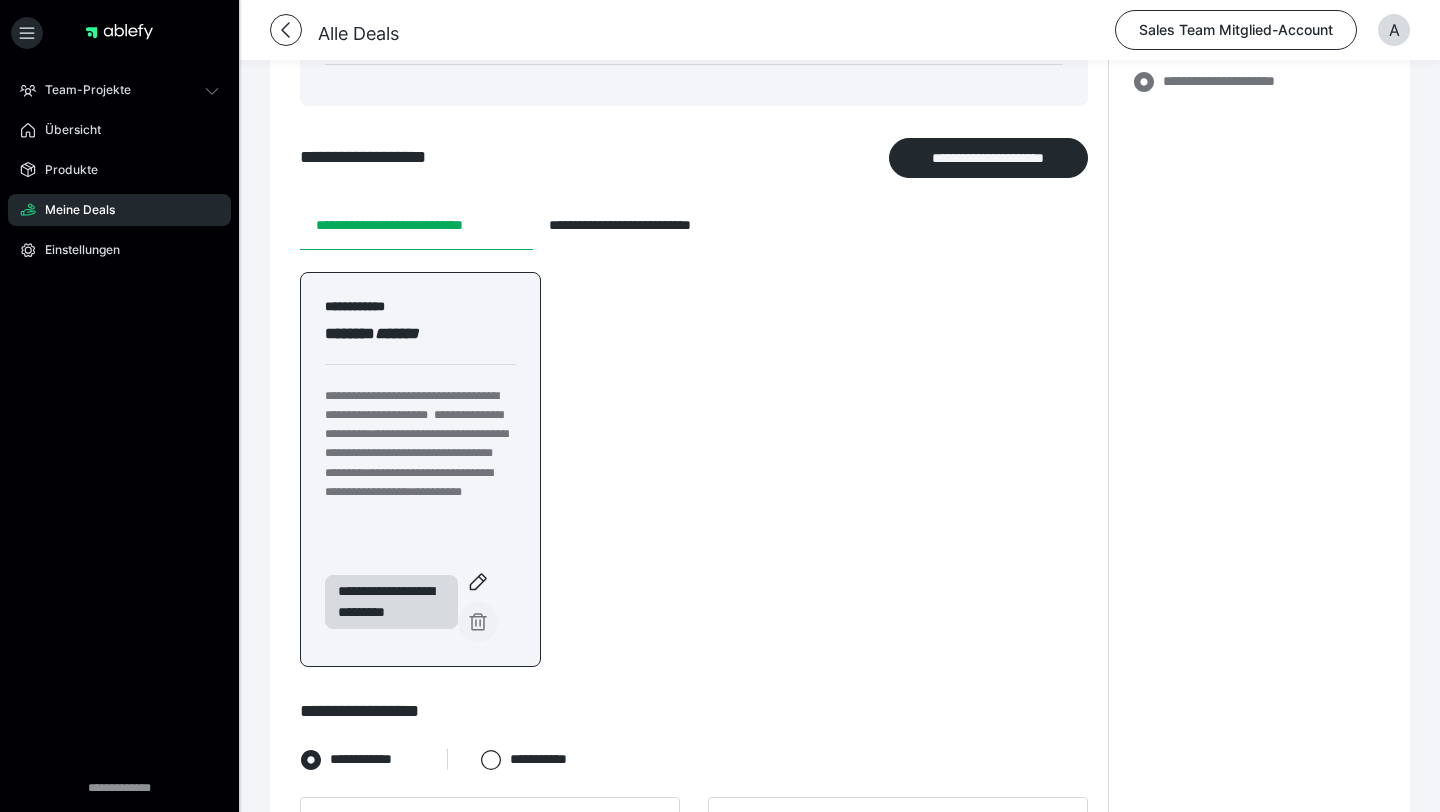 click 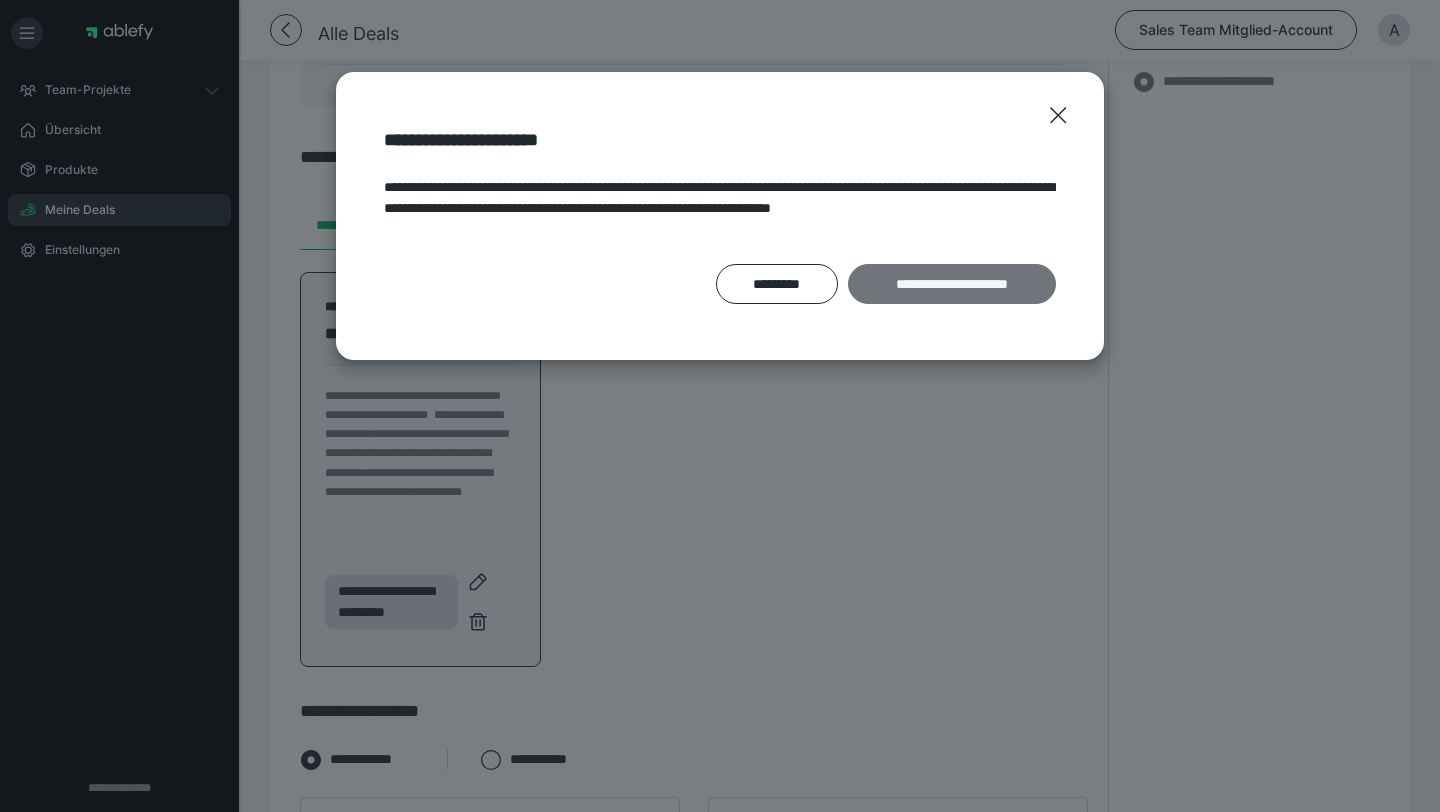 click on "**********" at bounding box center (952, 284) 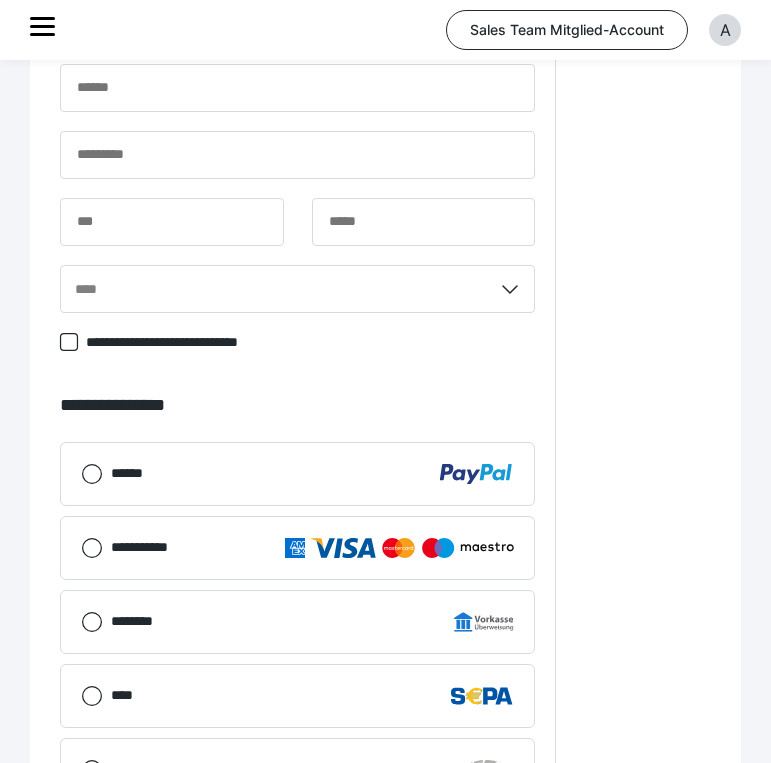 scroll, scrollTop: 689, scrollLeft: 0, axis: vertical 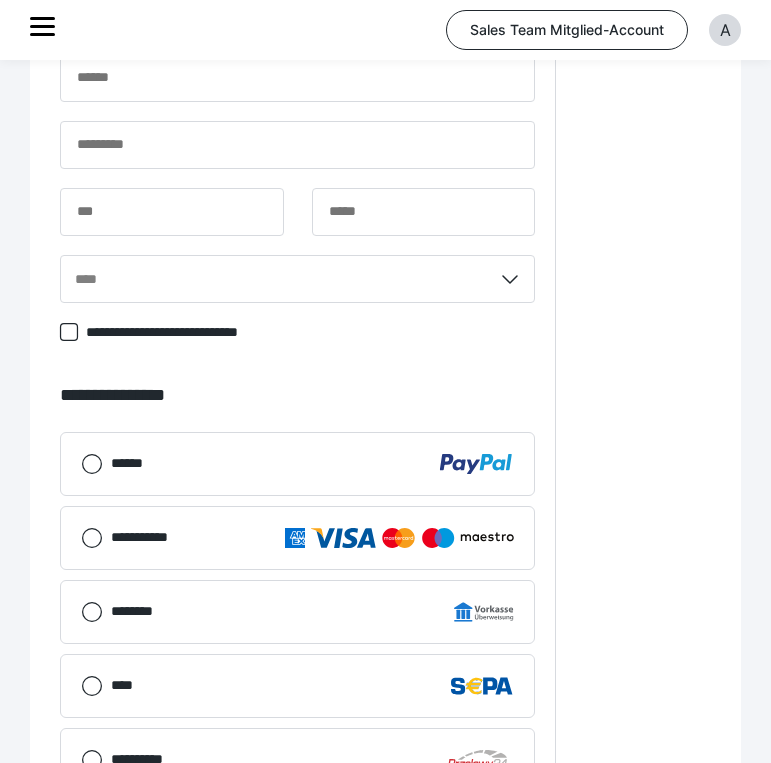 click 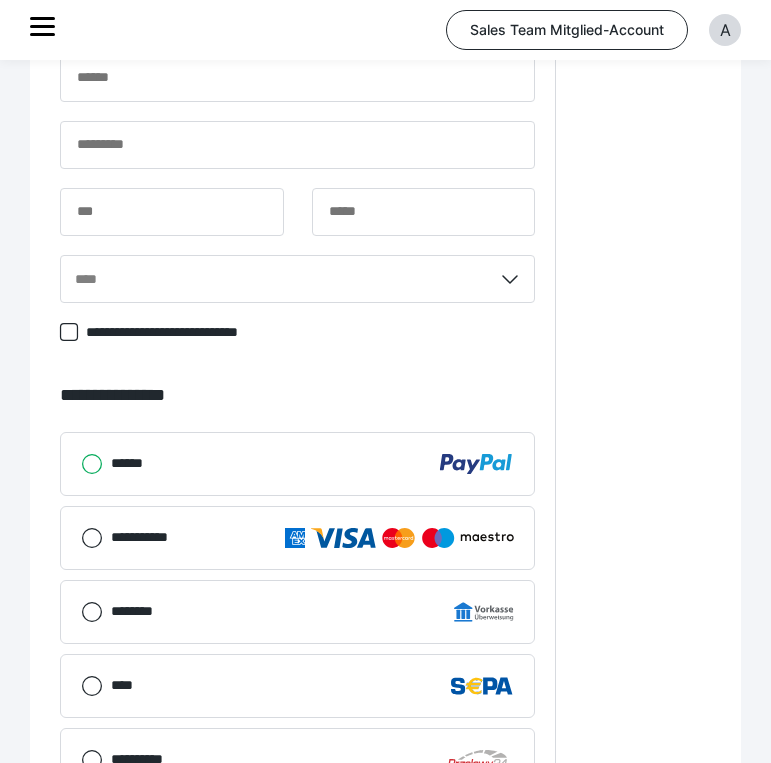 click on "******" at bounding box center (81, 464) 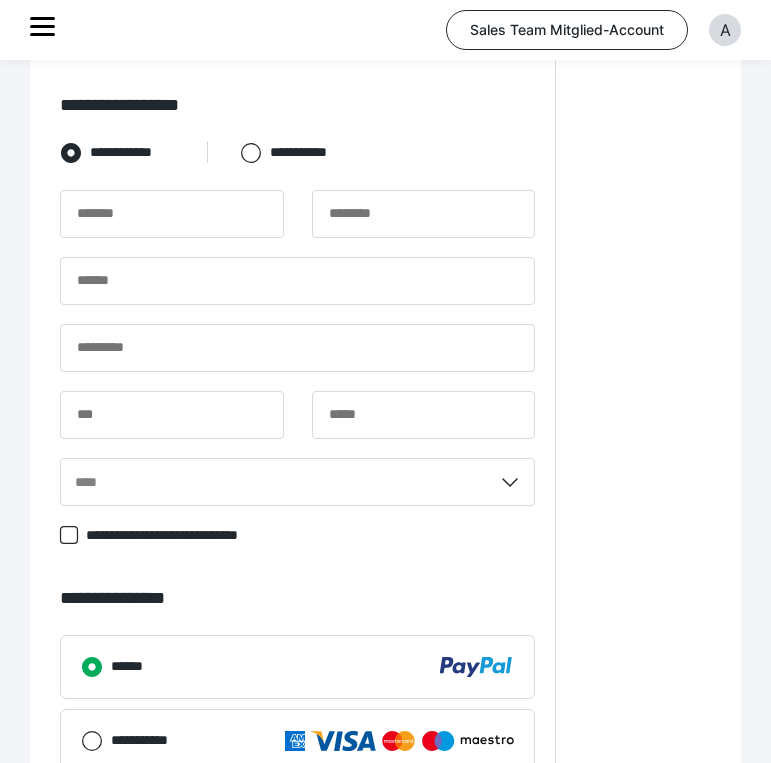 scroll, scrollTop: 487, scrollLeft: 0, axis: vertical 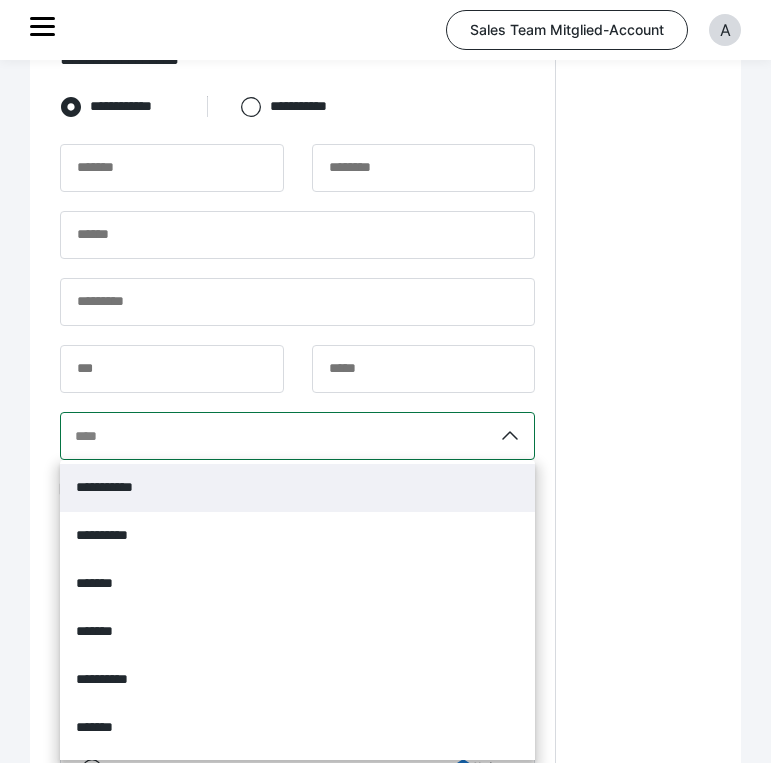 click on "**********" at bounding box center [297, 436] 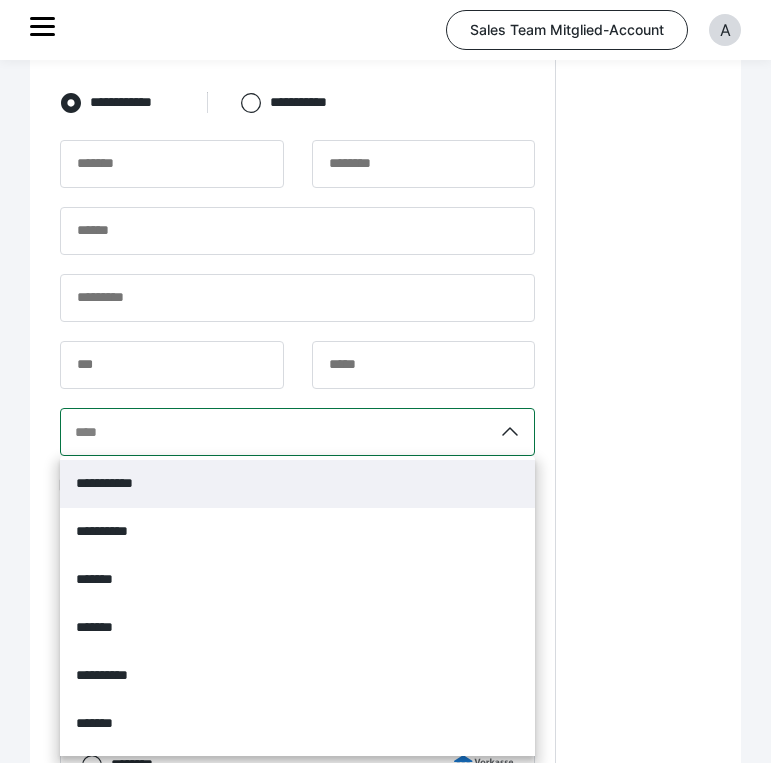 scroll, scrollTop: 537, scrollLeft: 0, axis: vertical 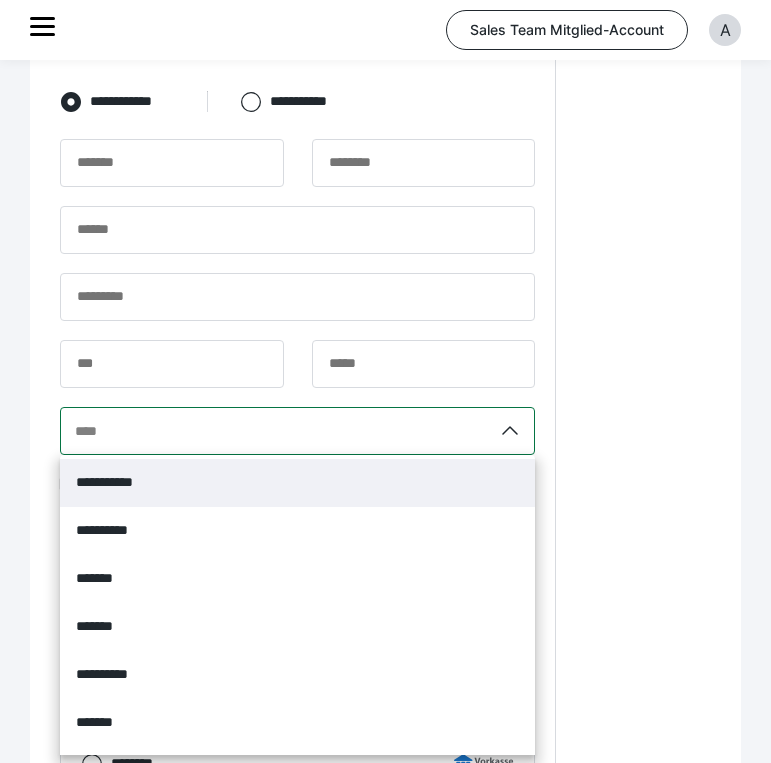click on "**********" at bounding box center (297, 483) 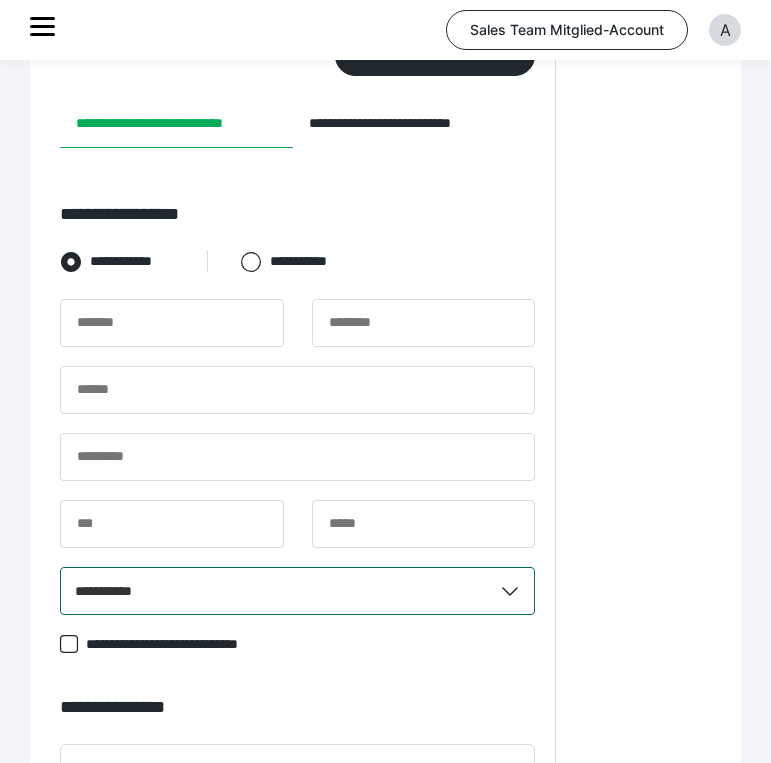 scroll, scrollTop: 372, scrollLeft: 0, axis: vertical 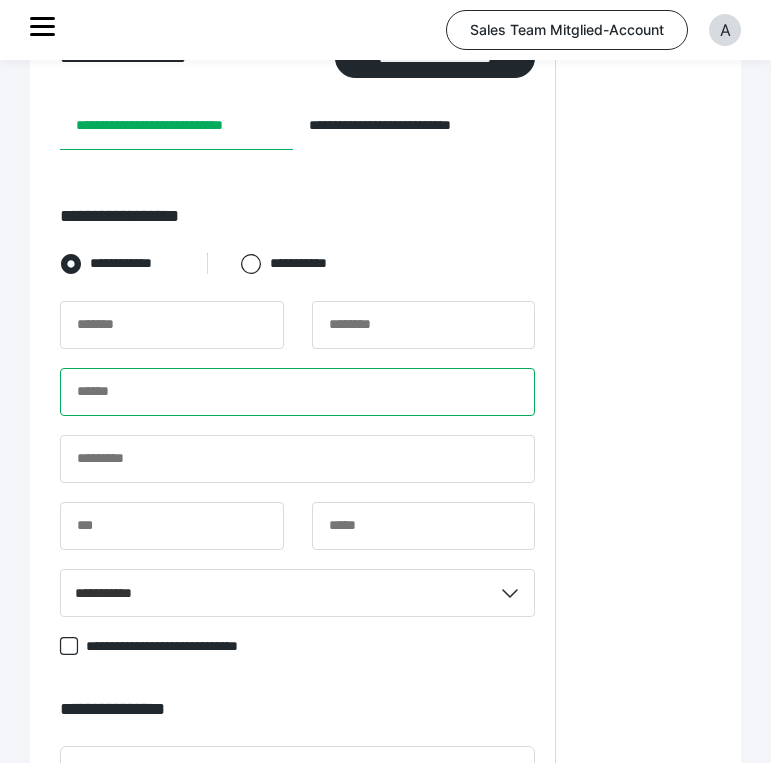 click at bounding box center [297, 392] 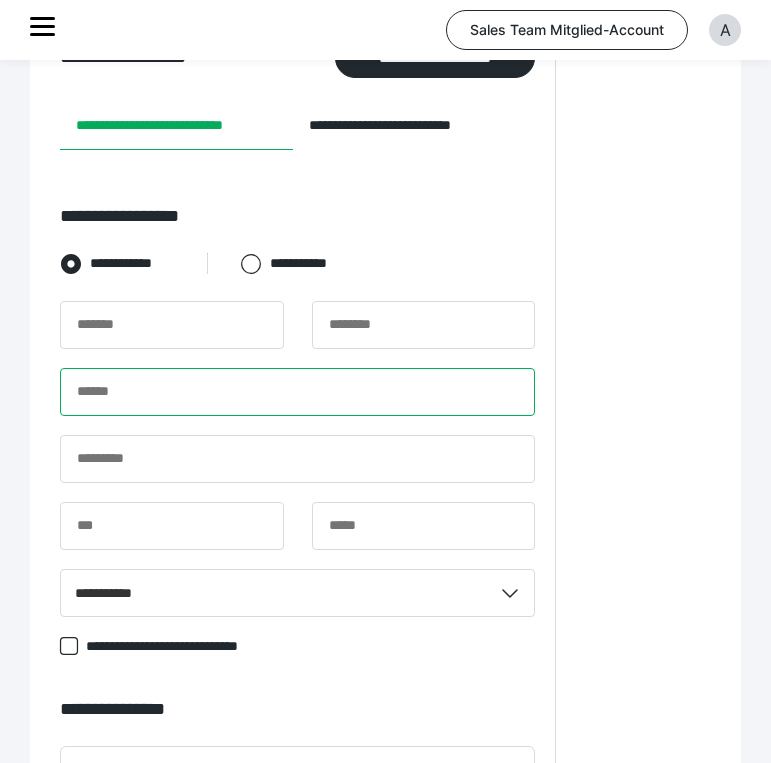 paste on "**********" 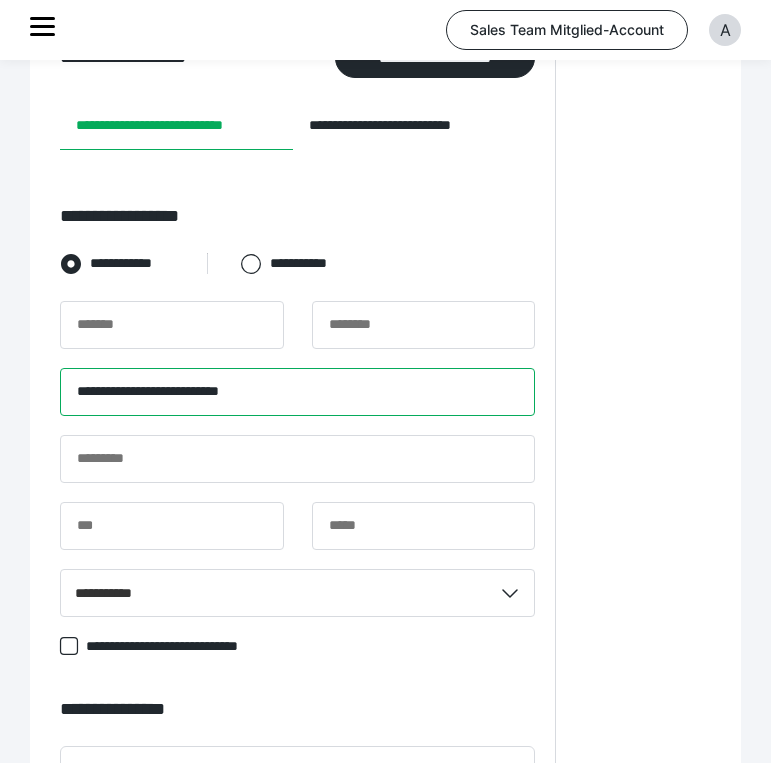 type on "**********" 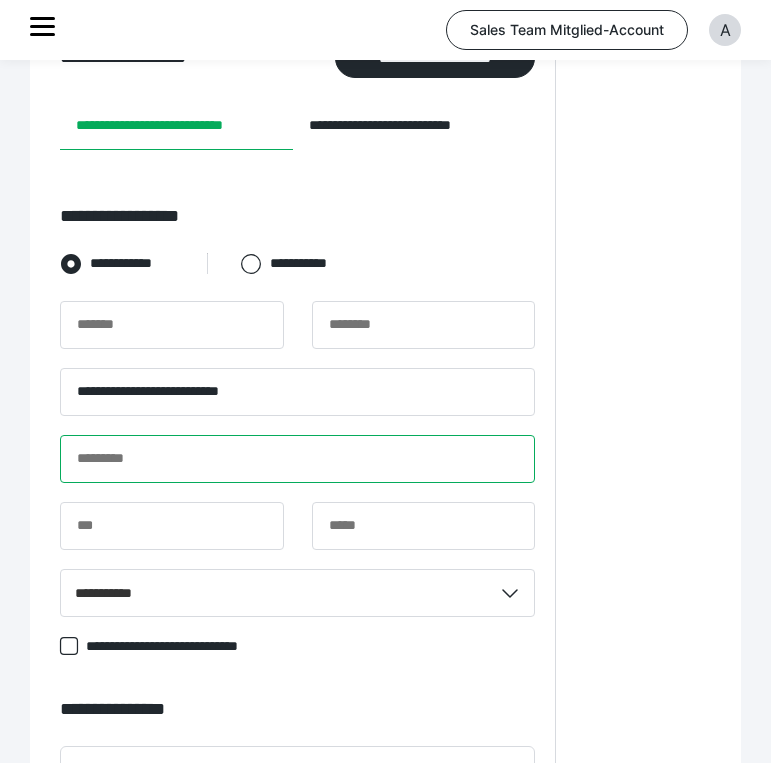 click at bounding box center (297, 459) 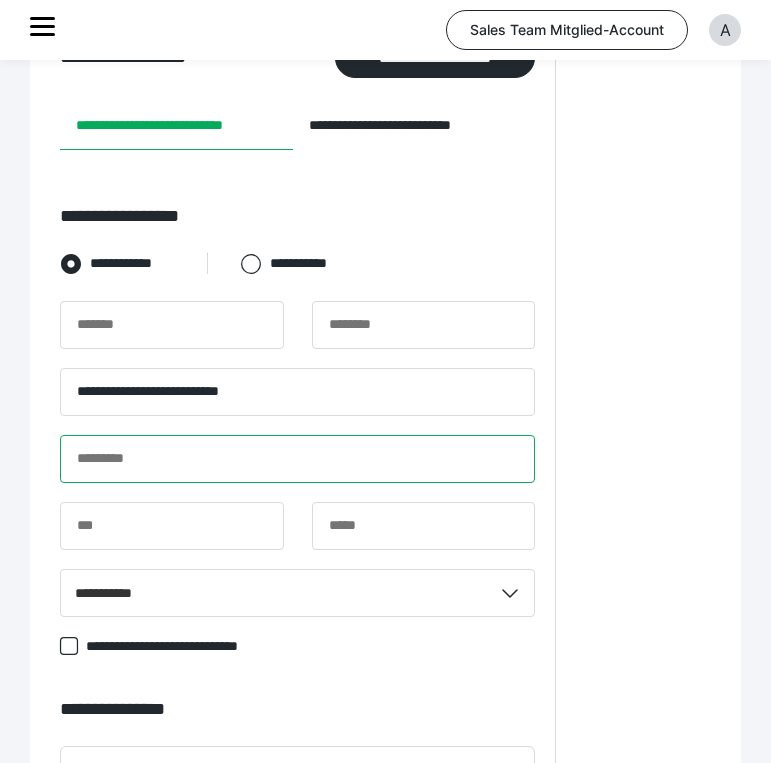 paste on "**********" 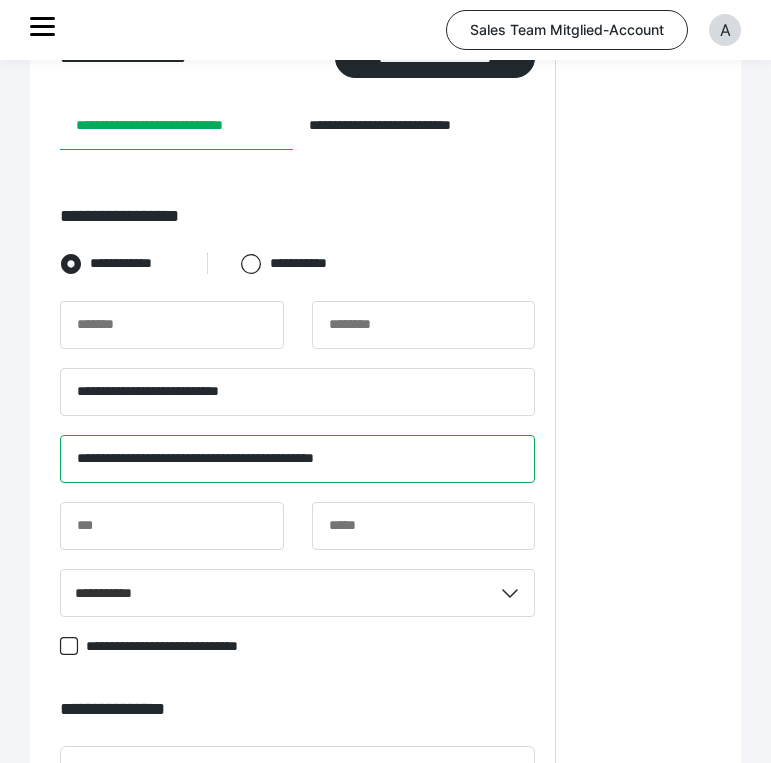 click on "**********" at bounding box center (297, 459) 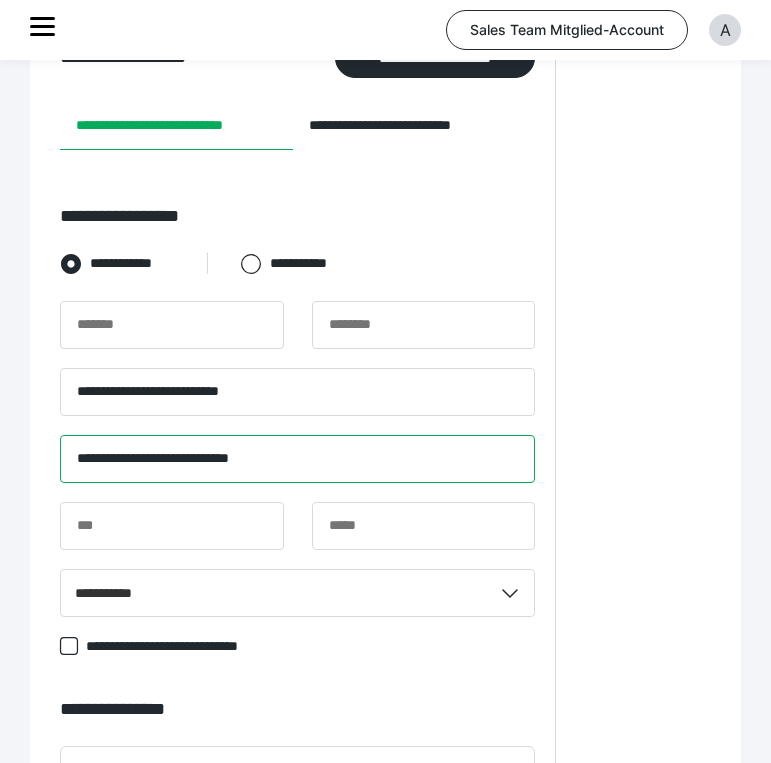 type on "**********" 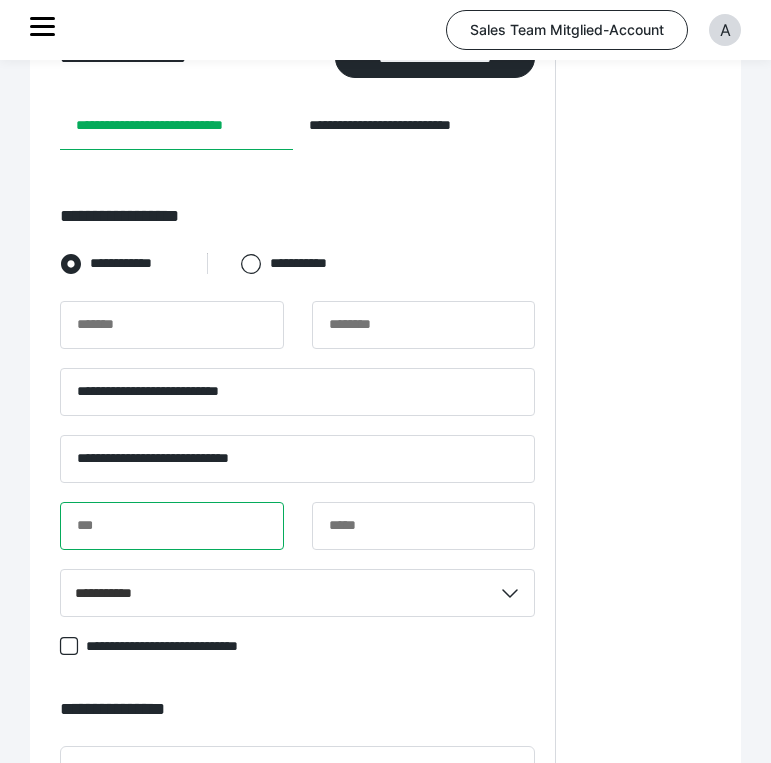 click at bounding box center (172, 526) 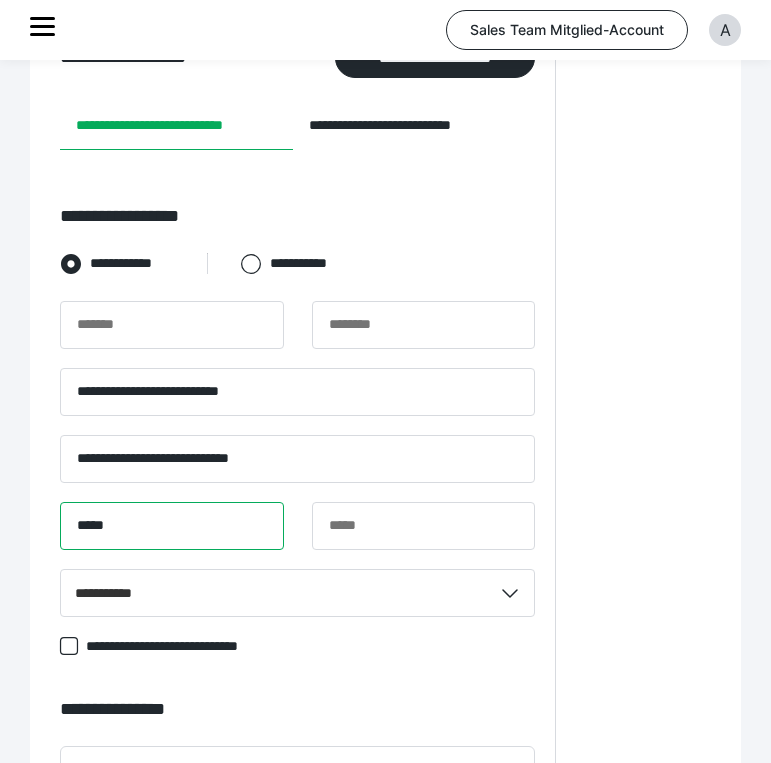 type on "*****" 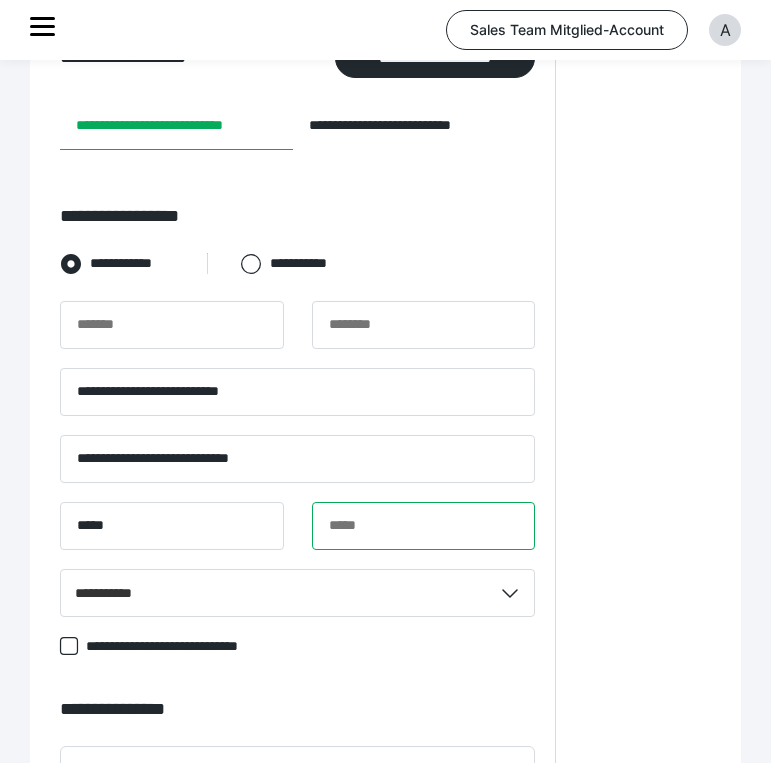 click at bounding box center [424, 526] 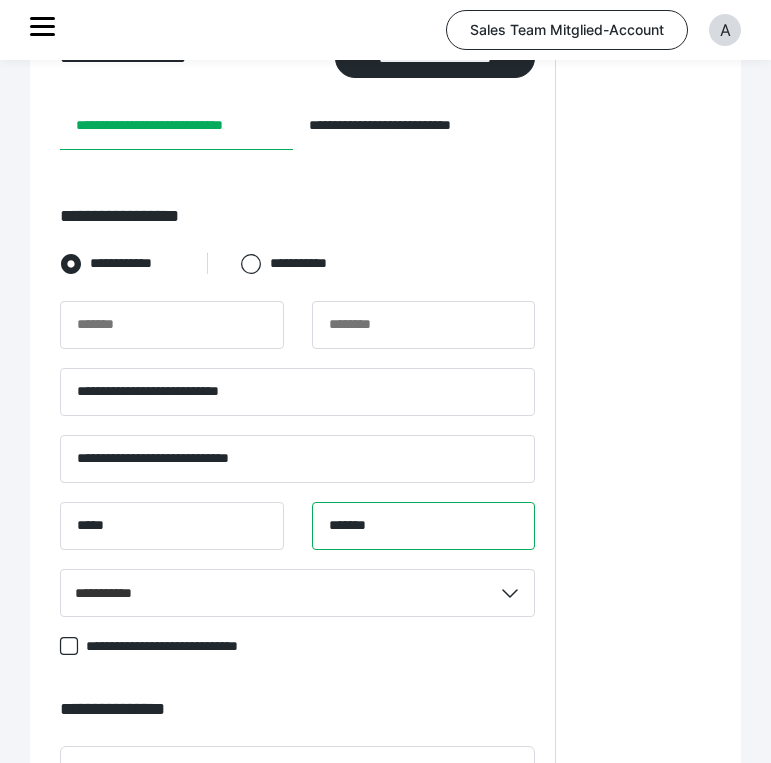 type on "*******" 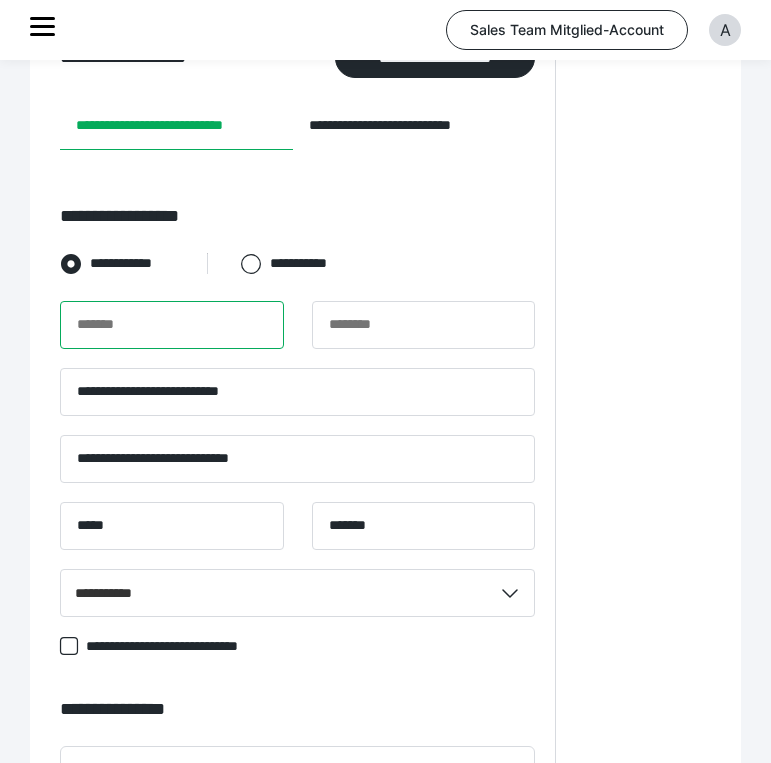 click at bounding box center [172, 325] 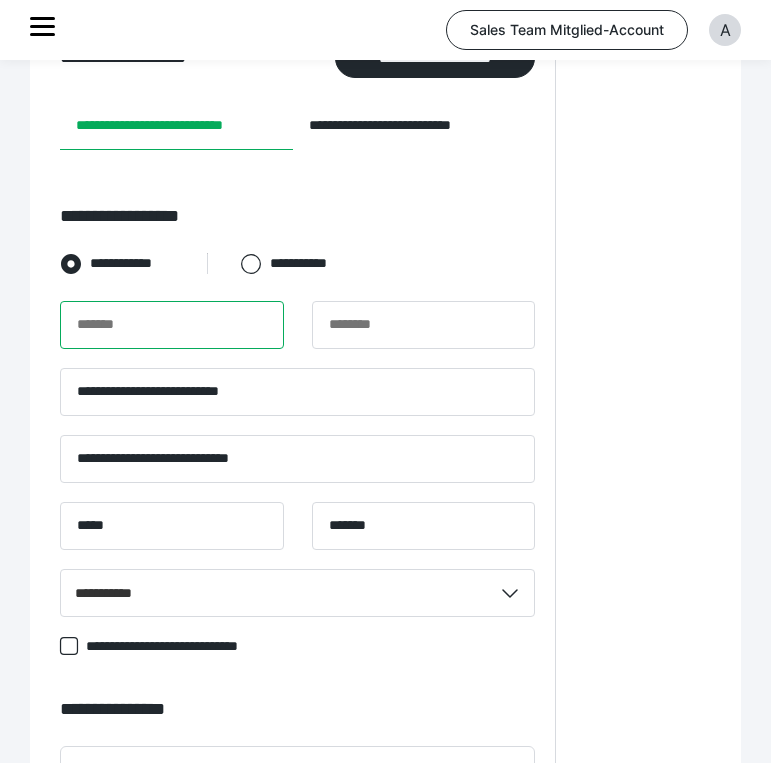 paste on "**********" 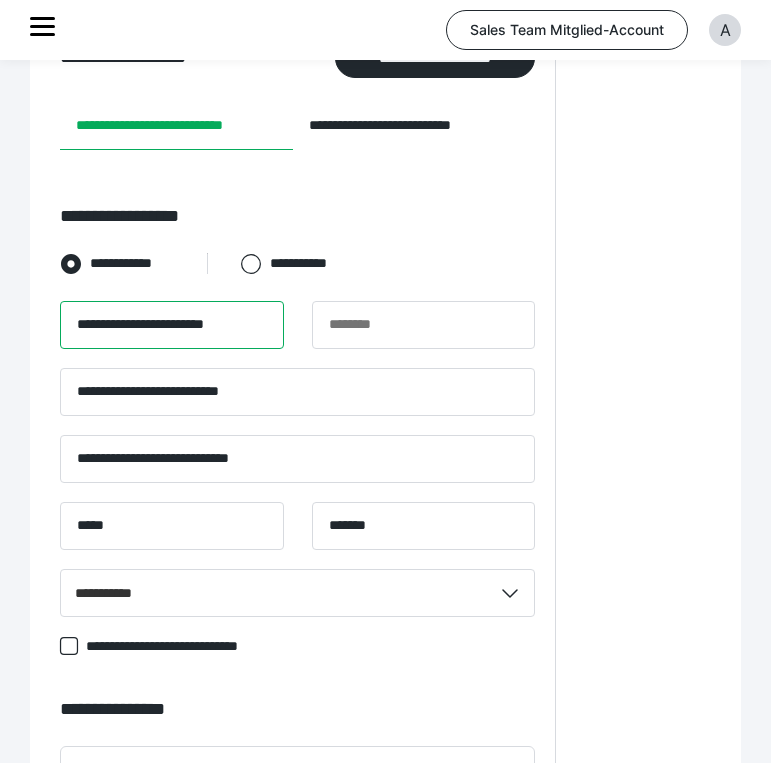 scroll, scrollTop: 0, scrollLeft: 0, axis: both 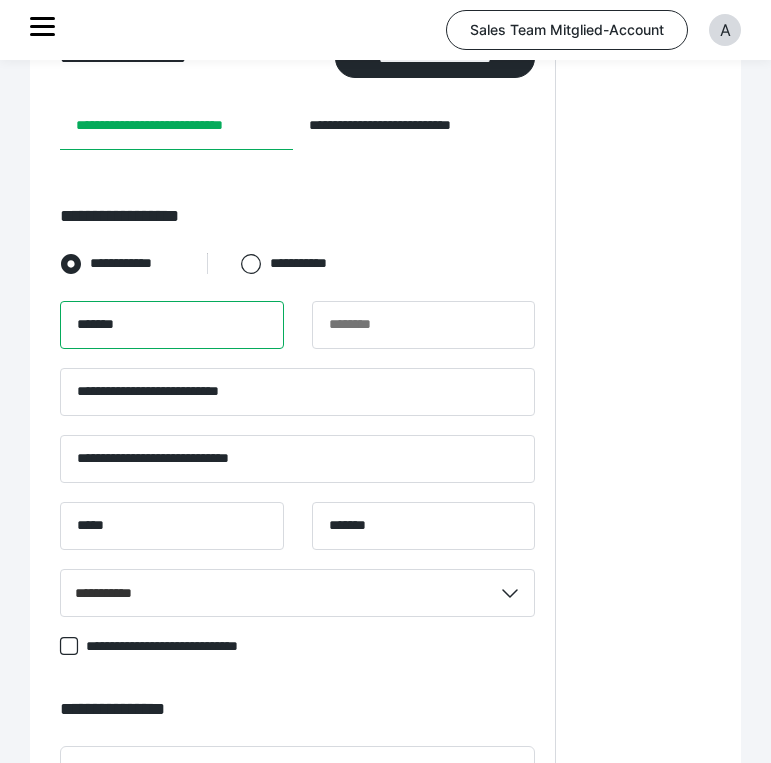 type on "******" 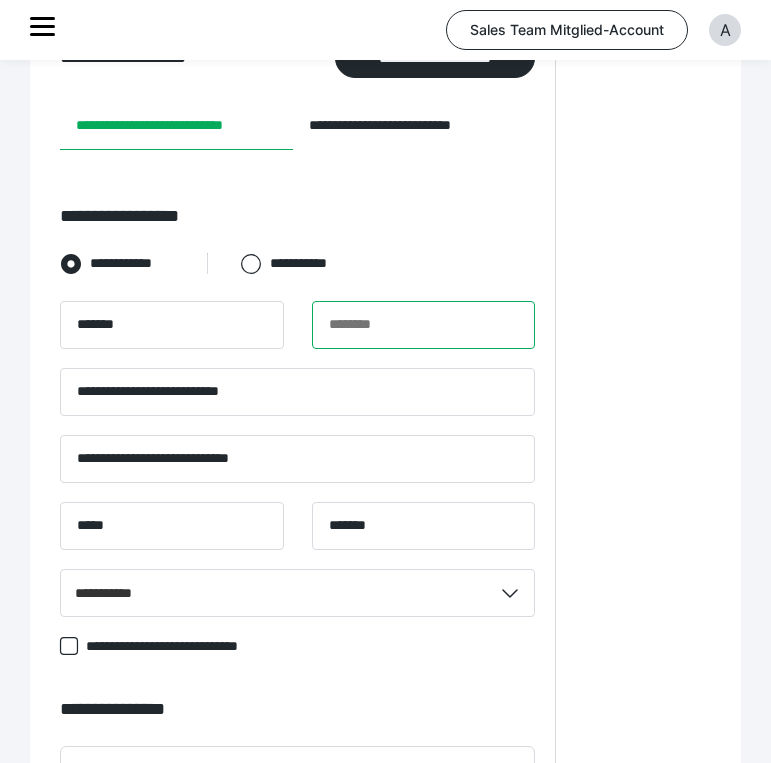 click at bounding box center (424, 325) 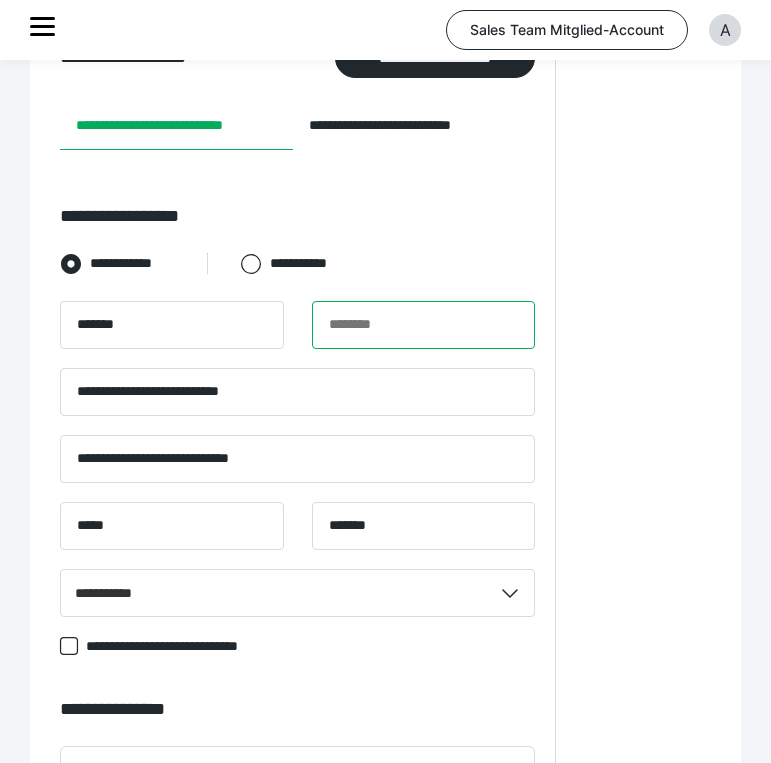 paste on "**********" 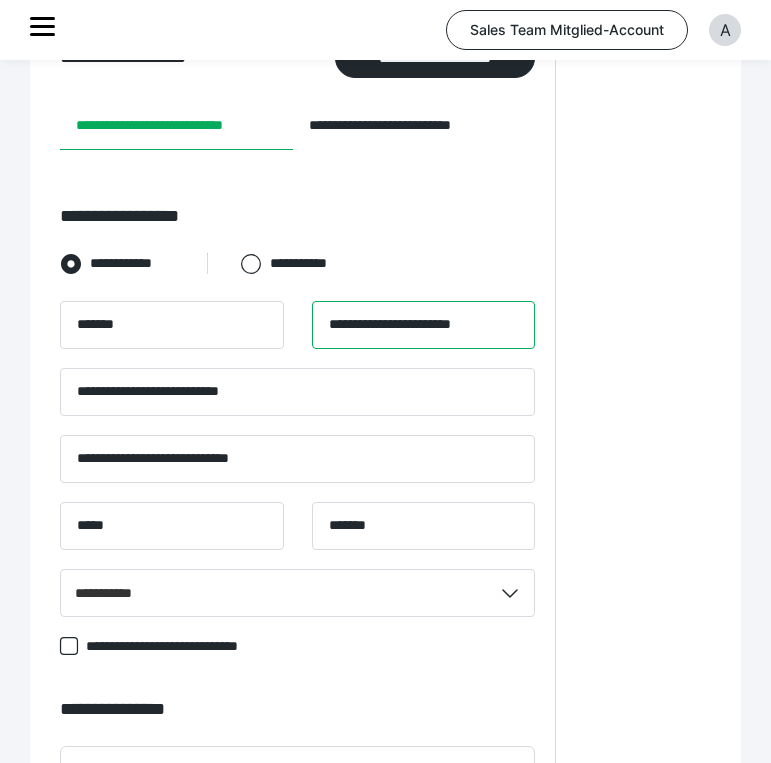 scroll, scrollTop: 0, scrollLeft: 0, axis: both 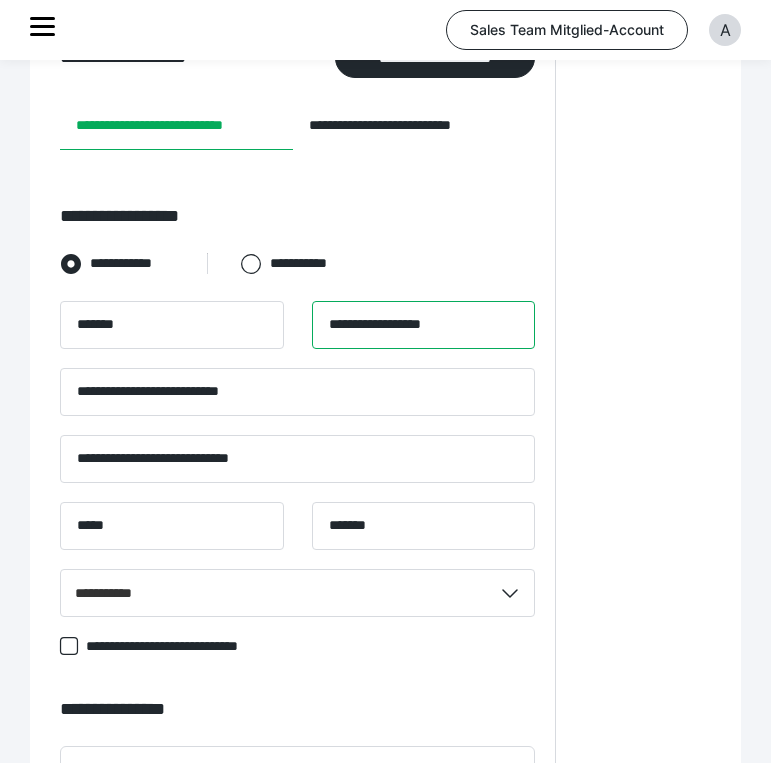 click on "**********" at bounding box center (424, 325) 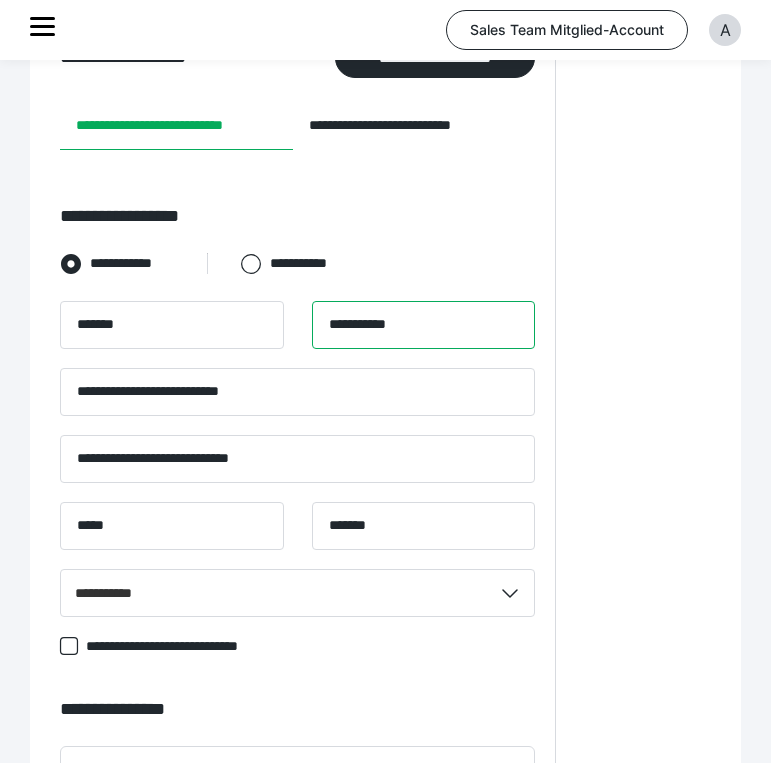 type on "**********" 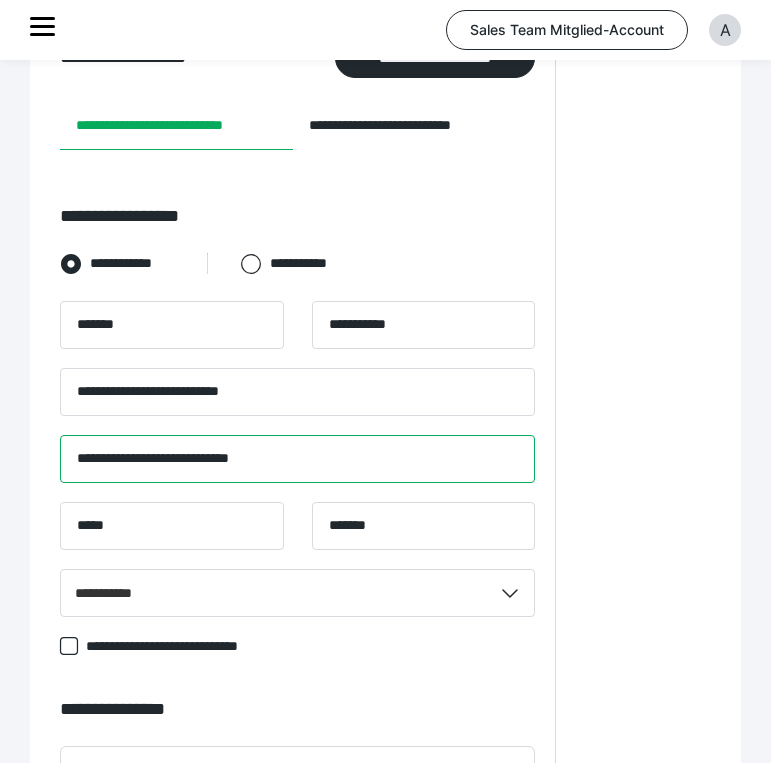 click on "**********" at bounding box center (297, 459) 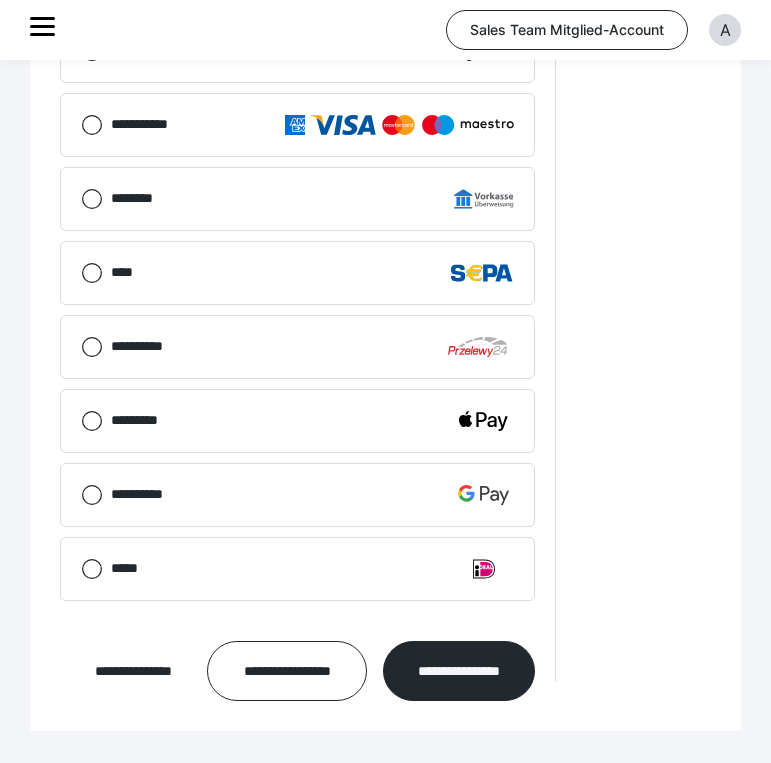 scroll, scrollTop: 1174, scrollLeft: 0, axis: vertical 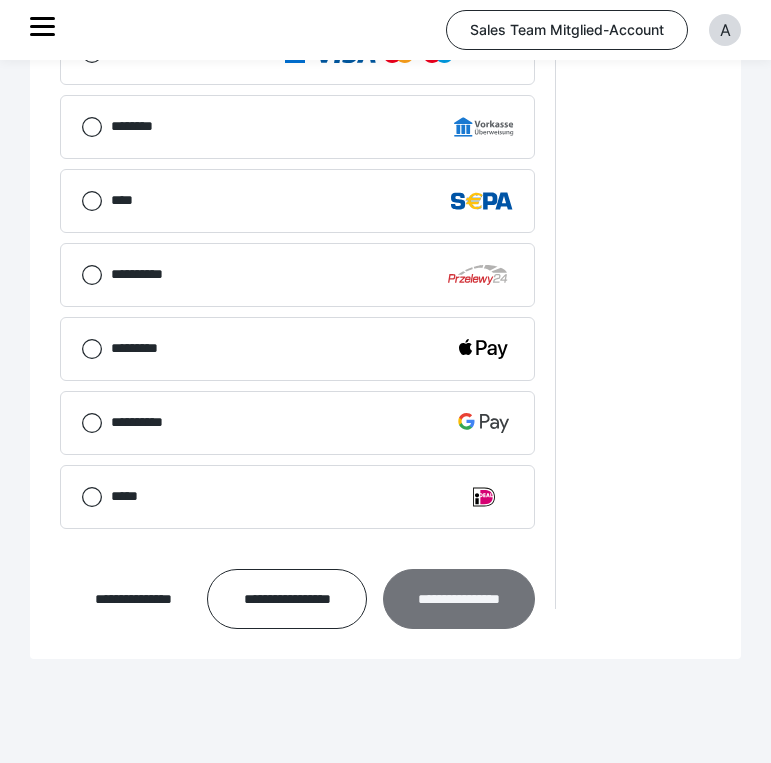 type on "**********" 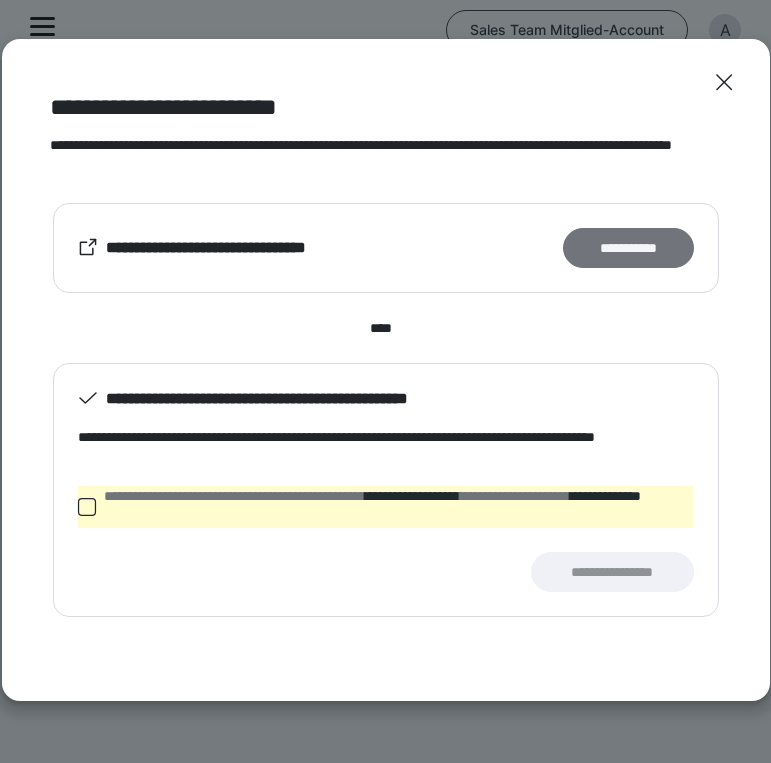 click on "**********" at bounding box center [628, 248] 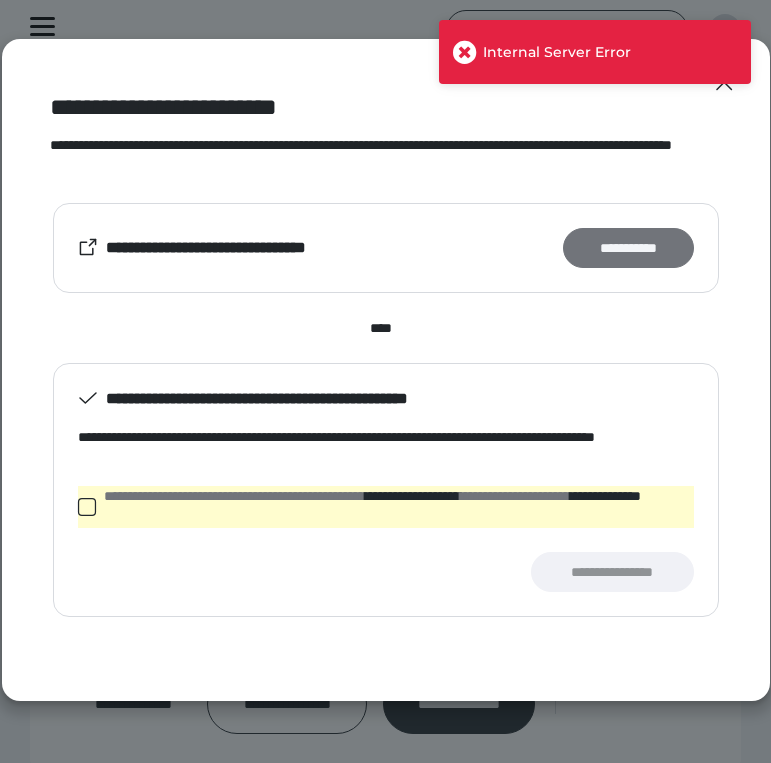 click on "**********" at bounding box center [628, 248] 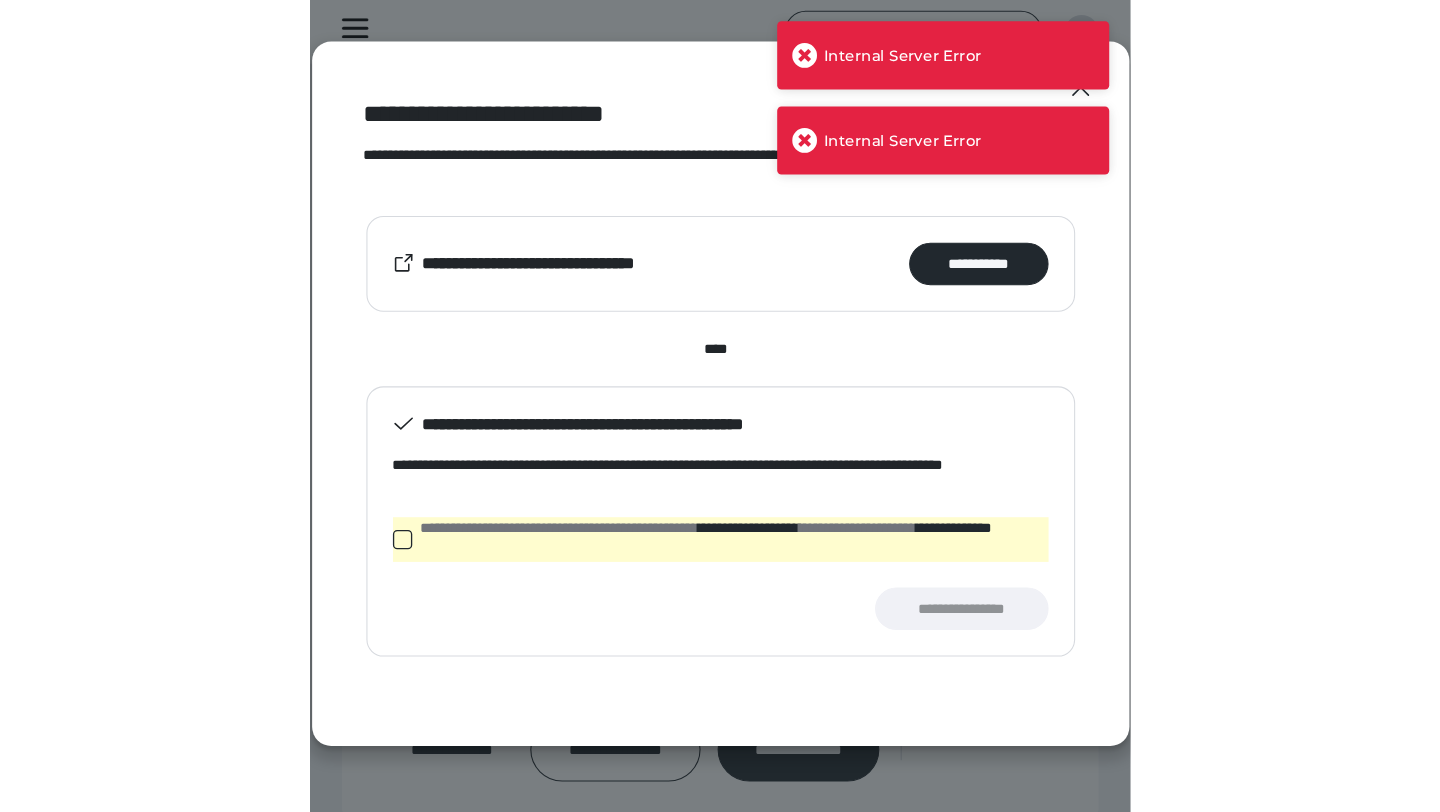 scroll, scrollTop: 1094, scrollLeft: 0, axis: vertical 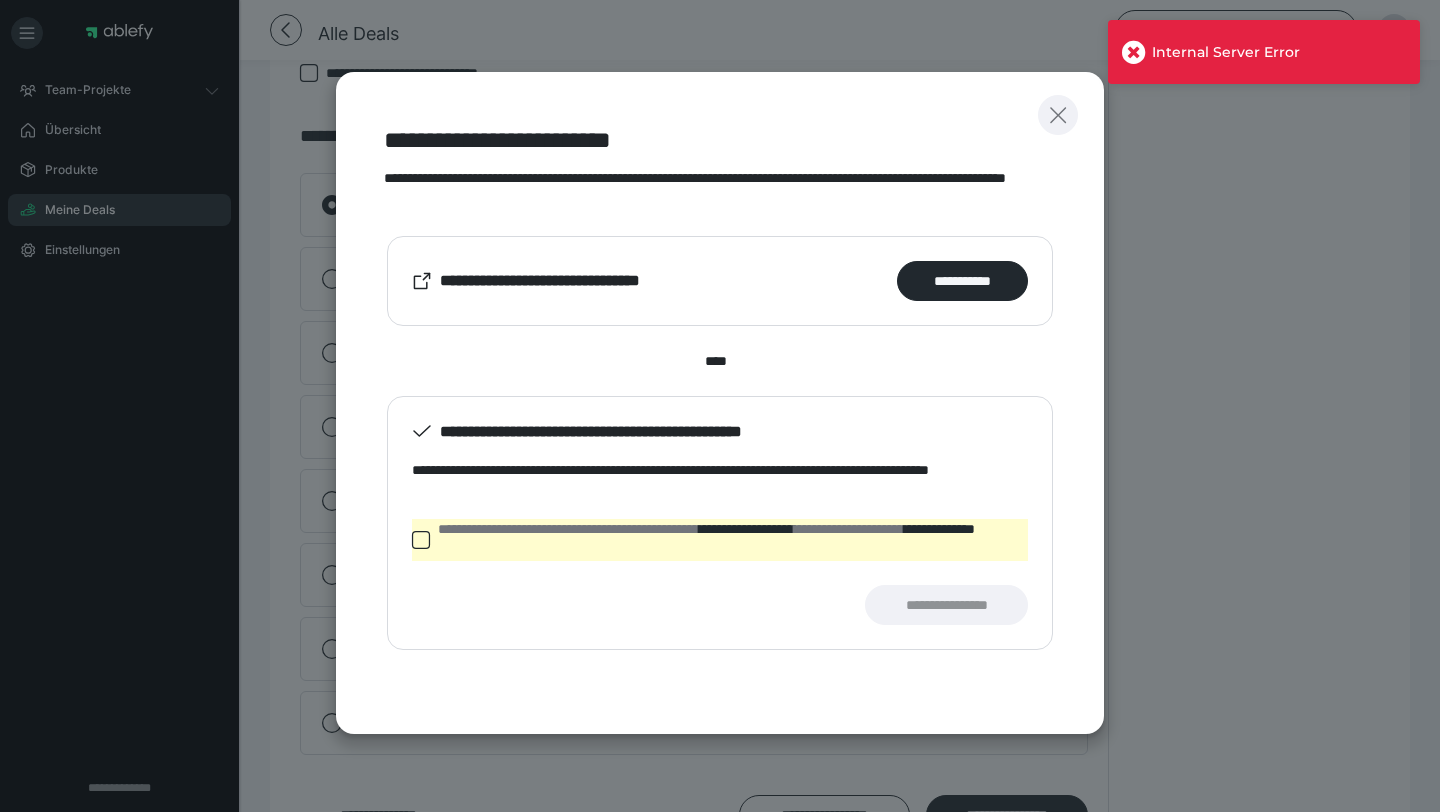 click at bounding box center (1058, 115) 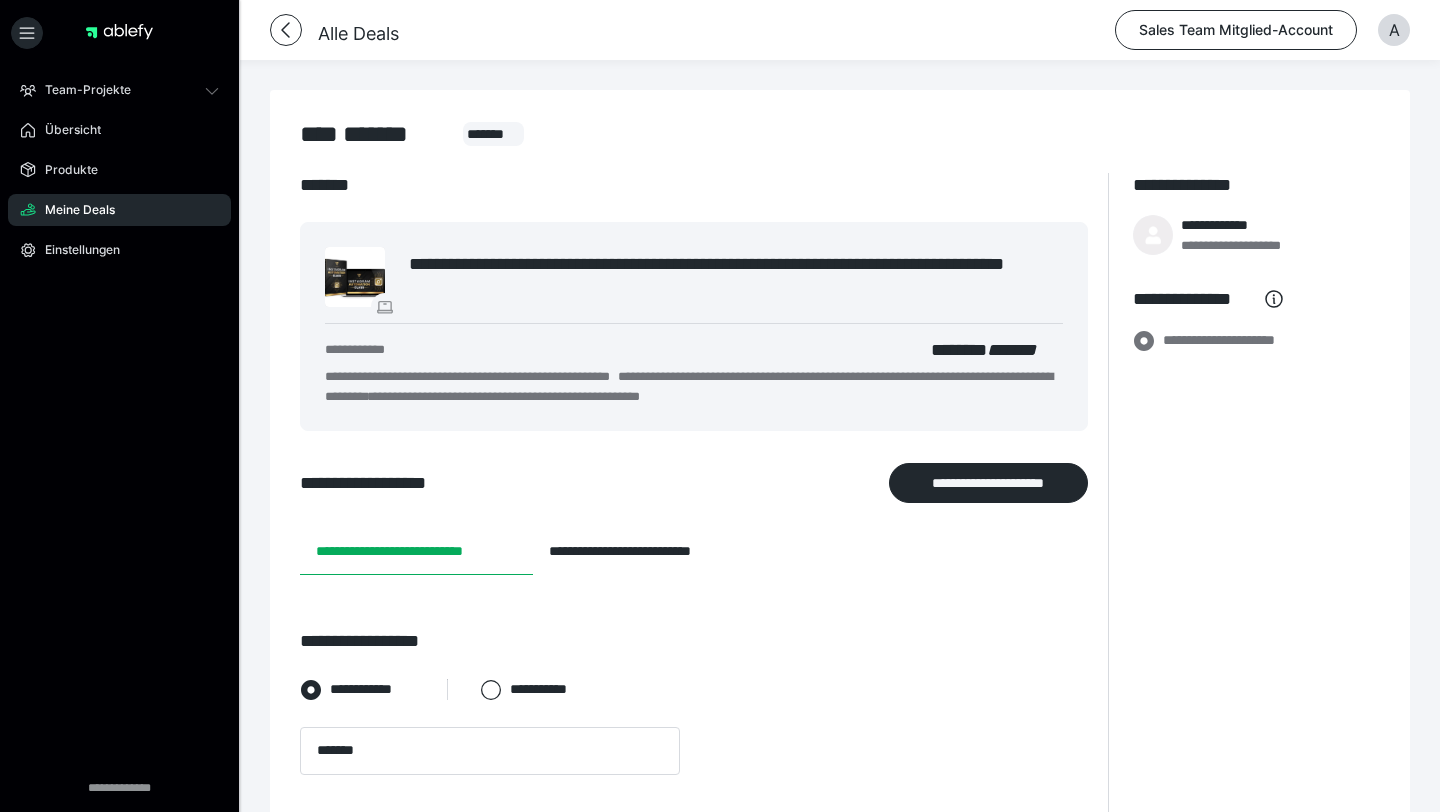 scroll, scrollTop: 131, scrollLeft: 0, axis: vertical 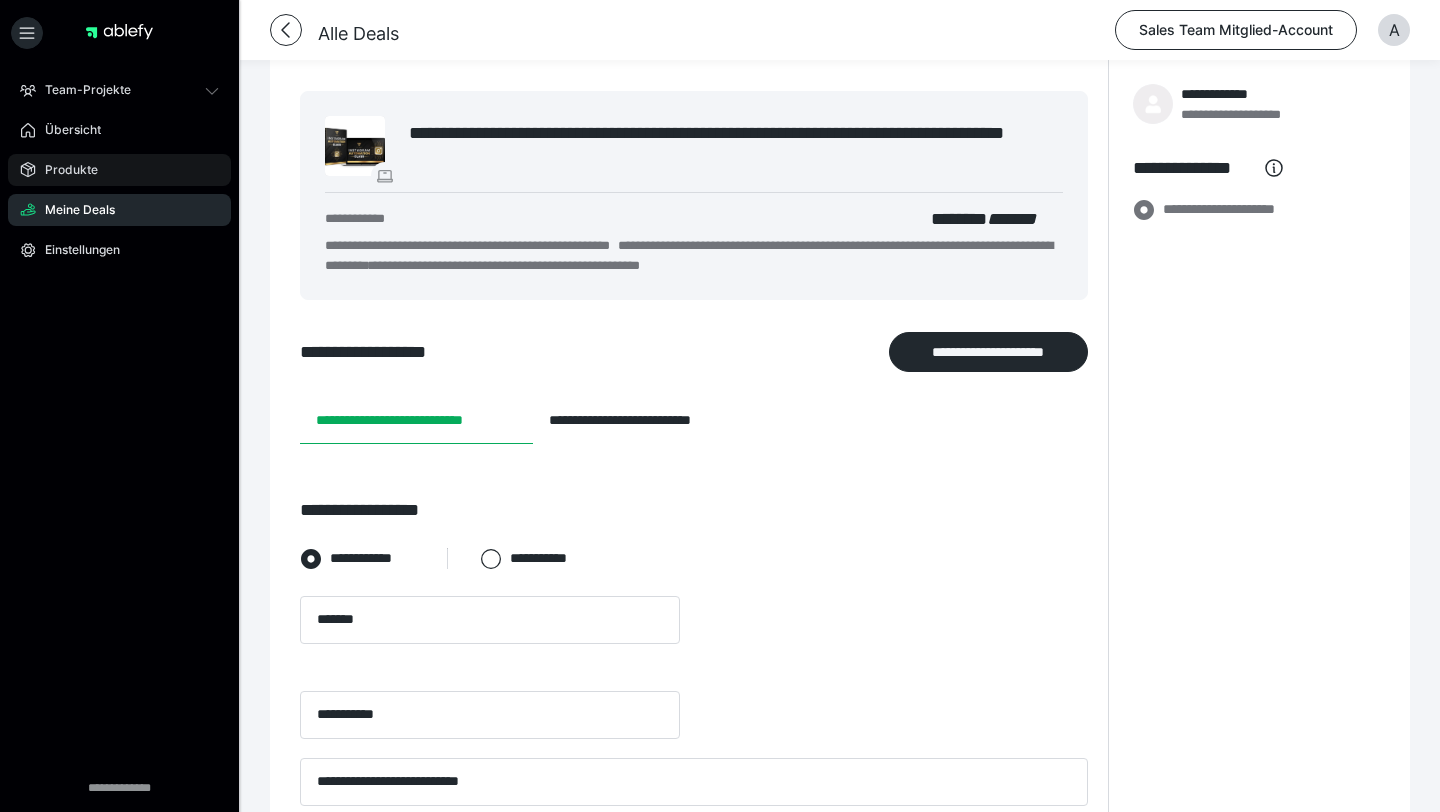 click on "Produkte" at bounding box center (119, 170) 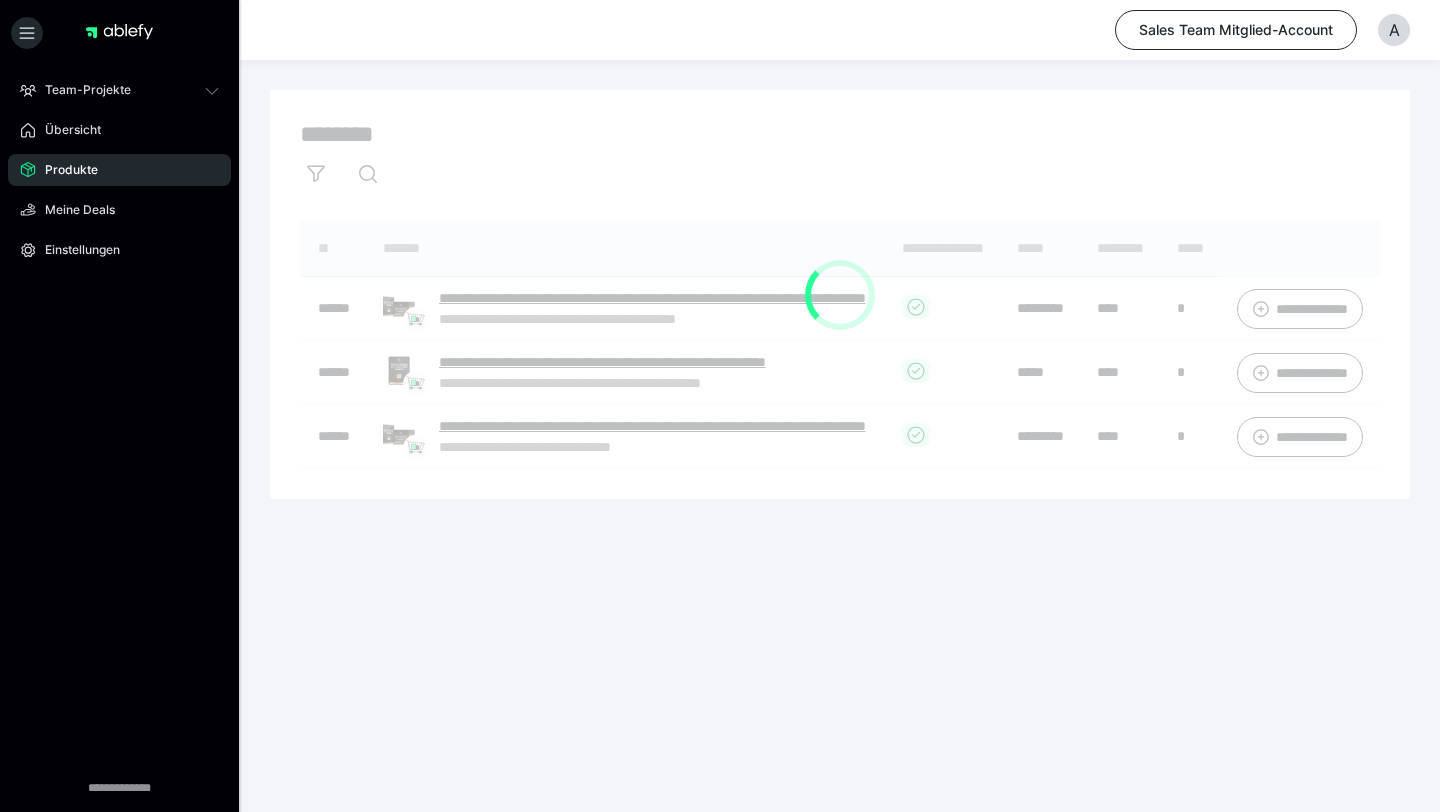 scroll, scrollTop: 0, scrollLeft: 0, axis: both 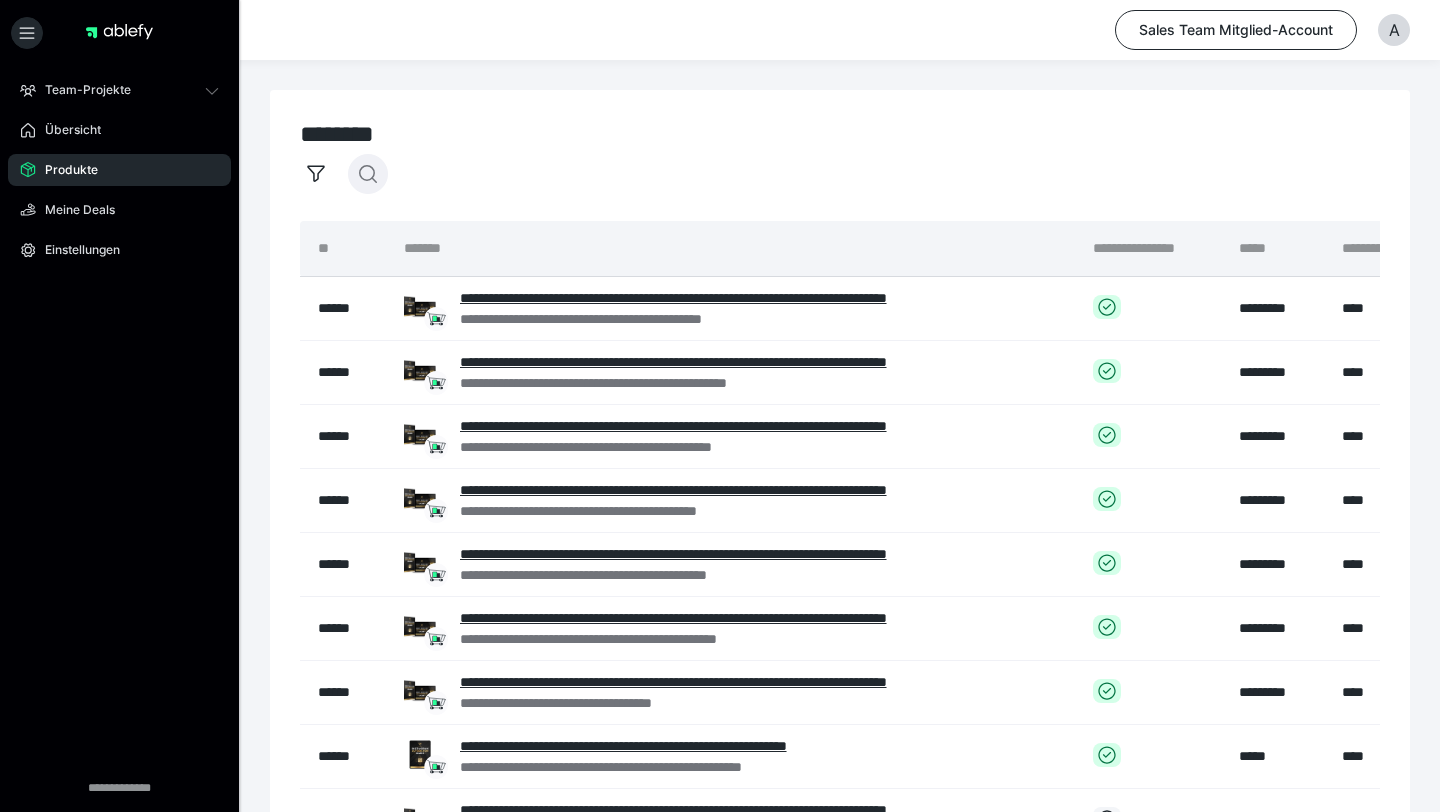 click 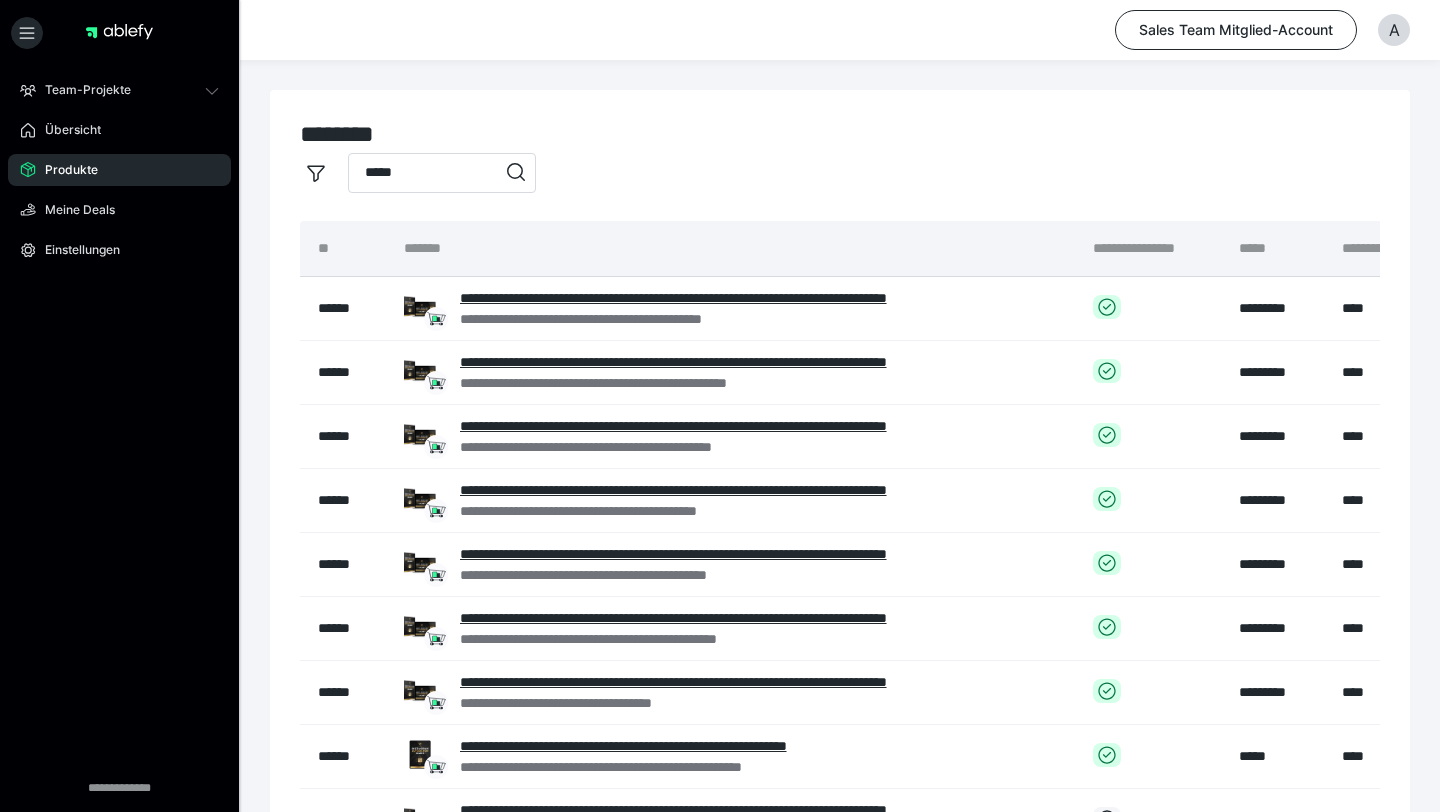 type on "*****" 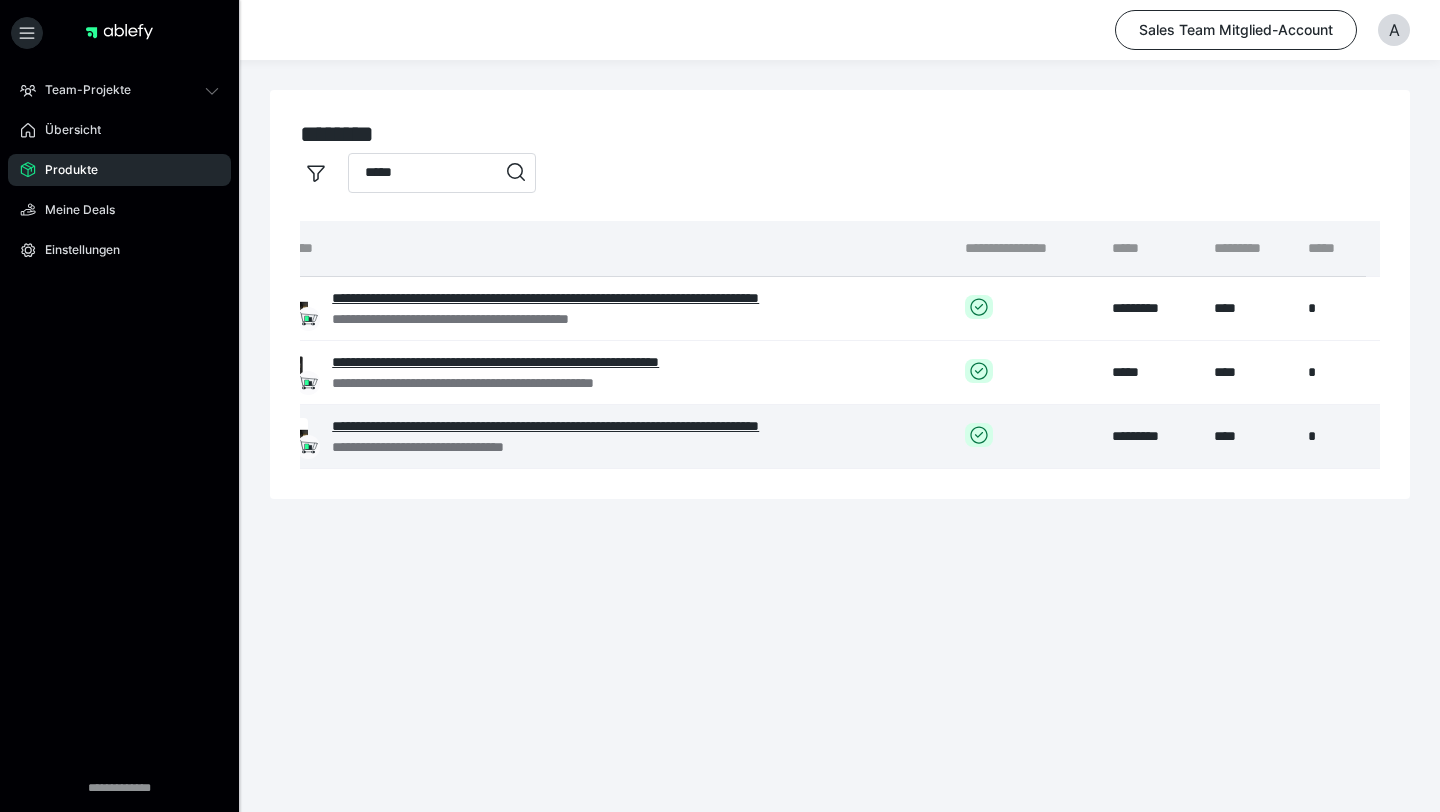 scroll, scrollTop: 0, scrollLeft: 288, axis: horizontal 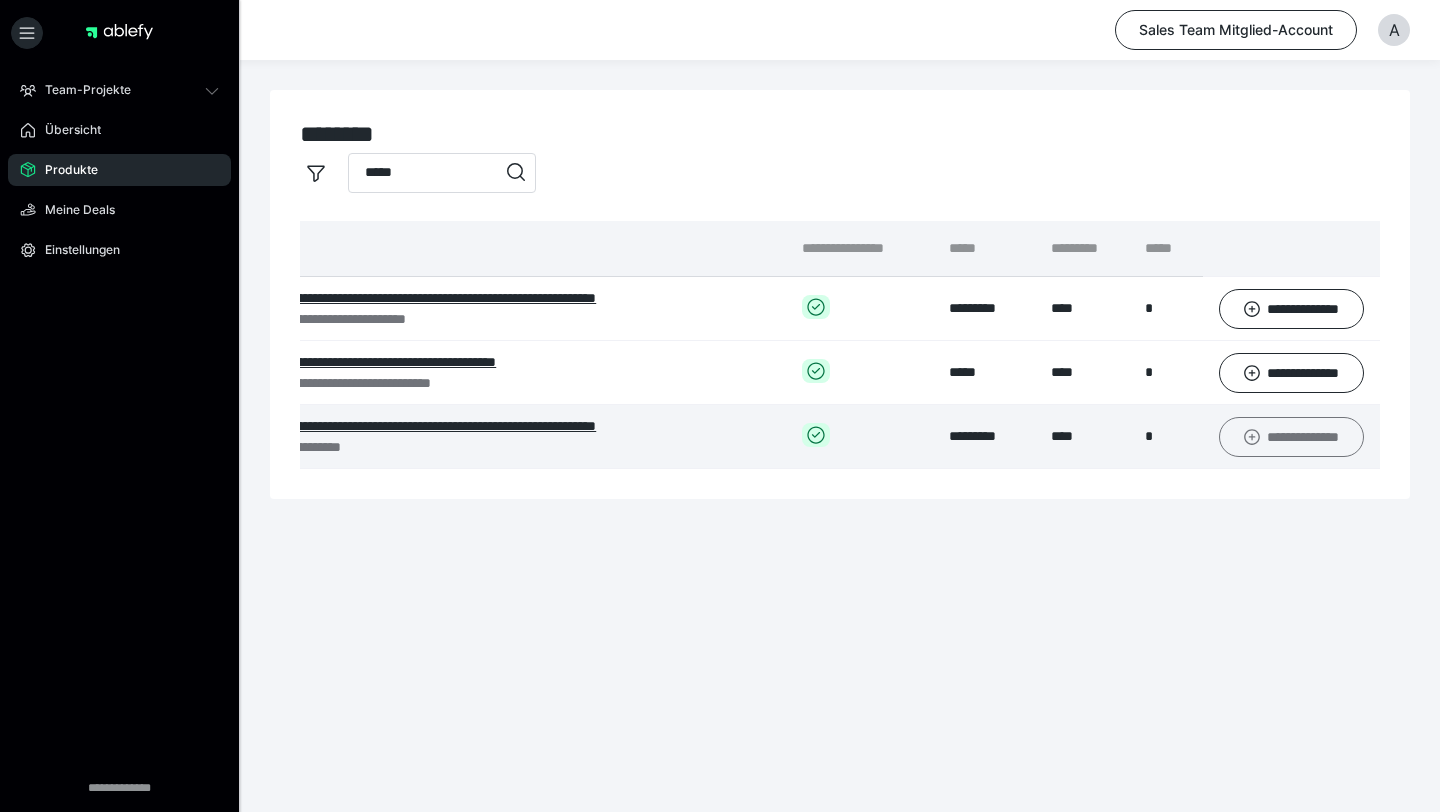 click on "**********" at bounding box center [1292, 437] 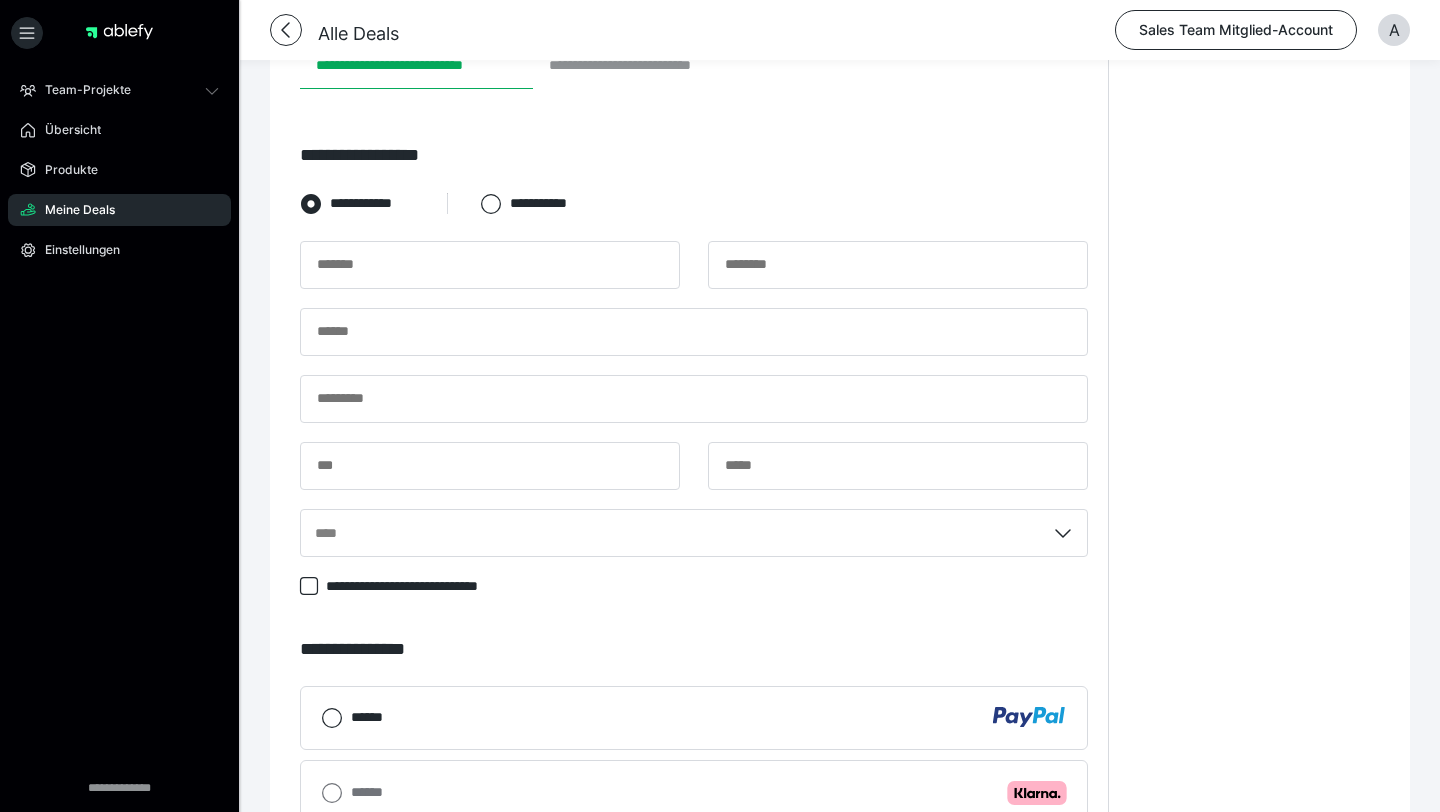 scroll, scrollTop: 483, scrollLeft: 0, axis: vertical 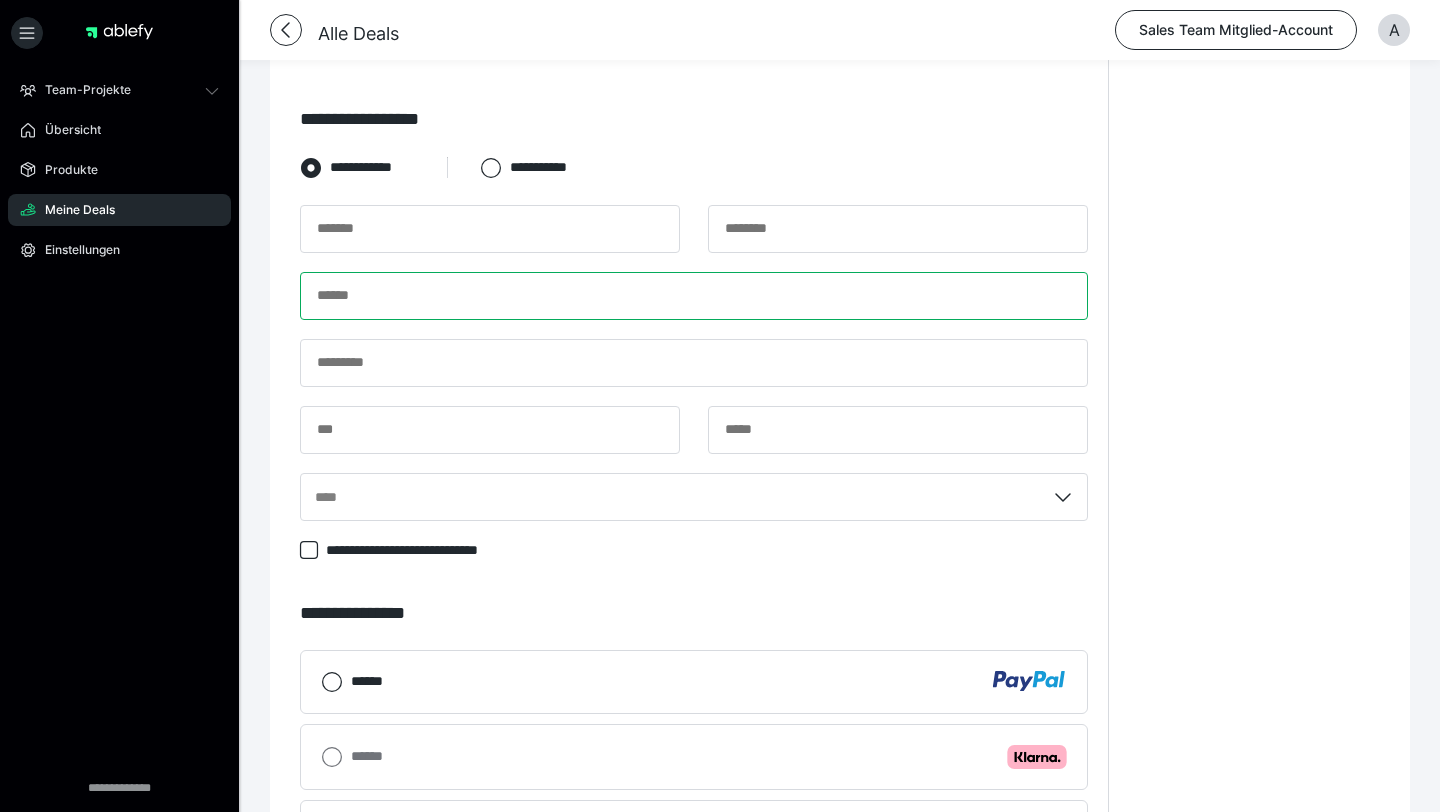 click at bounding box center [694, 296] 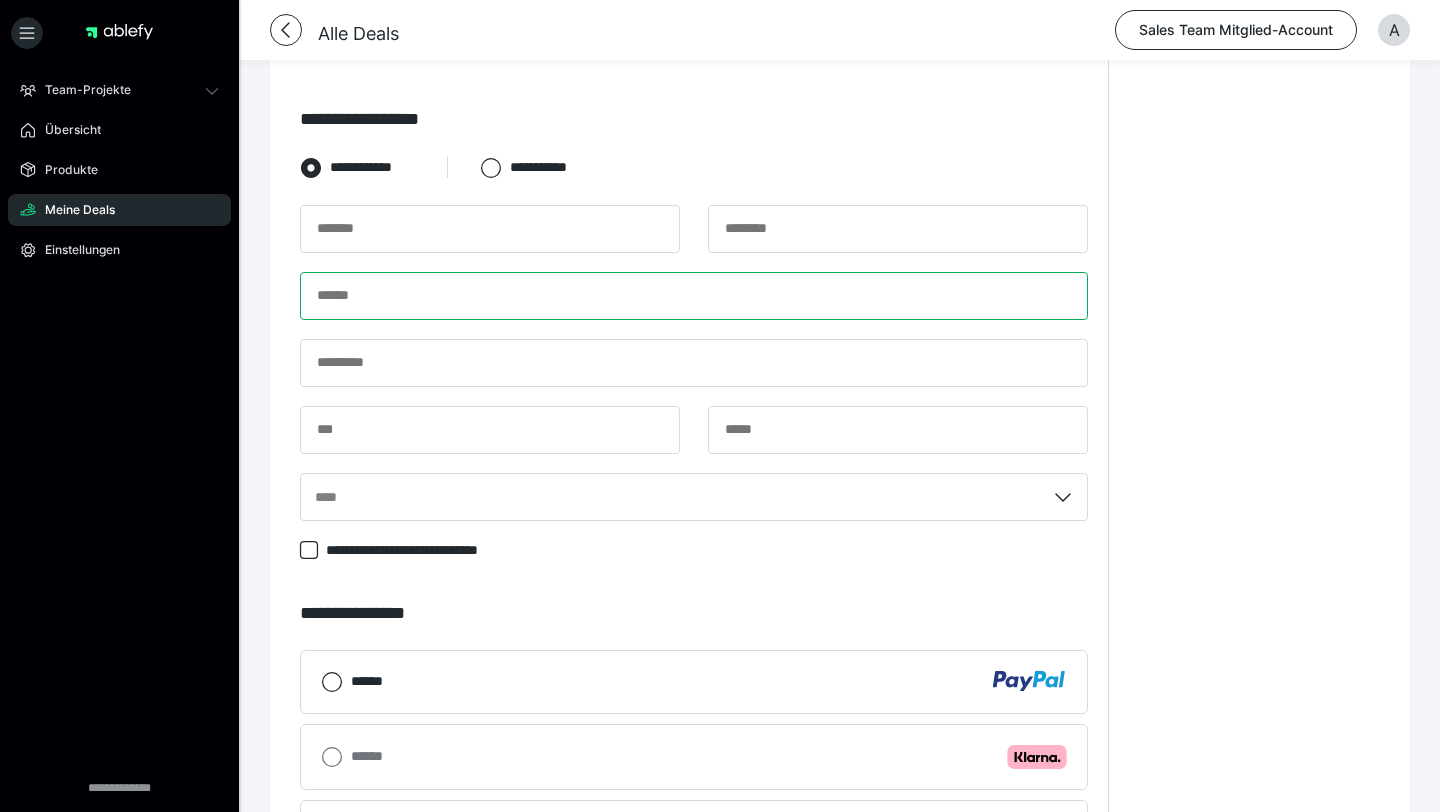 paste on "**********" 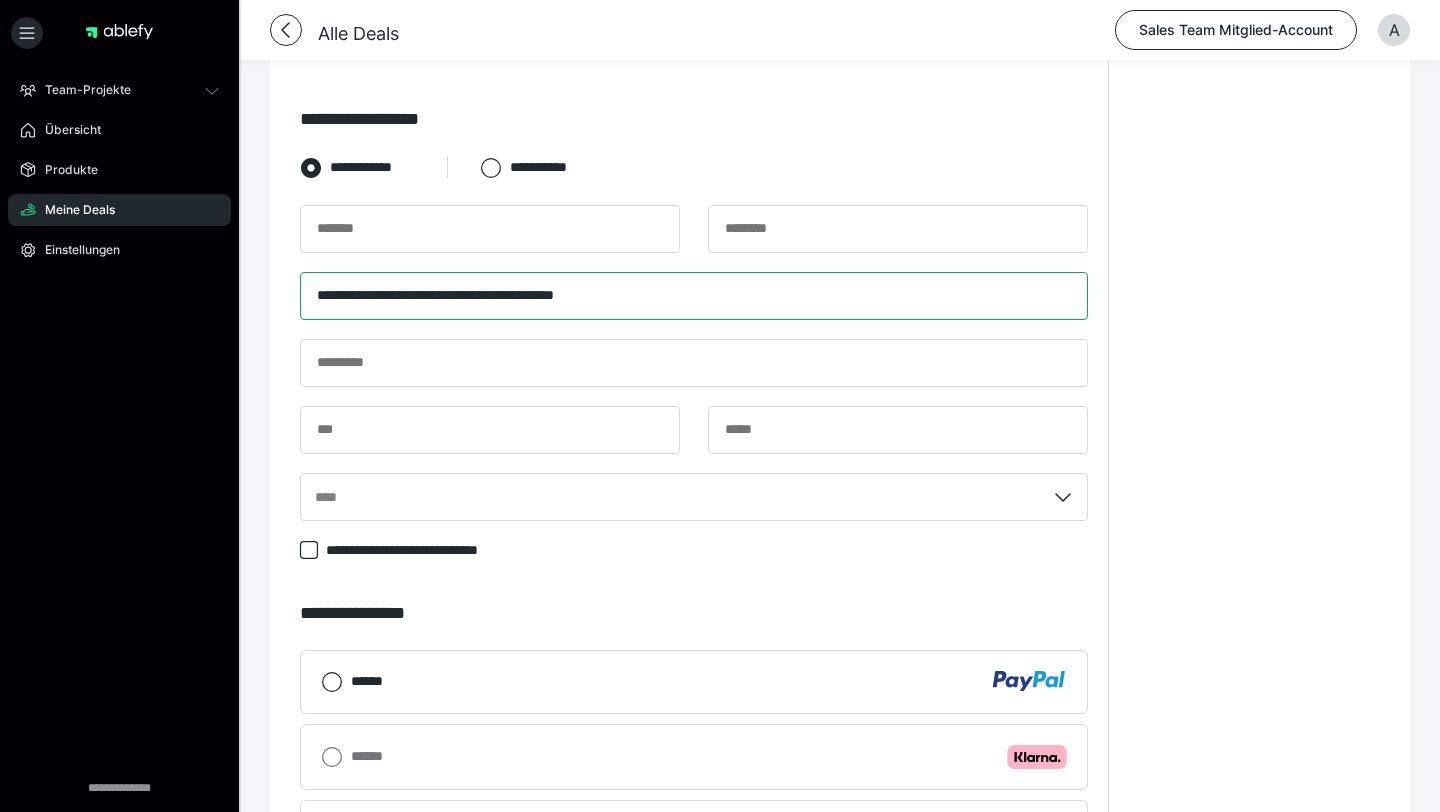 type on "**********" 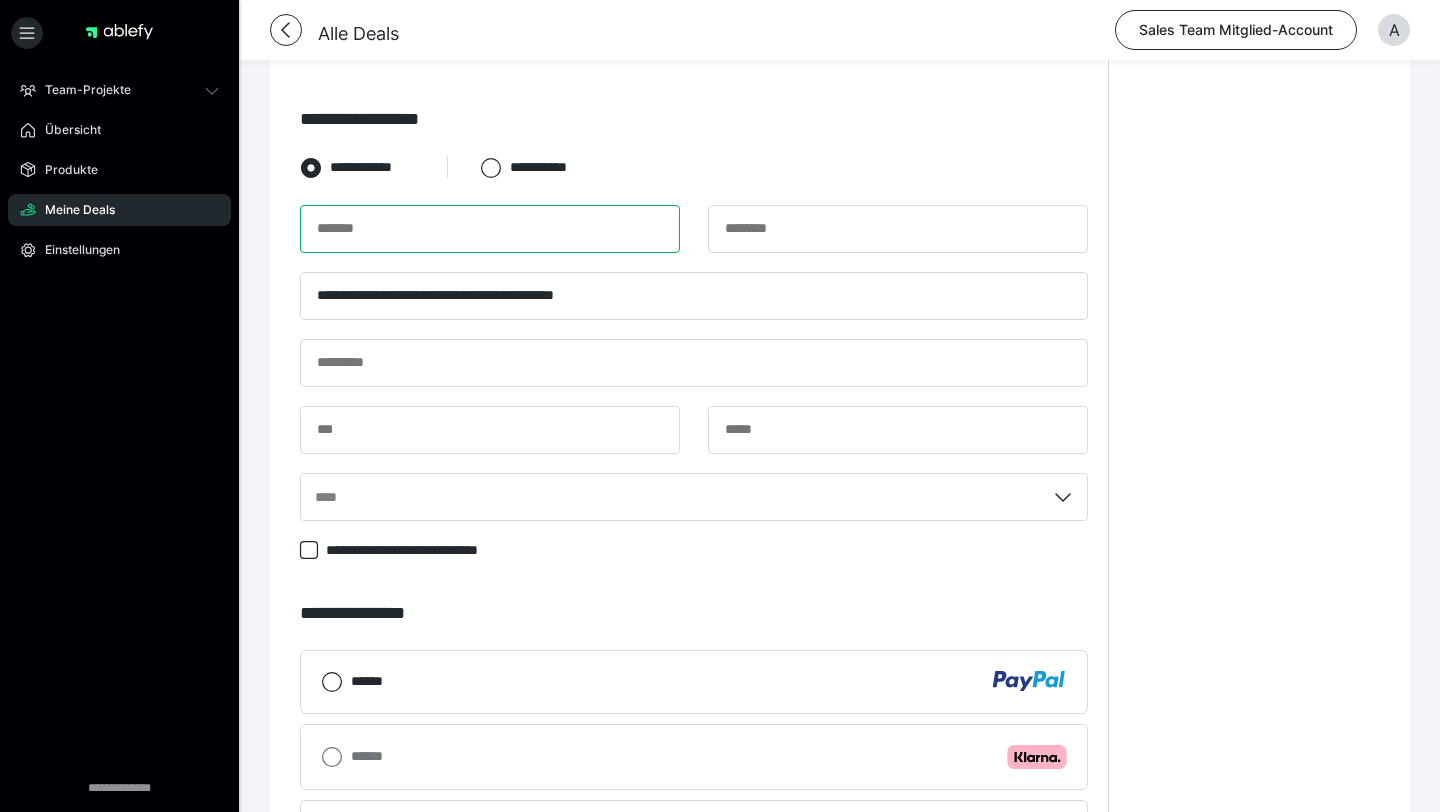 click at bounding box center [490, 229] 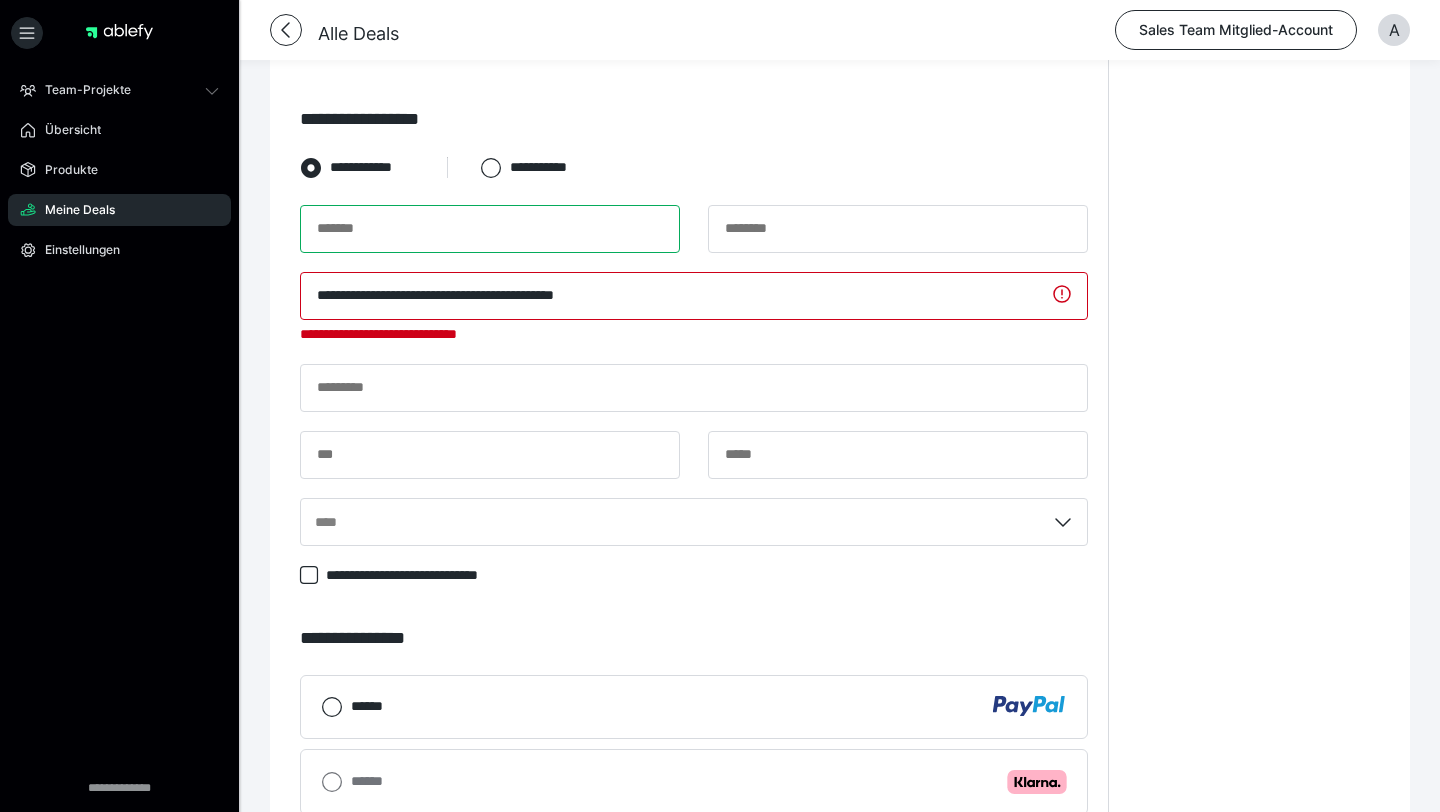 paste on "**********" 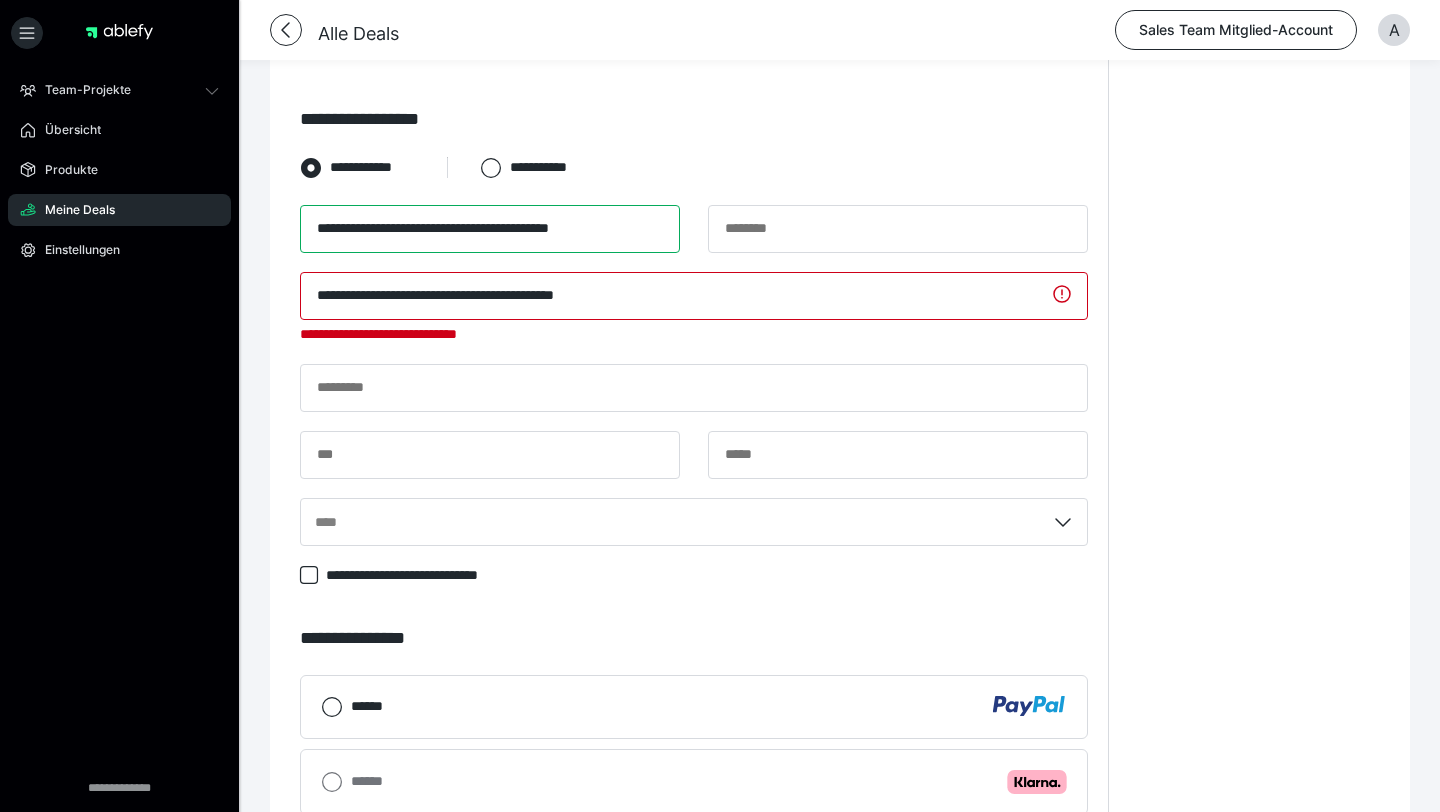 scroll, scrollTop: 0, scrollLeft: 0, axis: both 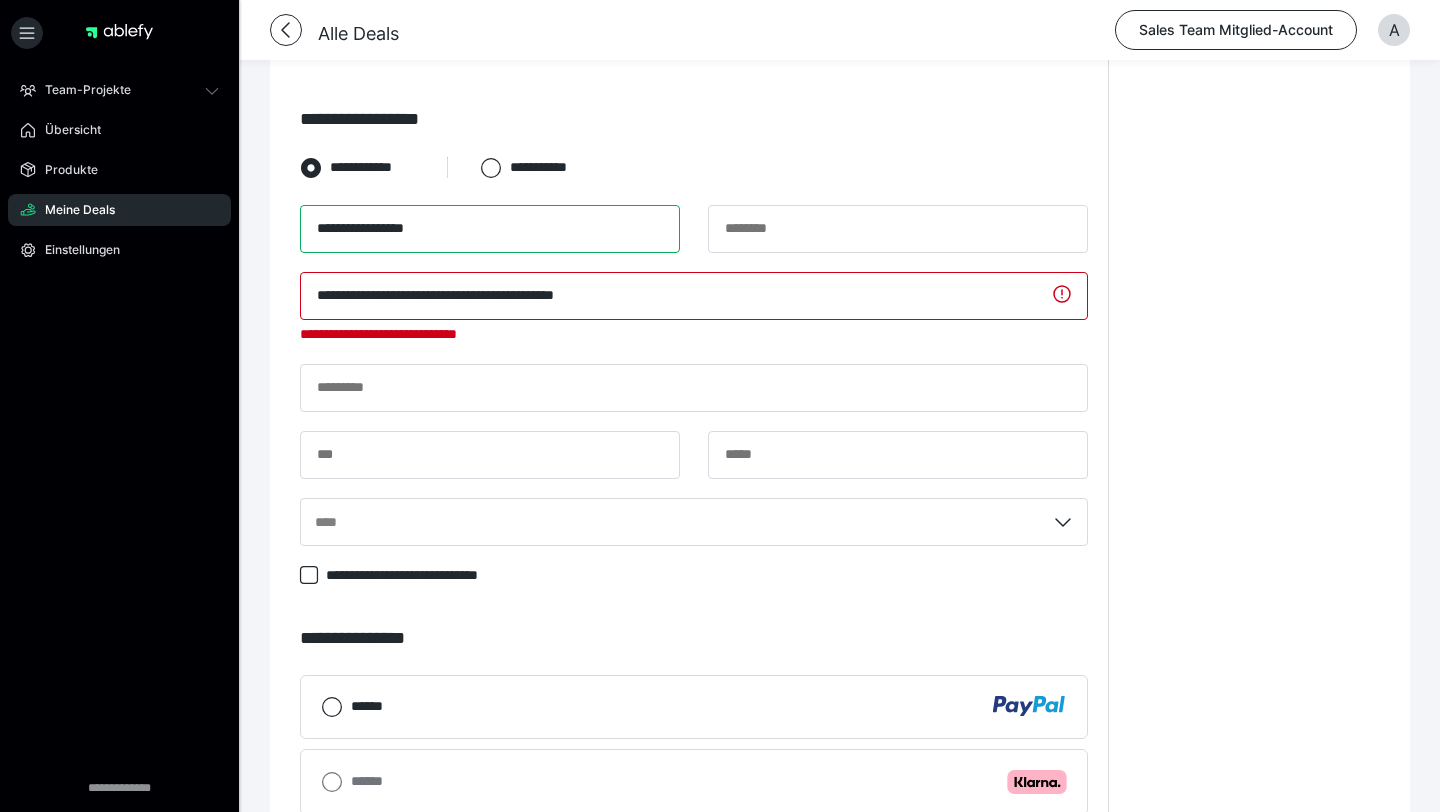 type on "**********" 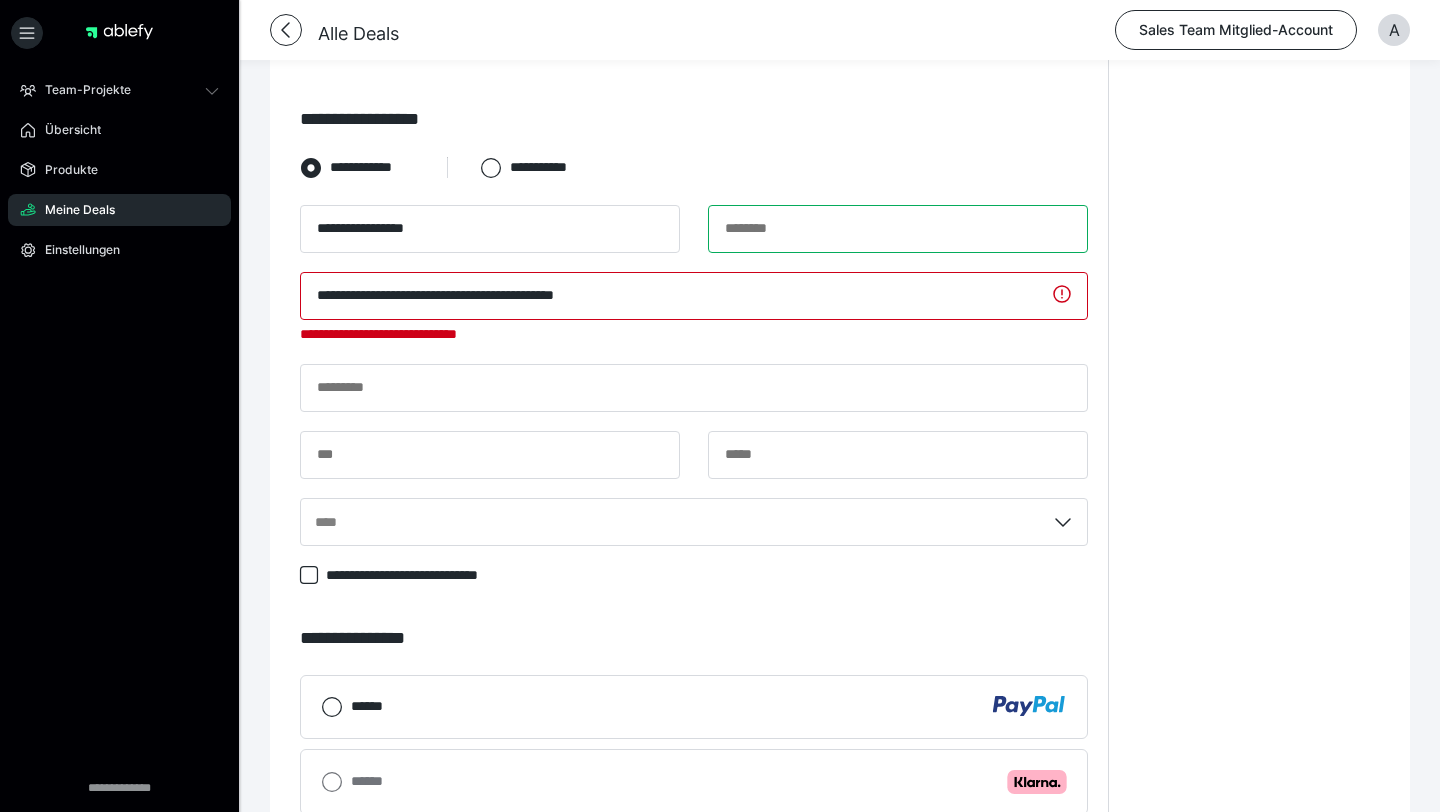 click at bounding box center [898, 229] 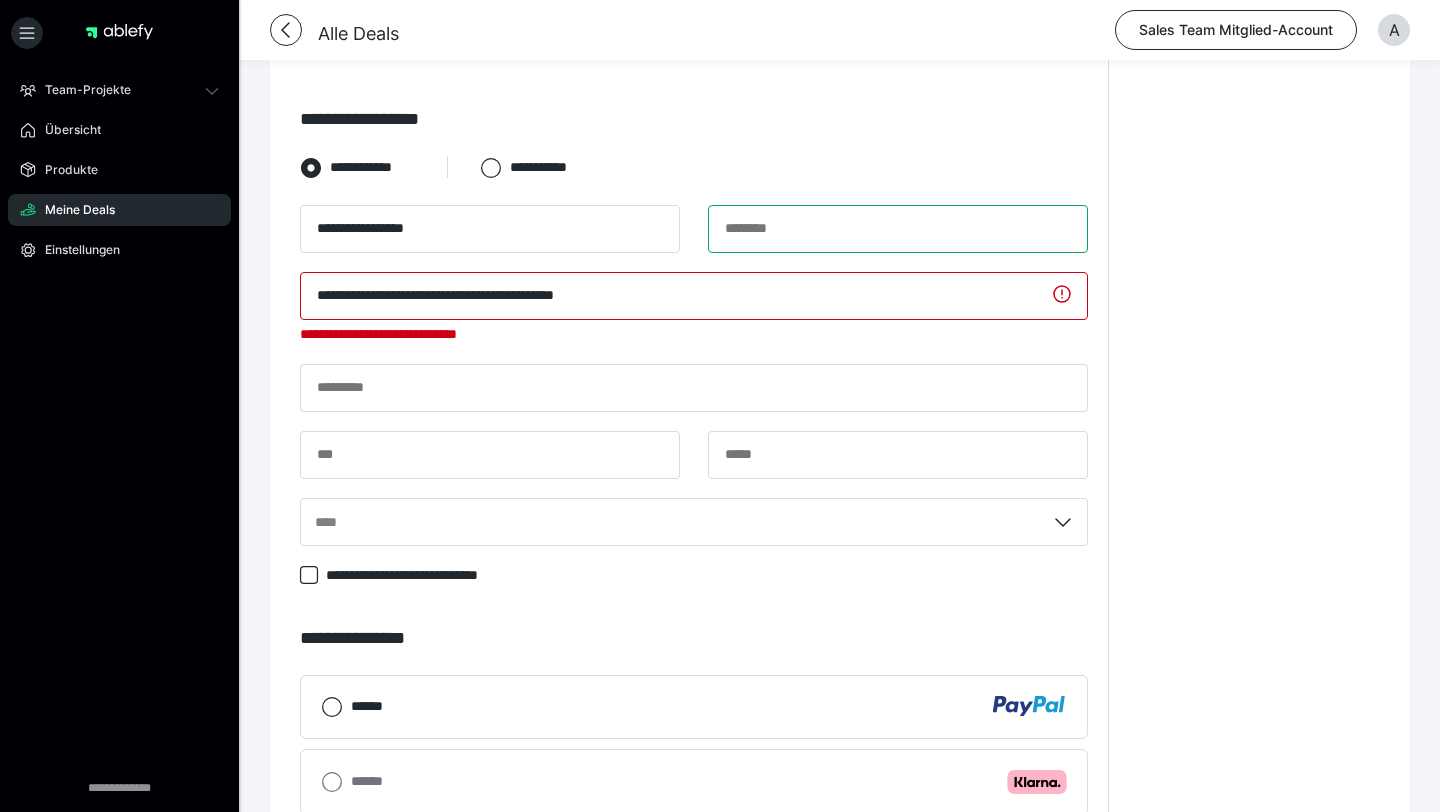 paste on "**********" 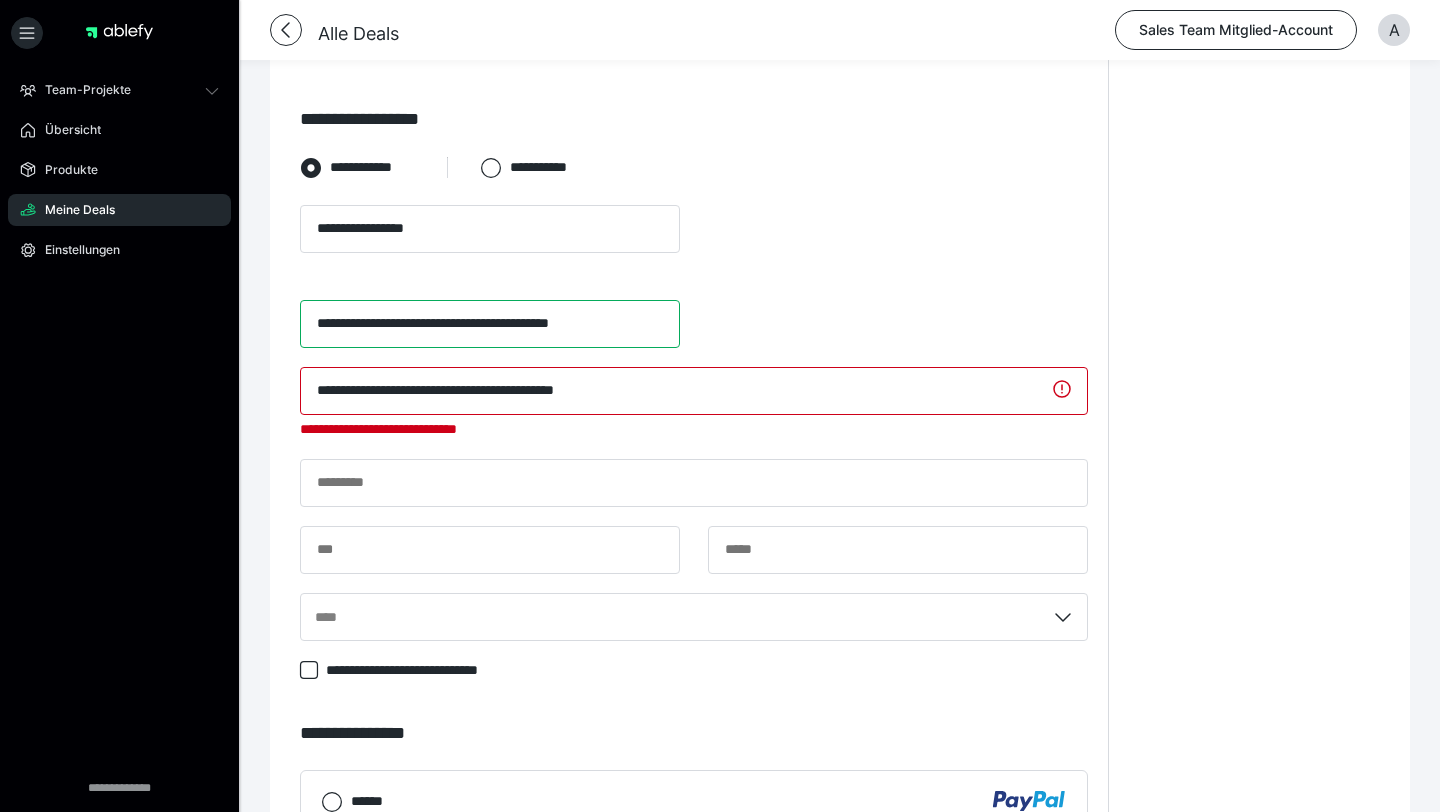 scroll, scrollTop: 0, scrollLeft: 0, axis: both 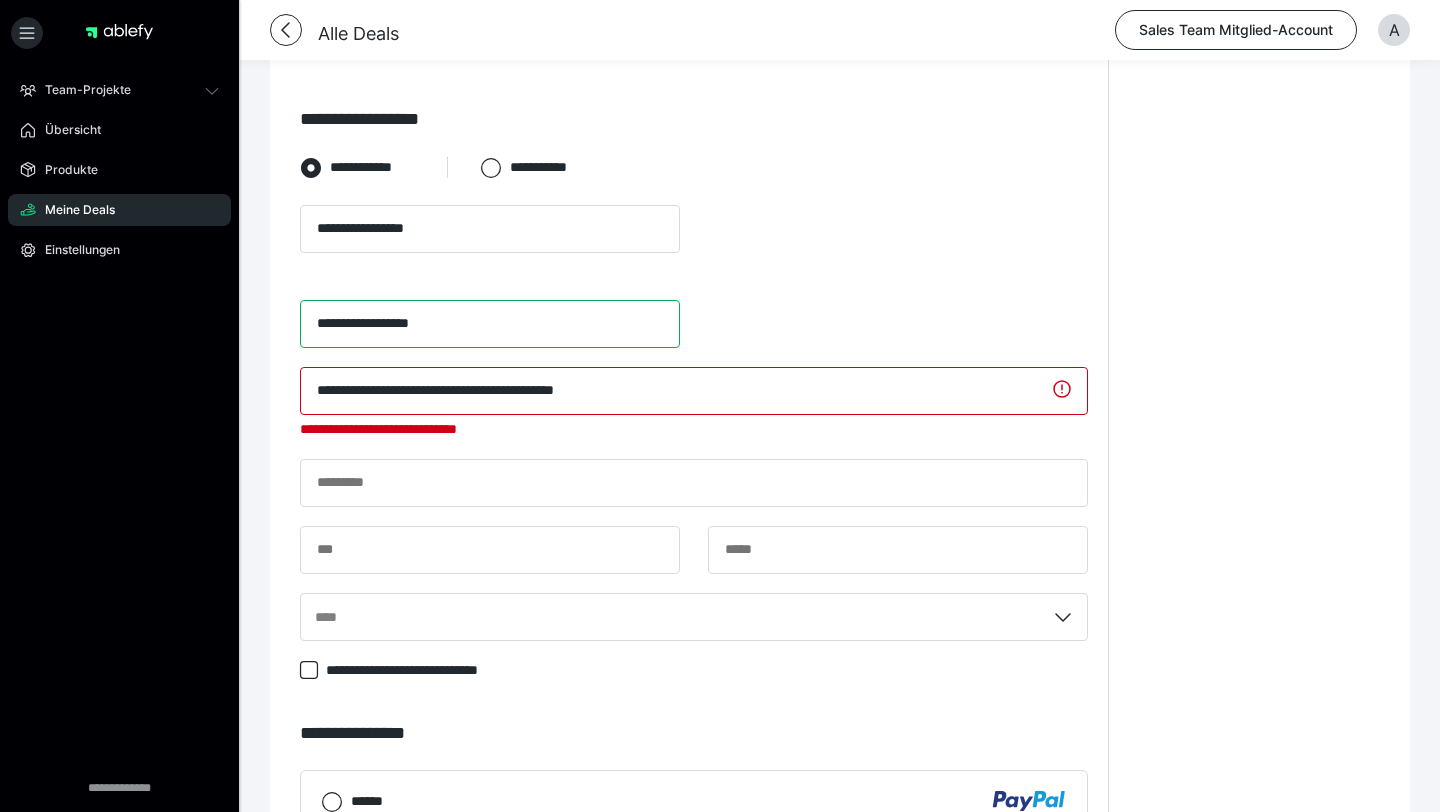 click on "**********" at bounding box center [490, 324] 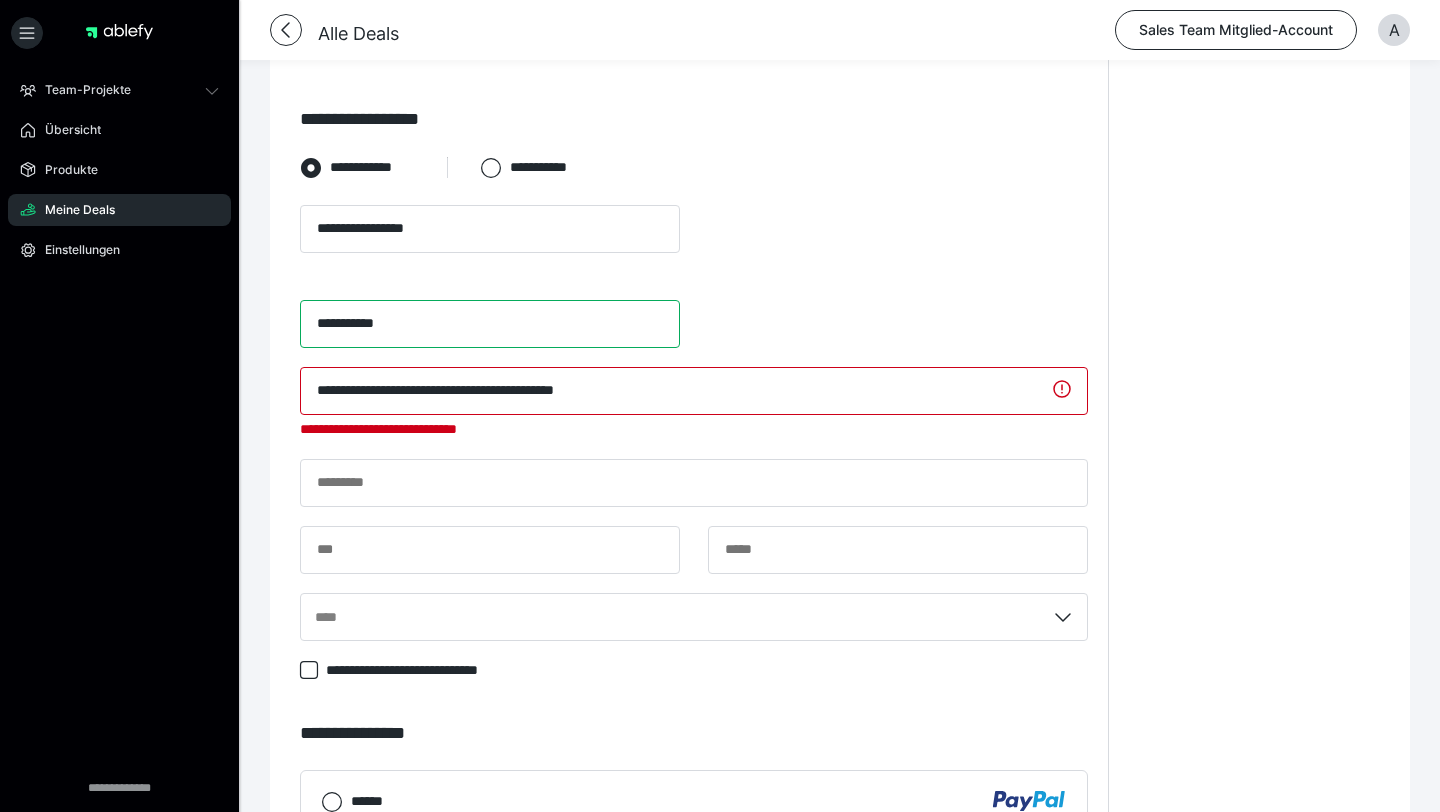 type on "**********" 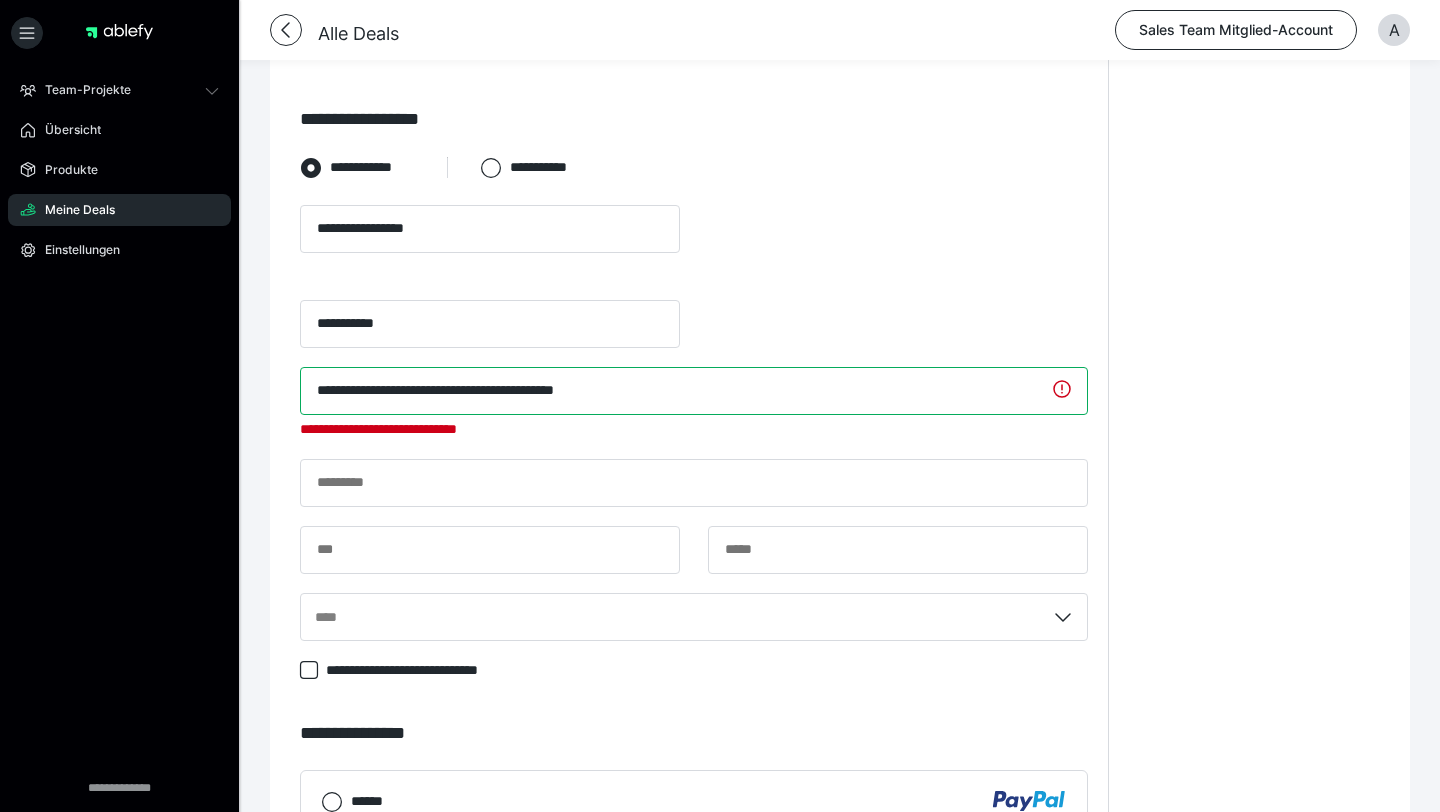click on "**********" at bounding box center [694, 391] 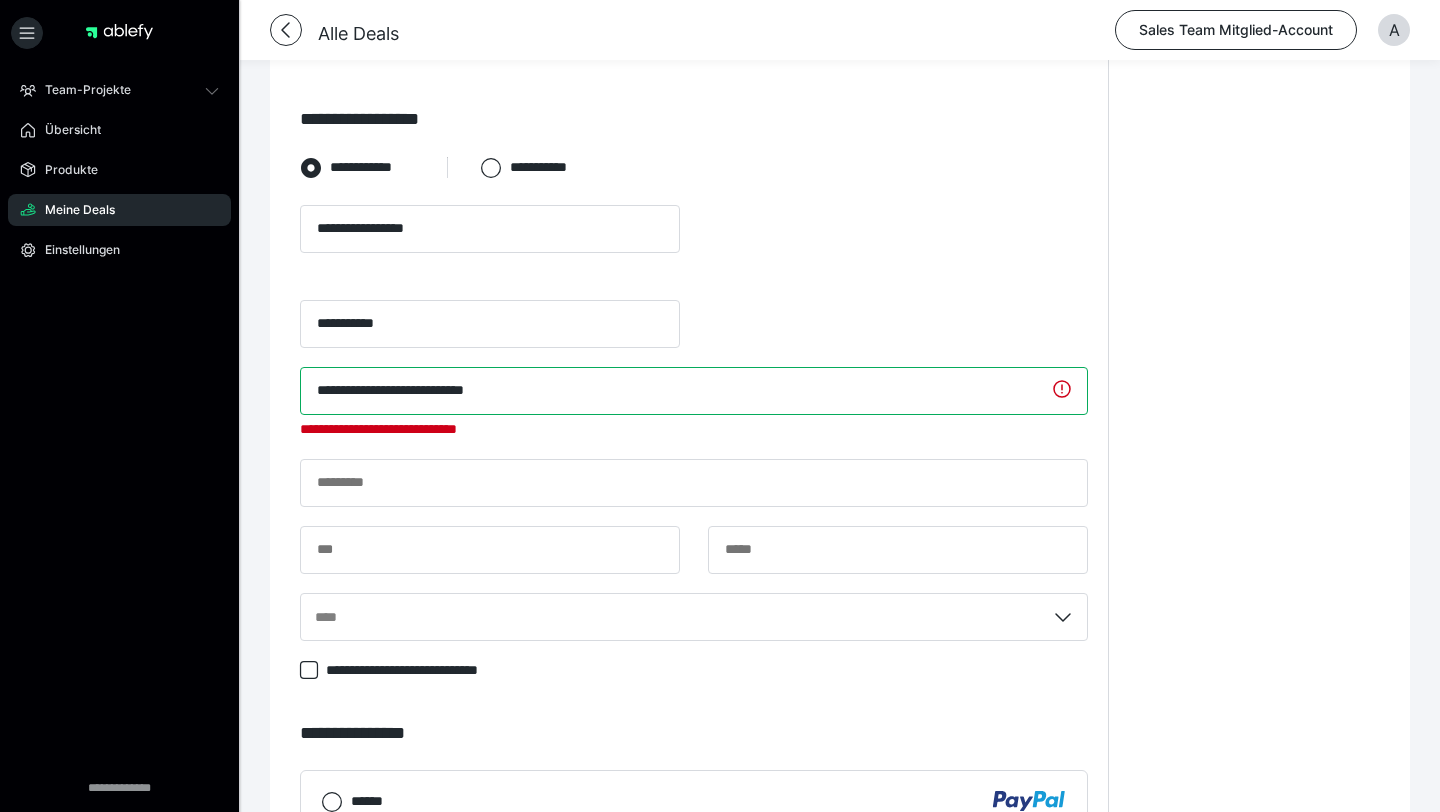 drag, startPoint x: 554, startPoint y: 297, endPoint x: 305, endPoint y: 280, distance: 249.57965 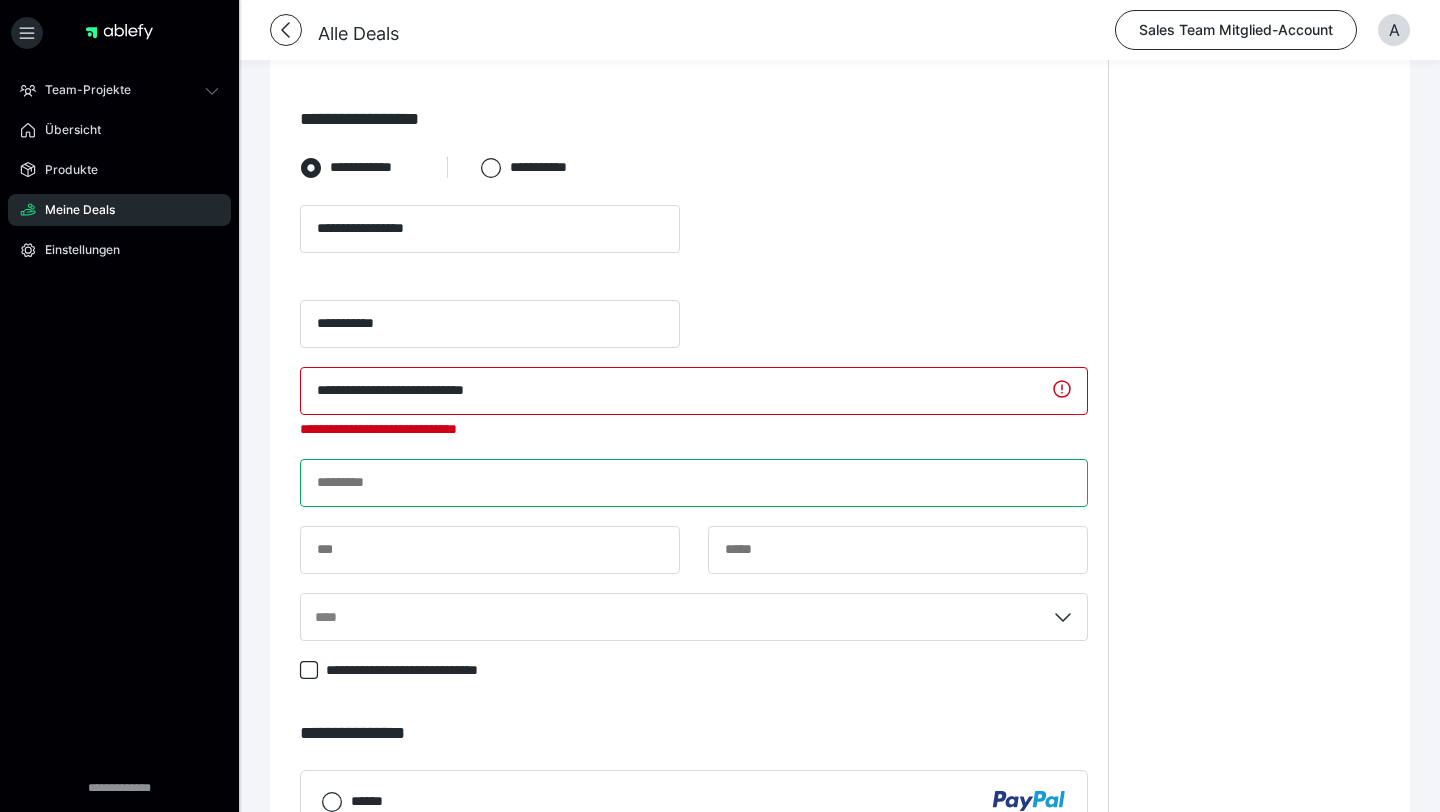 click at bounding box center [694, 483] 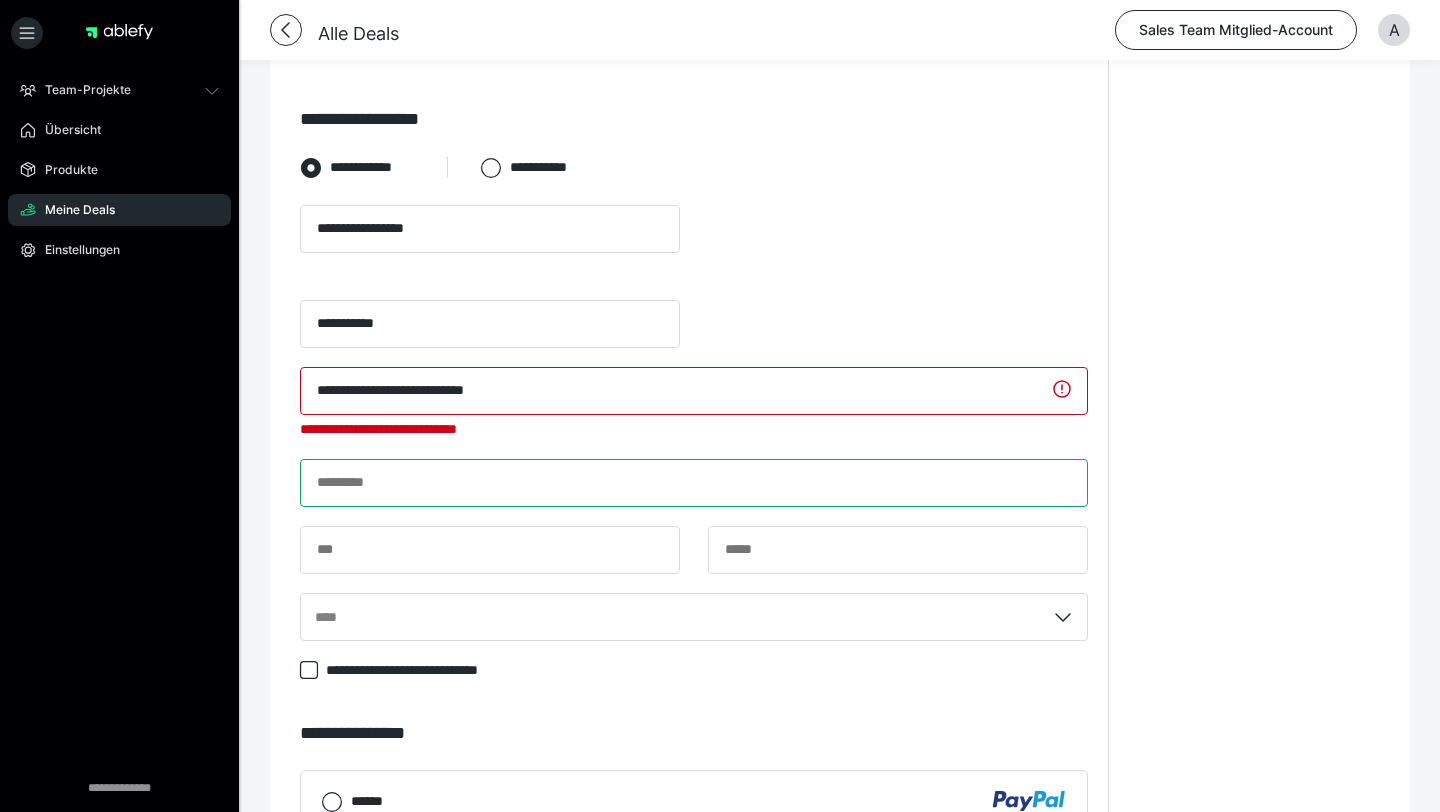 paste on "**********" 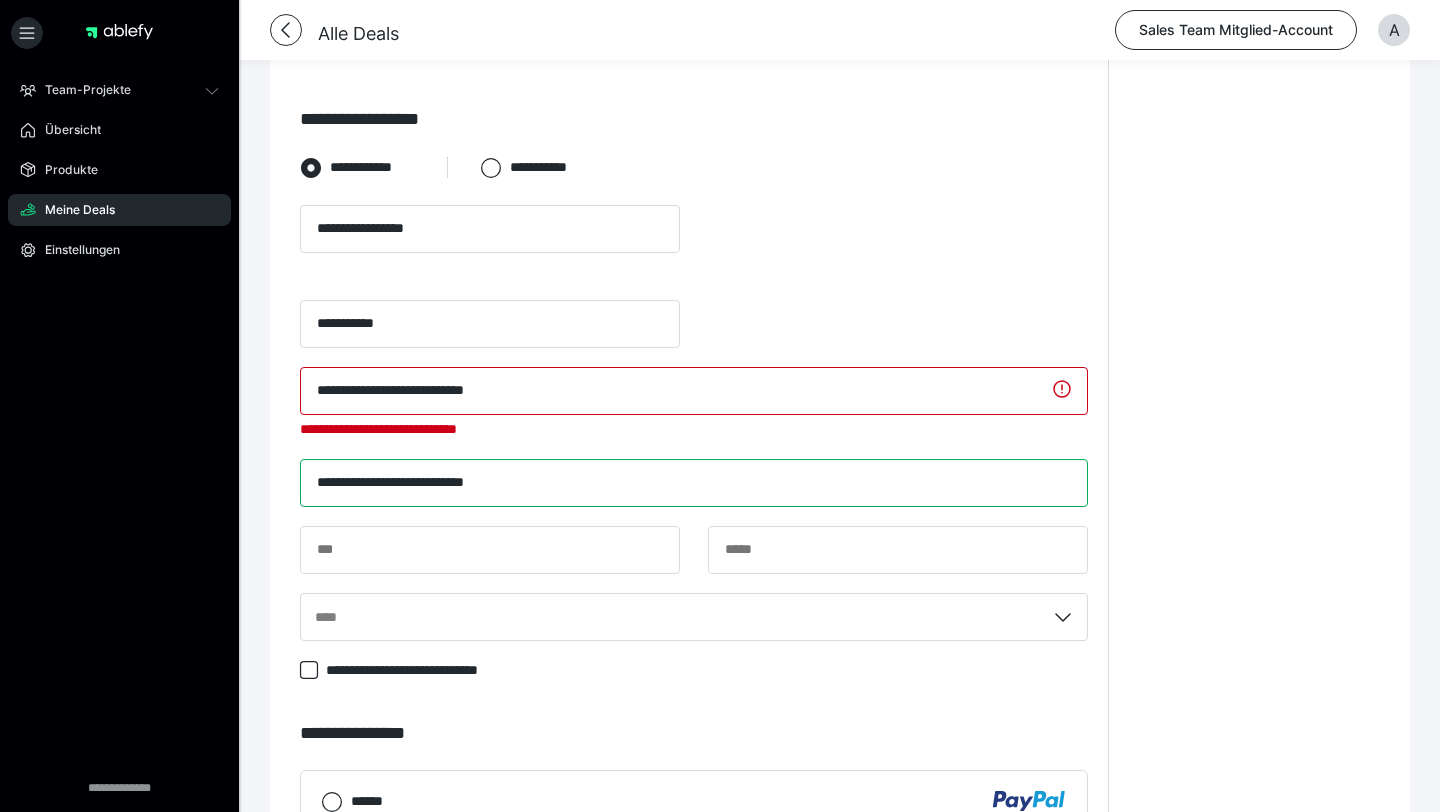 type on "**********" 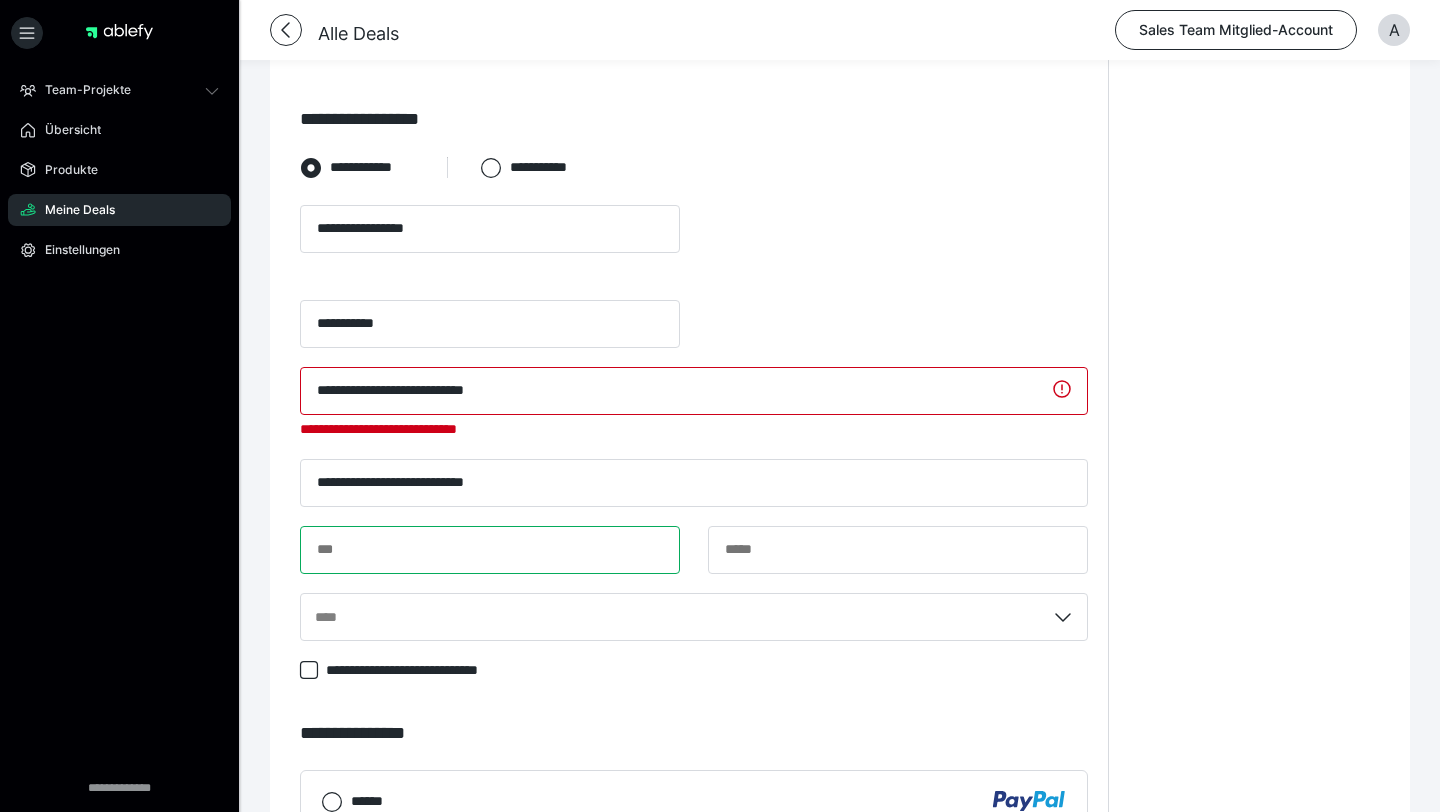 click at bounding box center (490, 550) 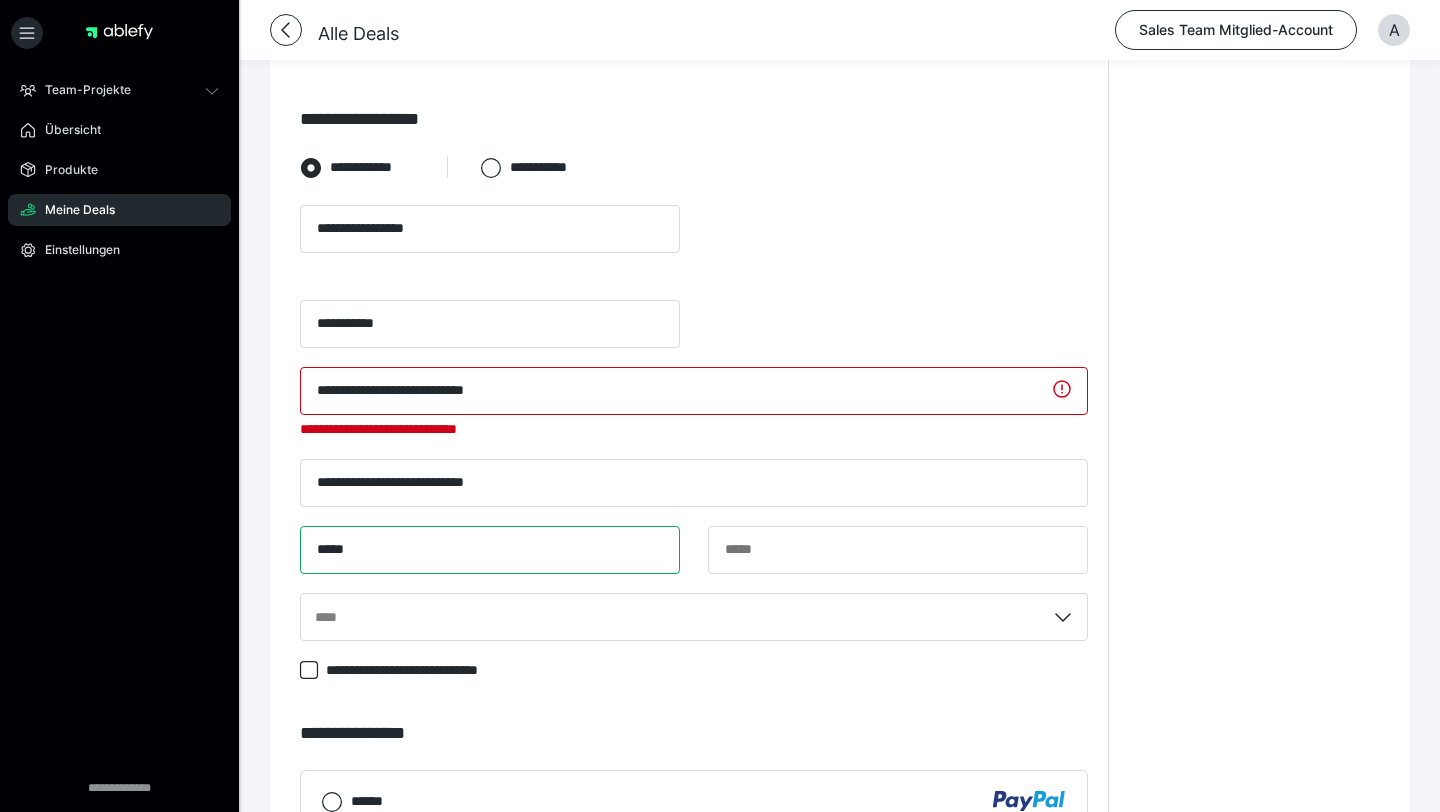 type on "*****" 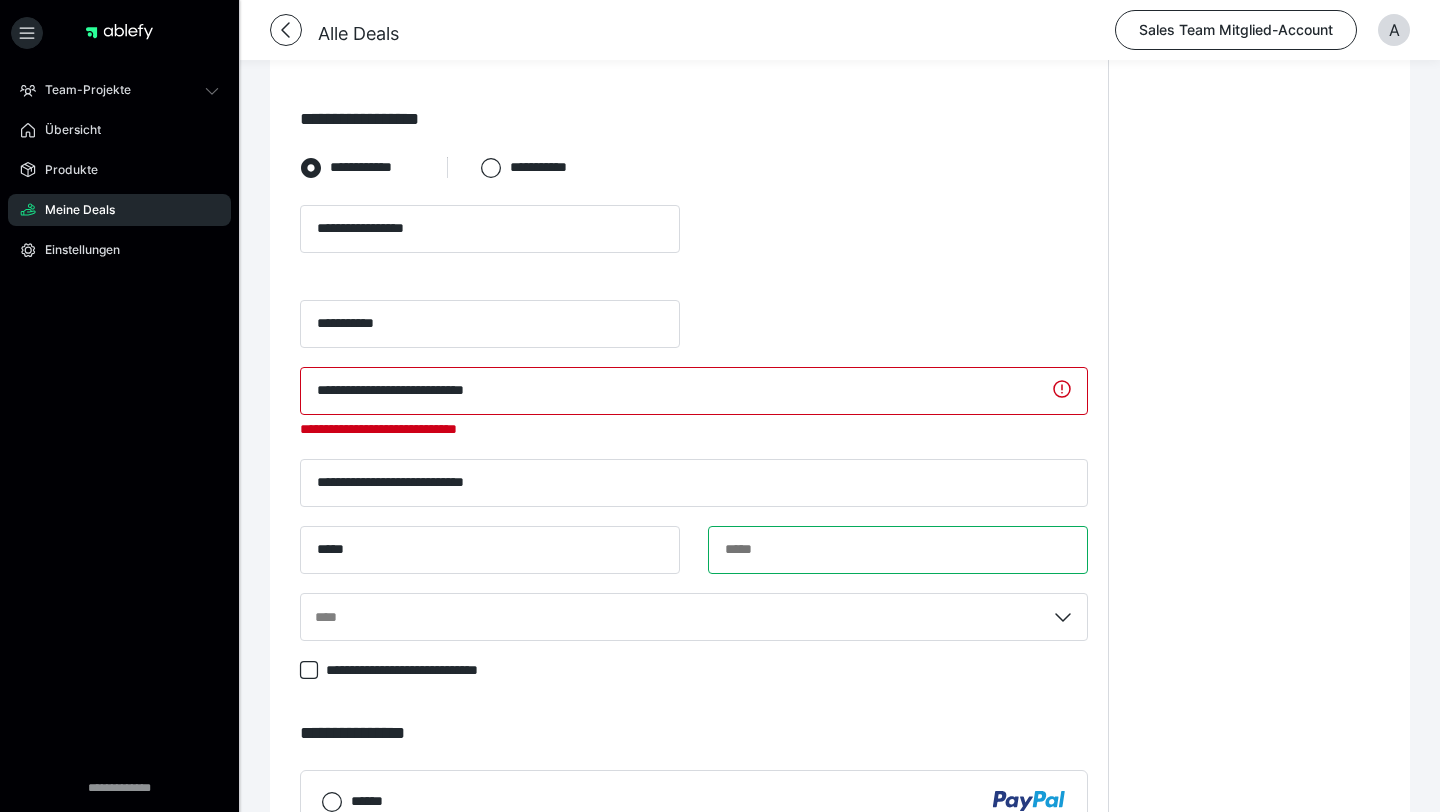 click at bounding box center (898, 550) 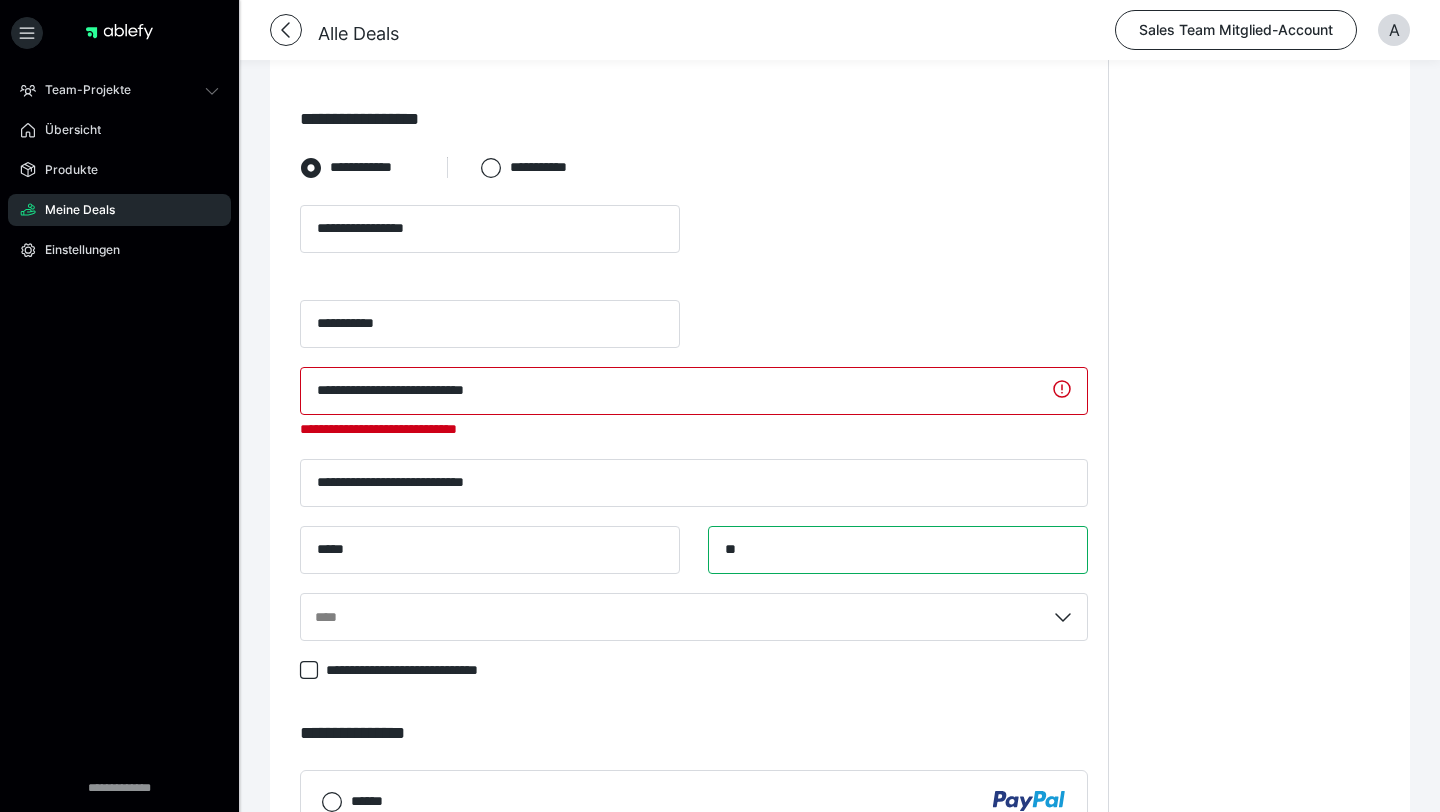 type on "*" 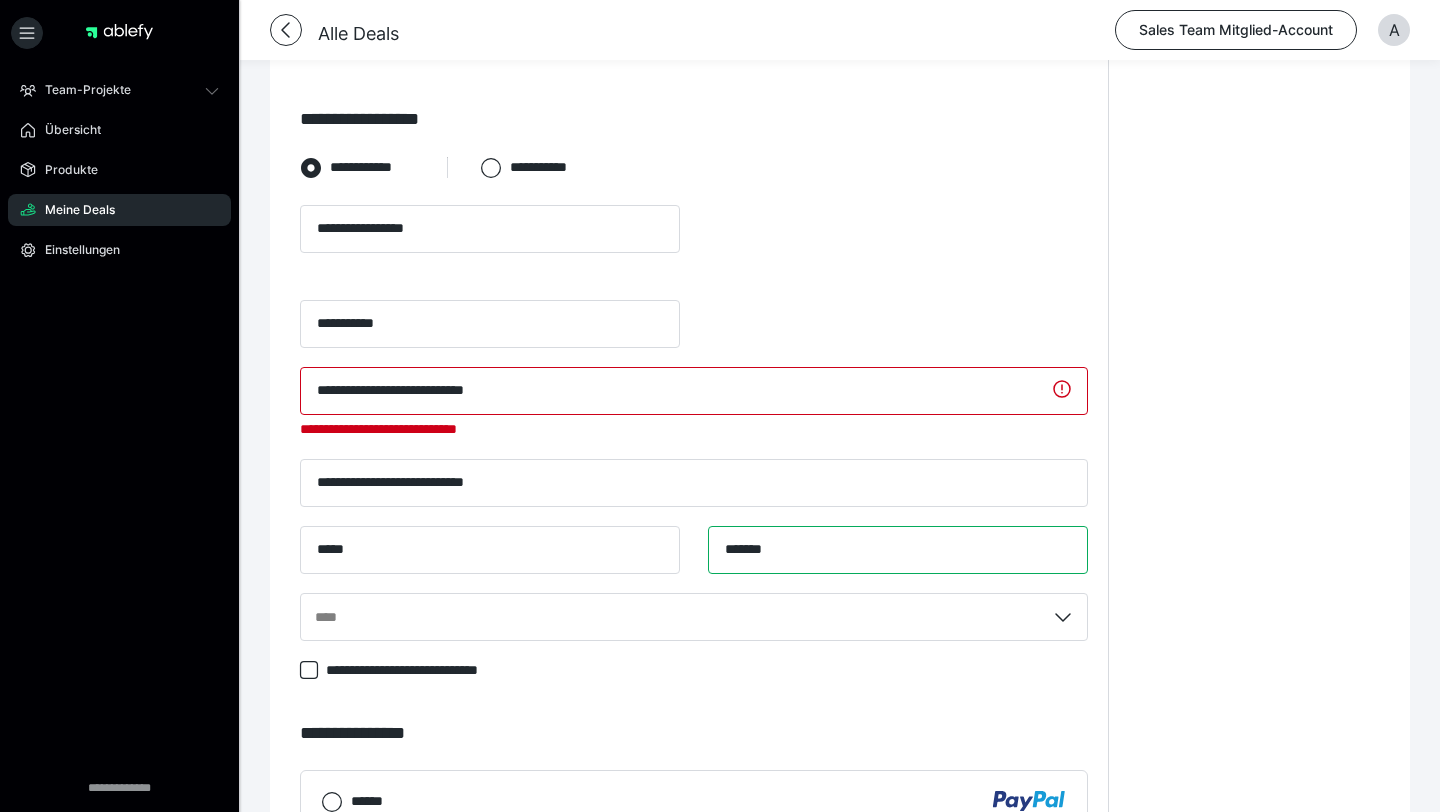 type on "*******" 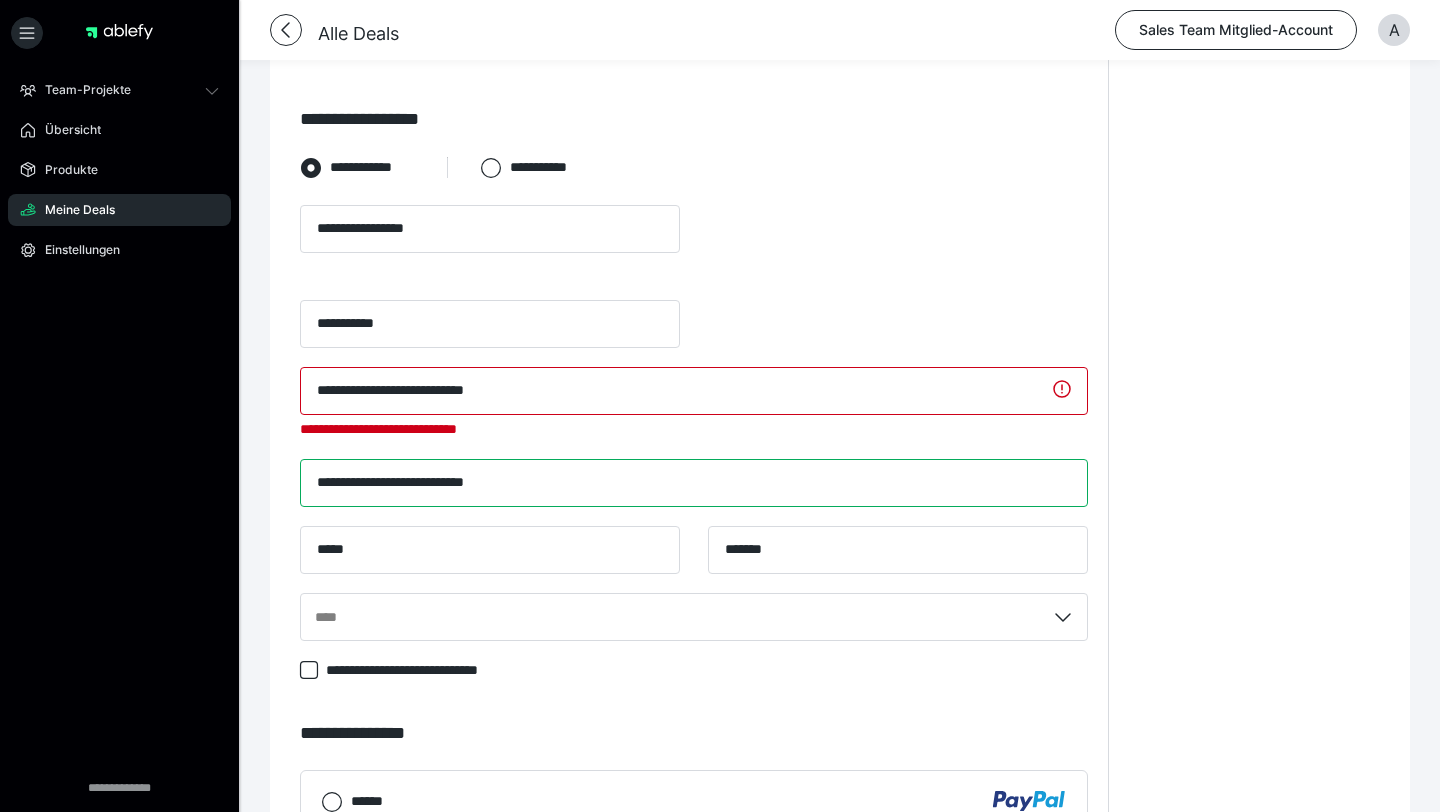 click on "**********" at bounding box center (694, 483) 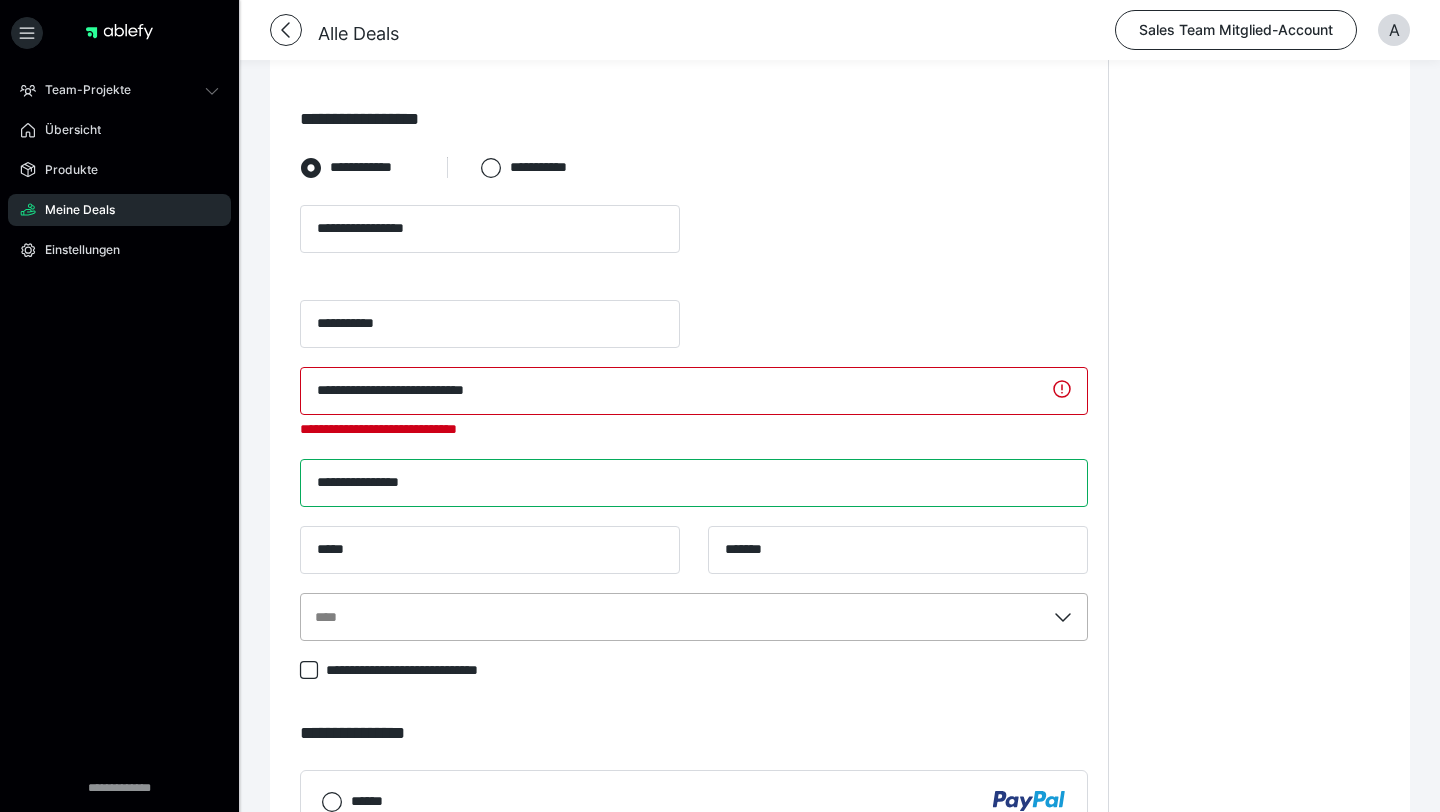 type on "**********" 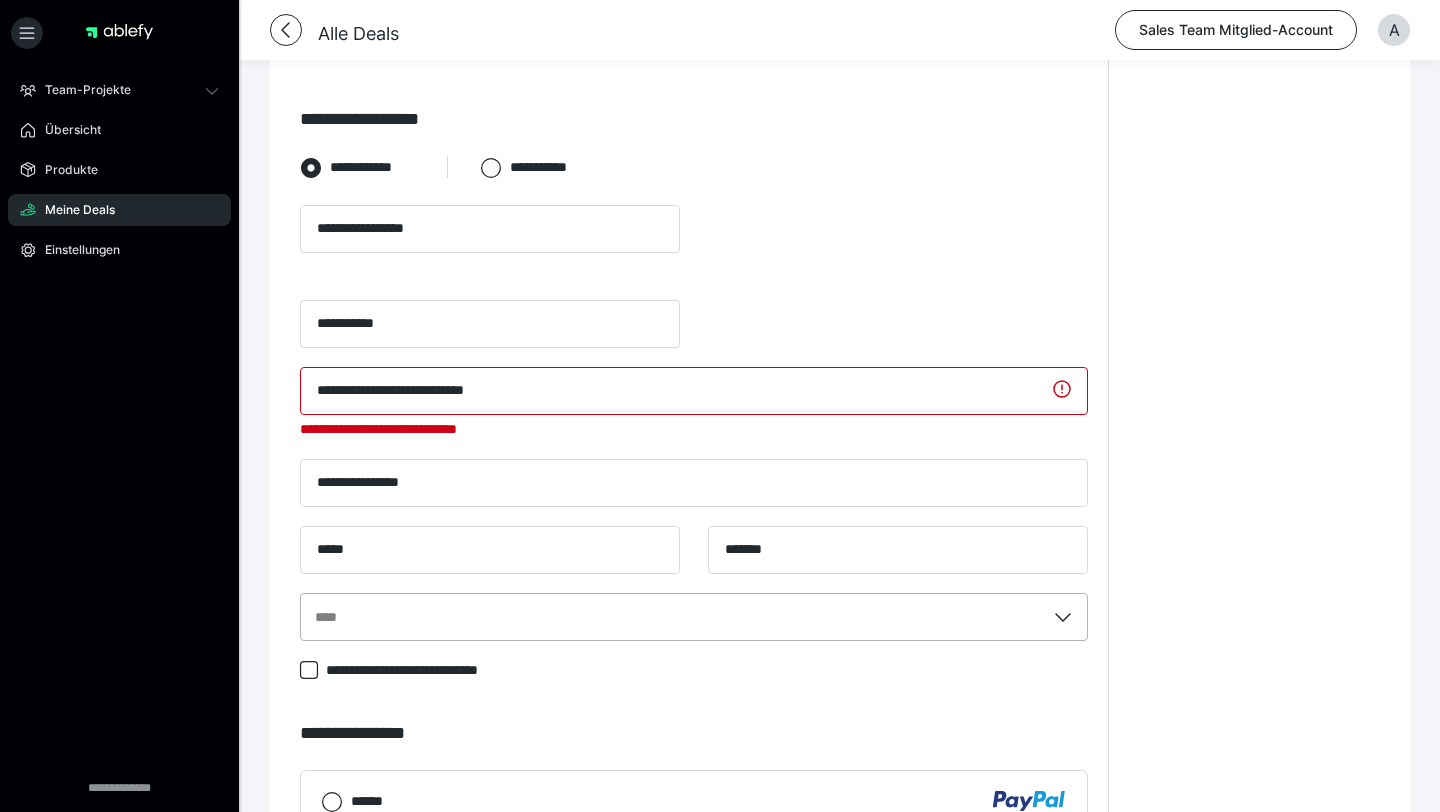 click on "****" at bounding box center [694, 617] 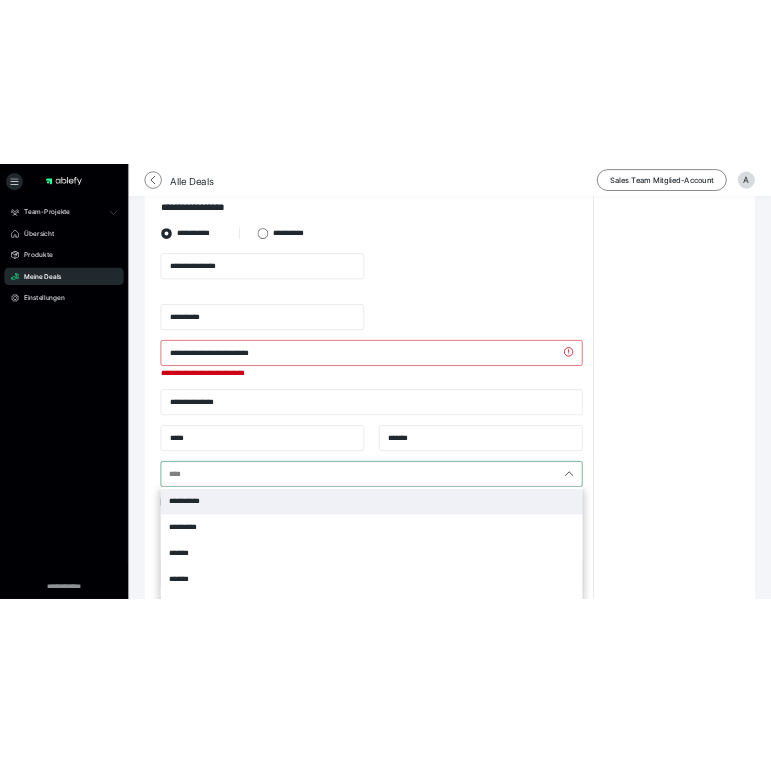 scroll, scrollTop: 524, scrollLeft: 0, axis: vertical 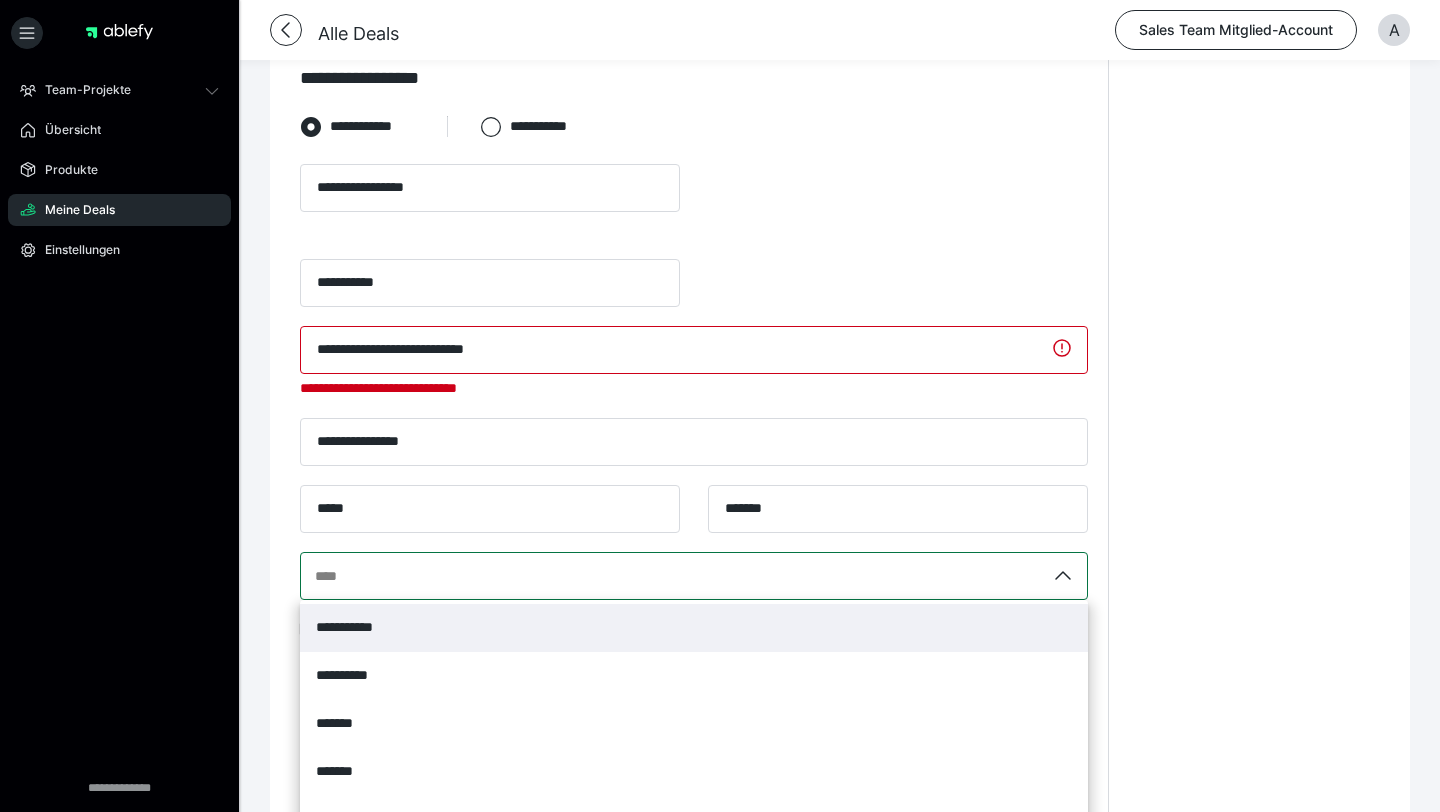 click on "**********" at bounding box center (694, 628) 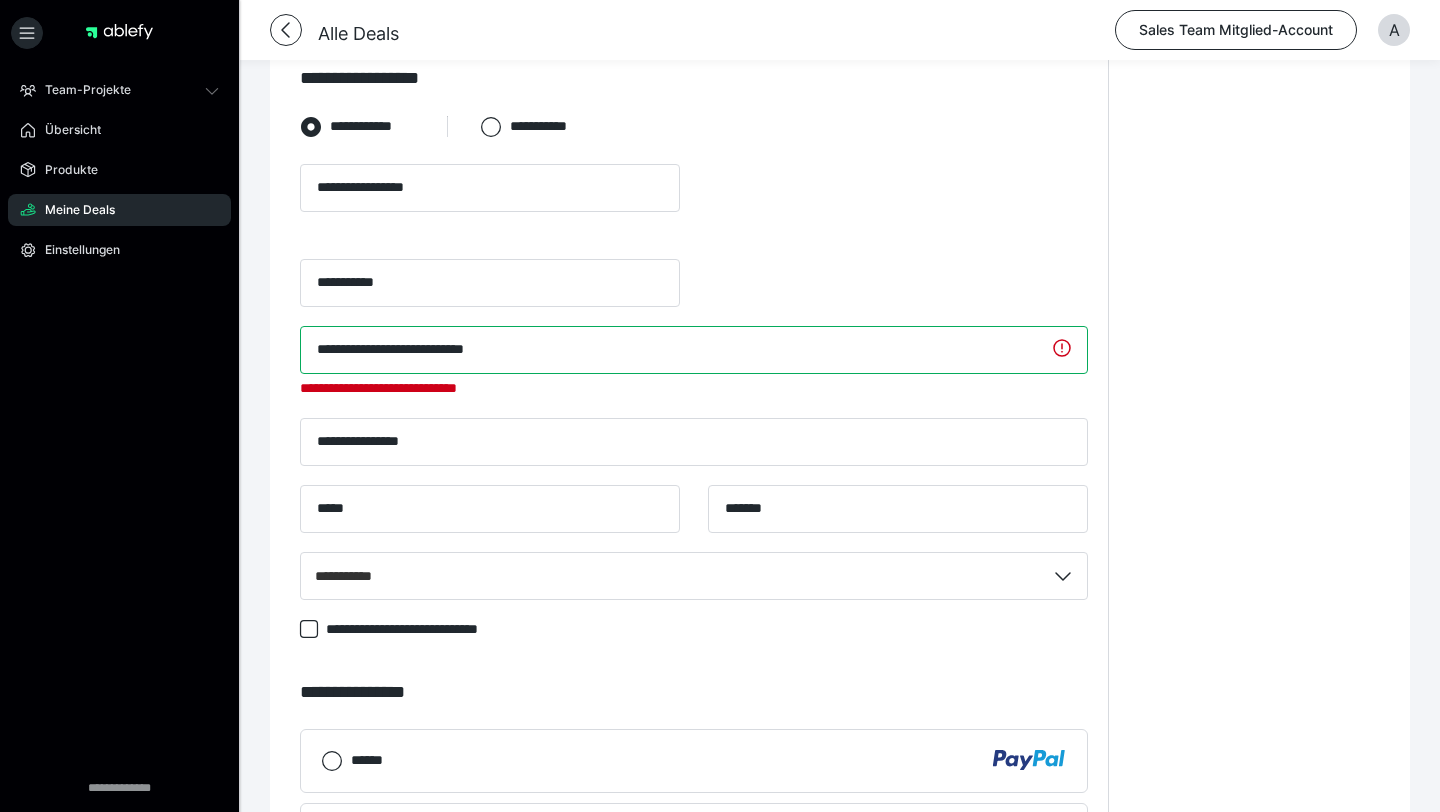 drag, startPoint x: 569, startPoint y: 265, endPoint x: 281, endPoint y: 253, distance: 288.24988 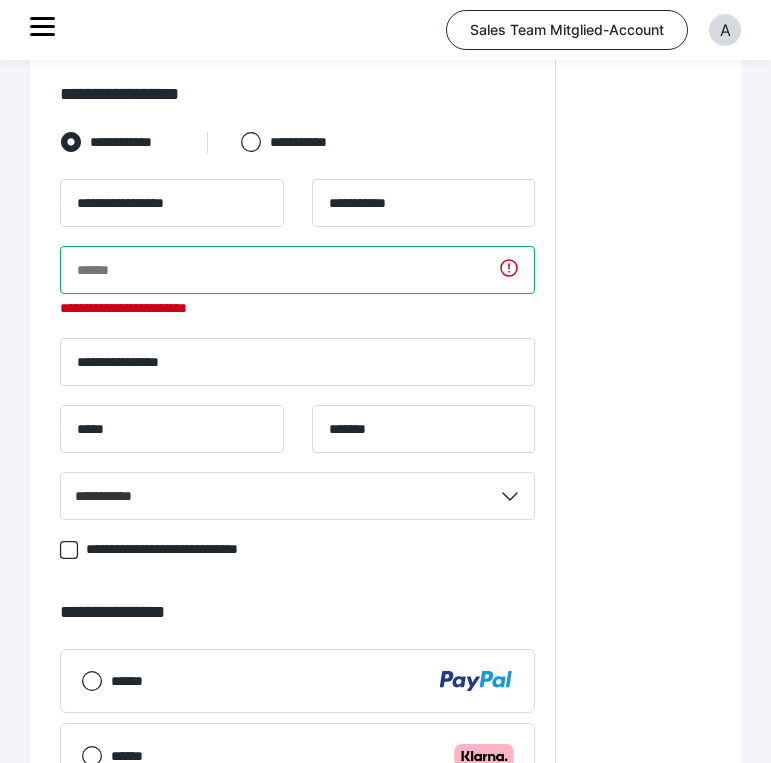 click at bounding box center (297, 270) 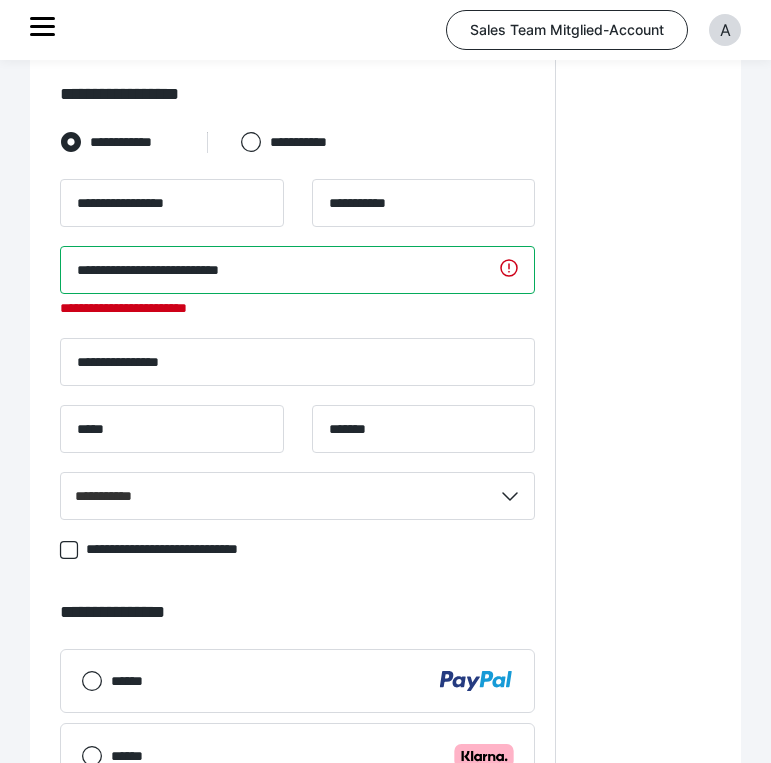 type on "**********" 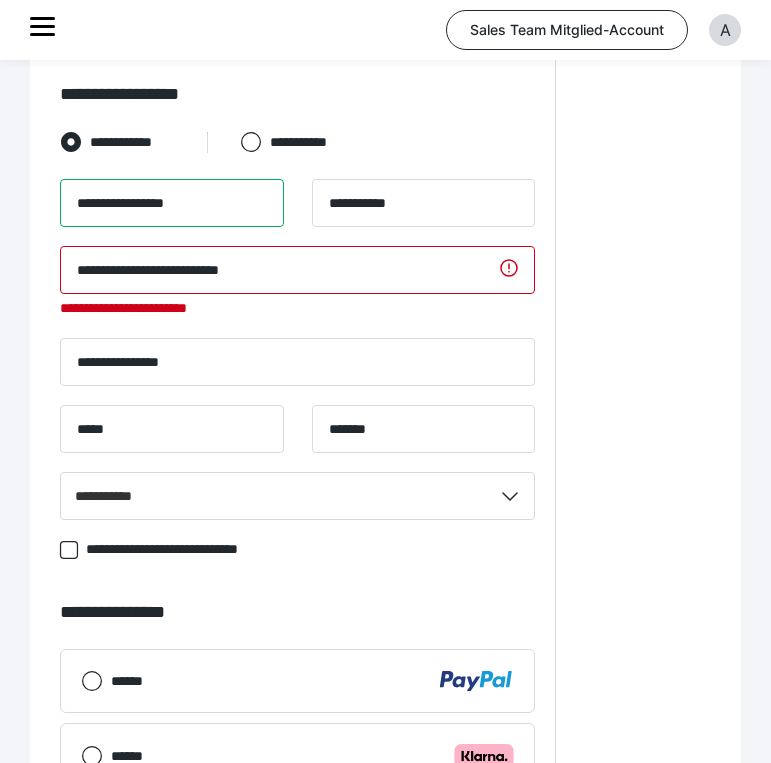 click on "**********" at bounding box center [172, 203] 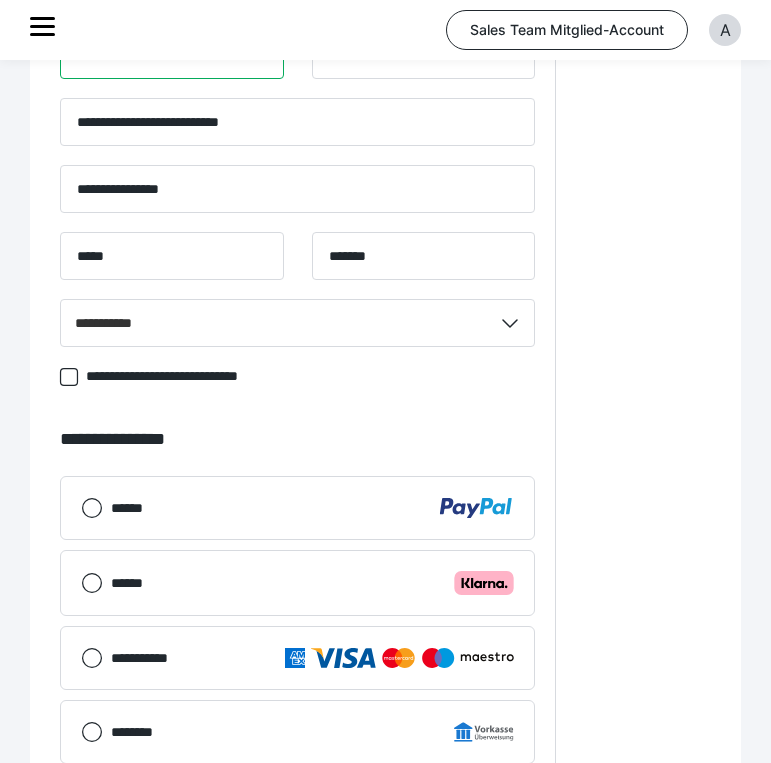 type on "******" 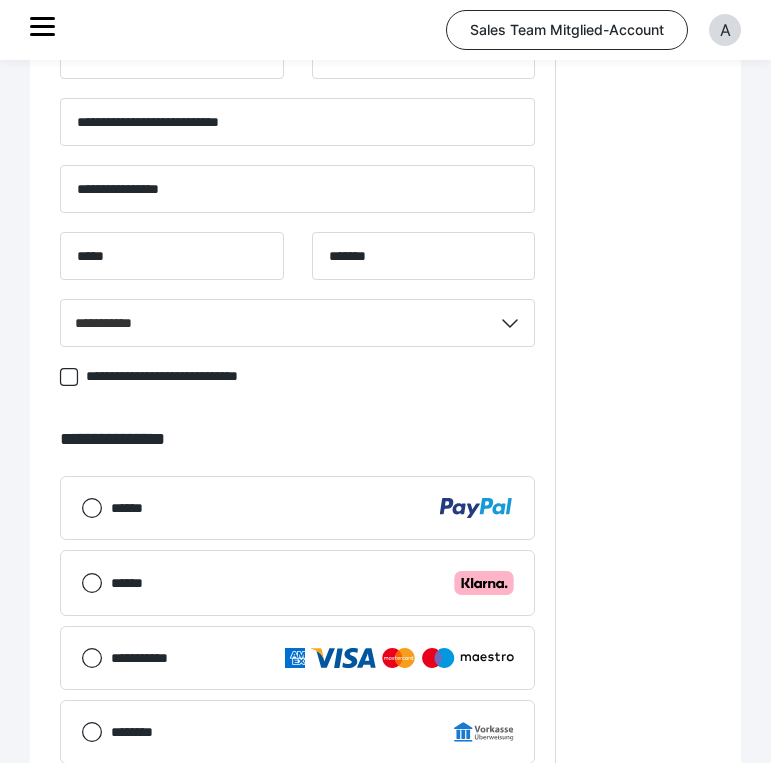 click on "******" at bounding box center [312, 508] 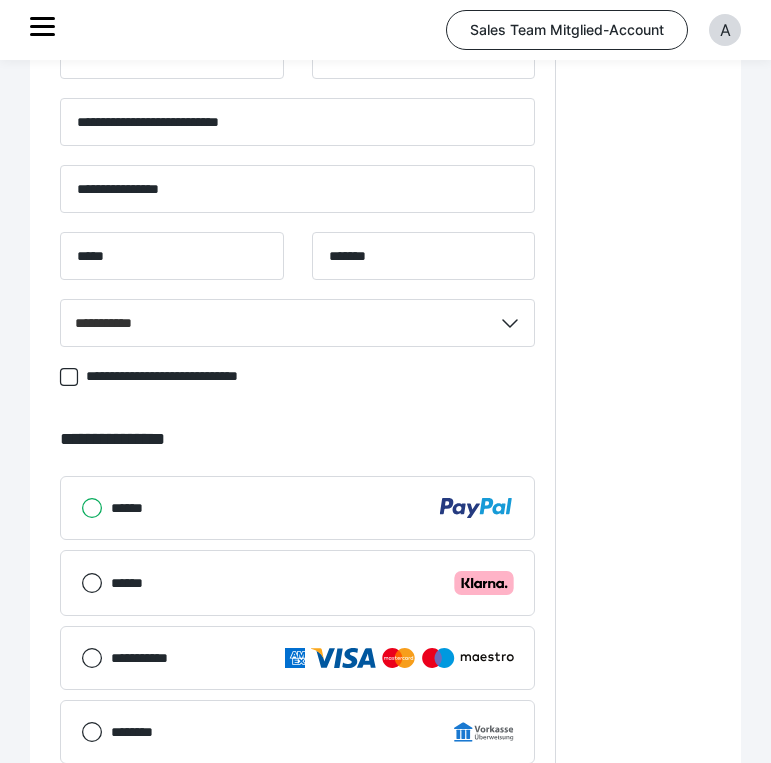 click on "******" at bounding box center [81, 508] 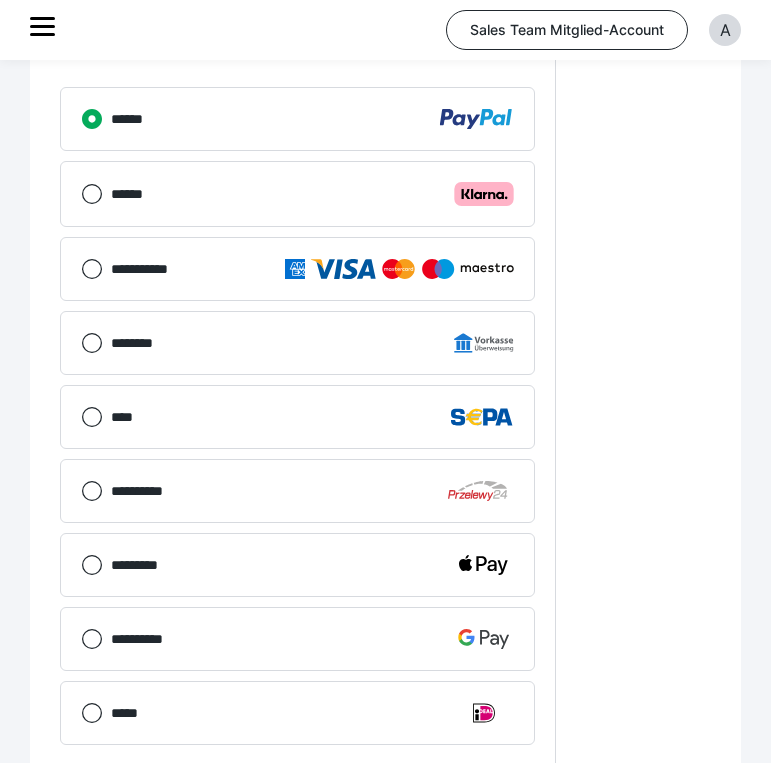 scroll, scrollTop: 1281, scrollLeft: 0, axis: vertical 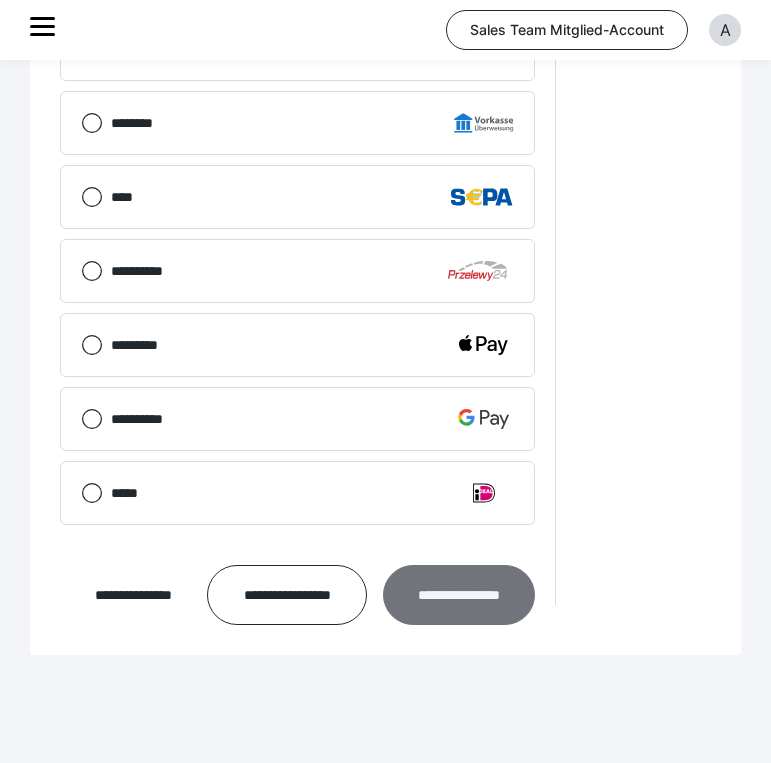click on "**********" at bounding box center [459, 595] 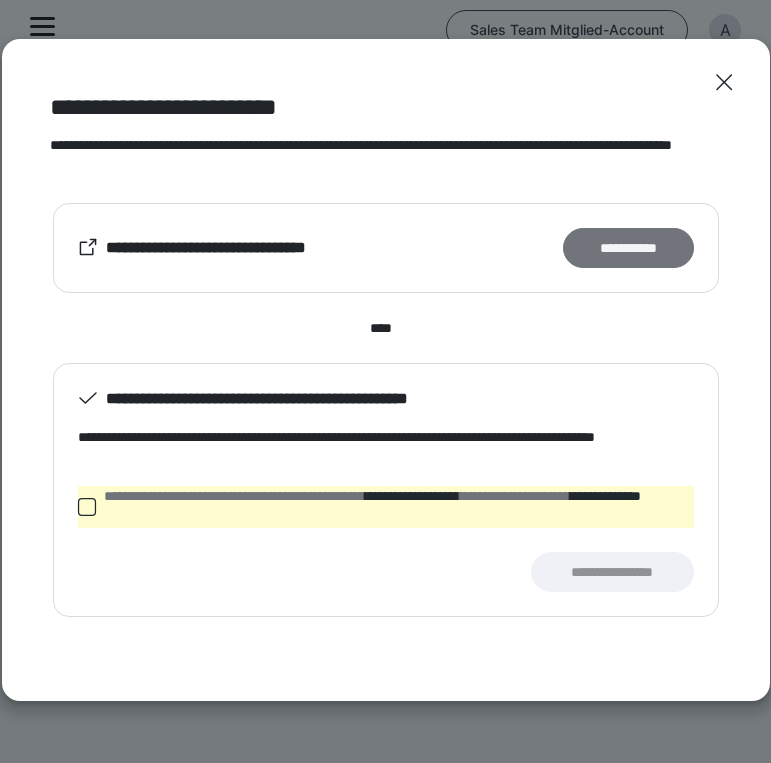 click on "**********" at bounding box center (628, 248) 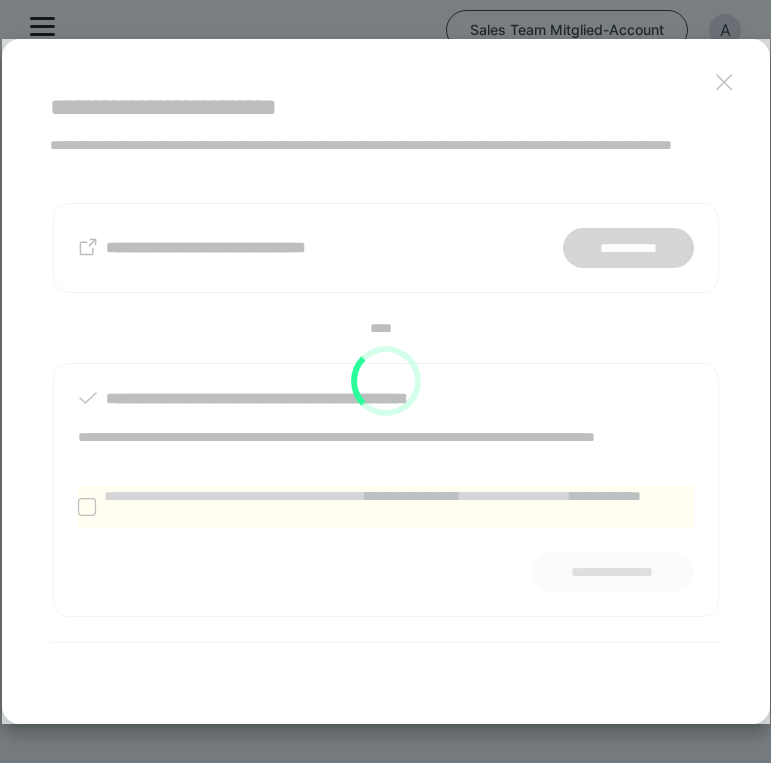 scroll, scrollTop: 570, scrollLeft: 0, axis: vertical 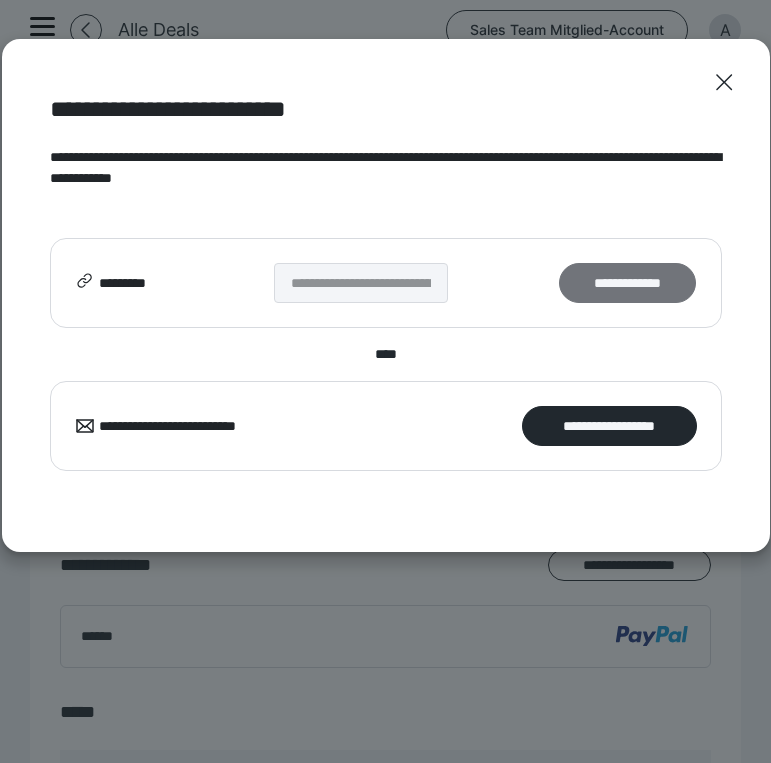 click on "**********" at bounding box center [627, 283] 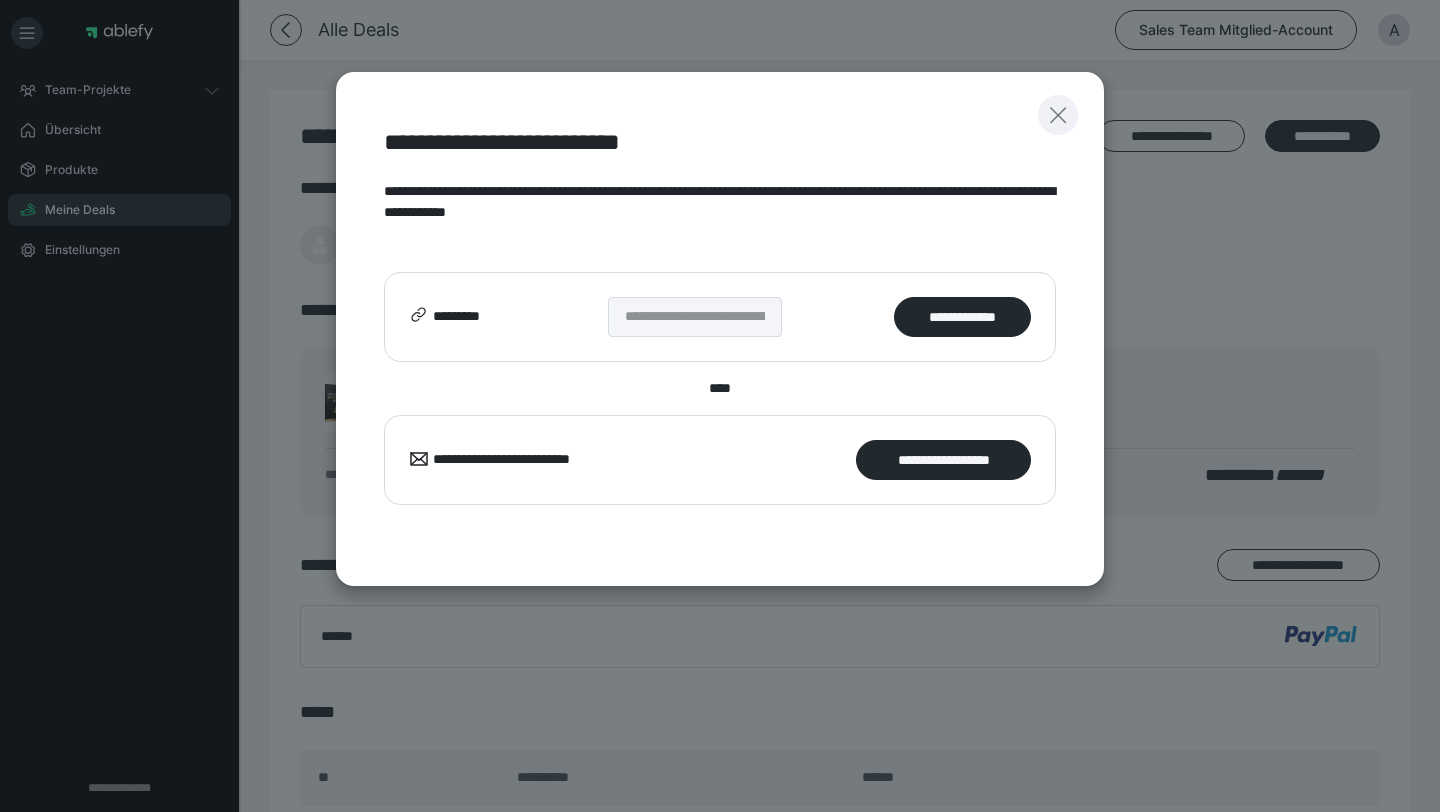click 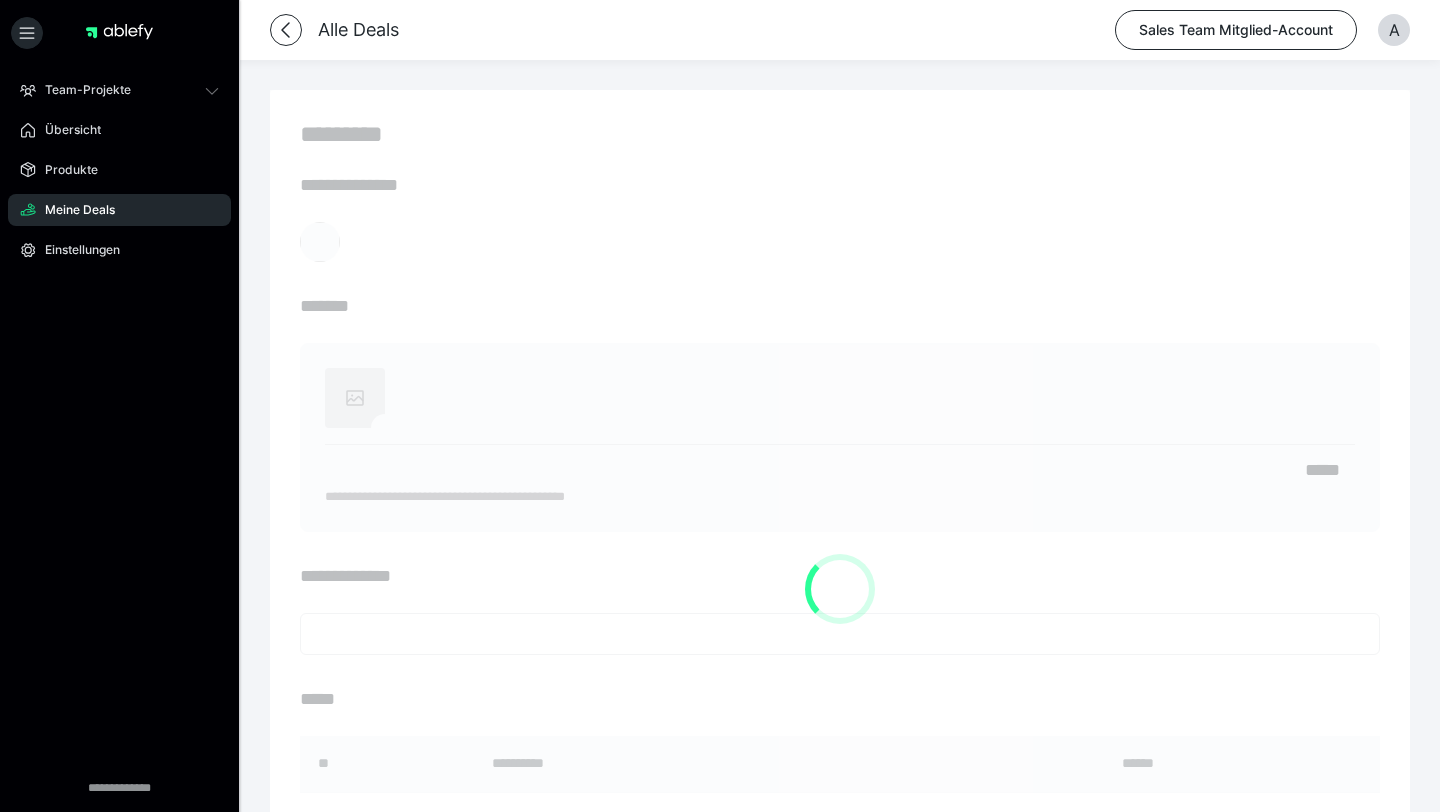 scroll, scrollTop: 0, scrollLeft: 0, axis: both 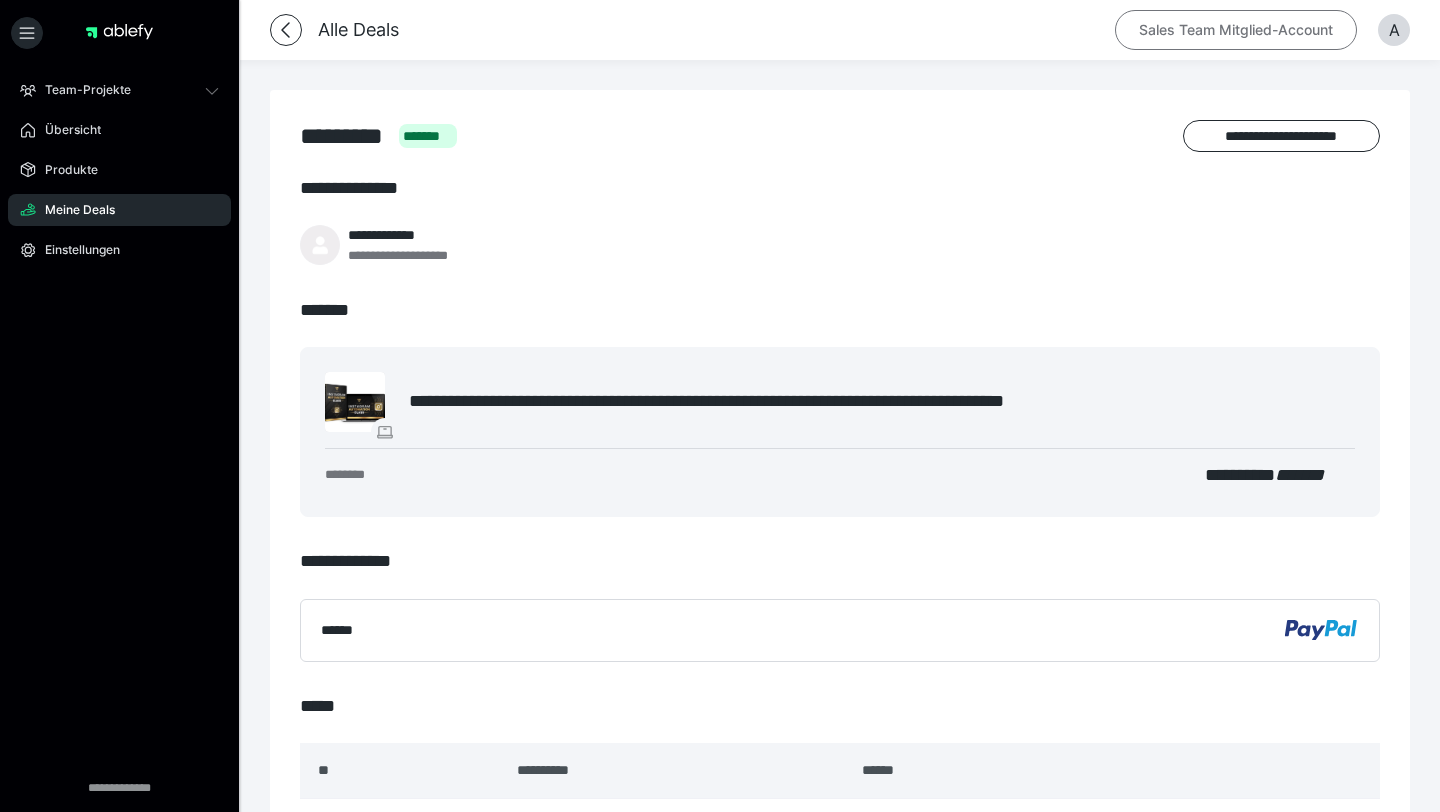 click on "Sales Team Mitglied-Account" at bounding box center [1236, 30] 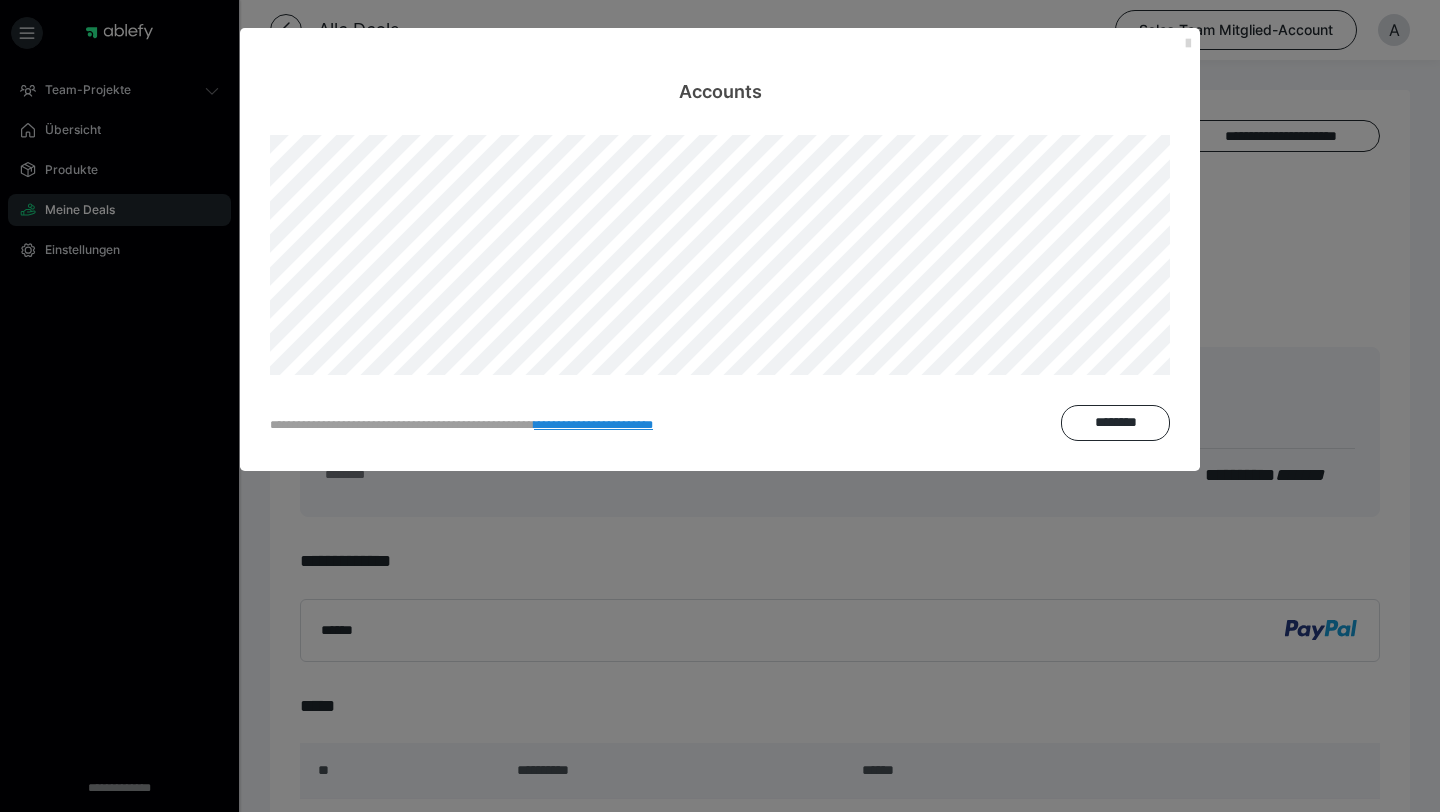 click at bounding box center (1188, 44) 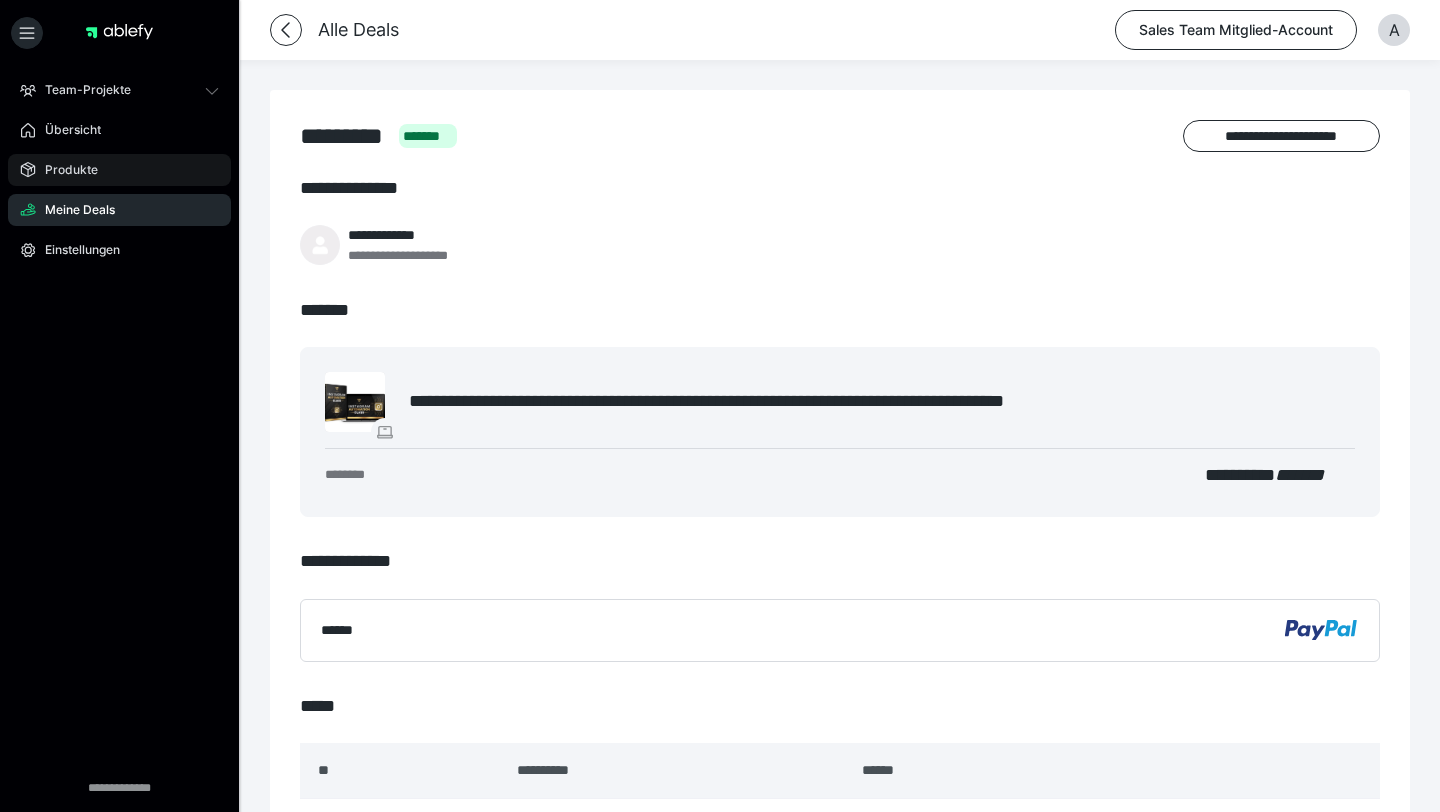 click on "Produkte" at bounding box center (64, 170) 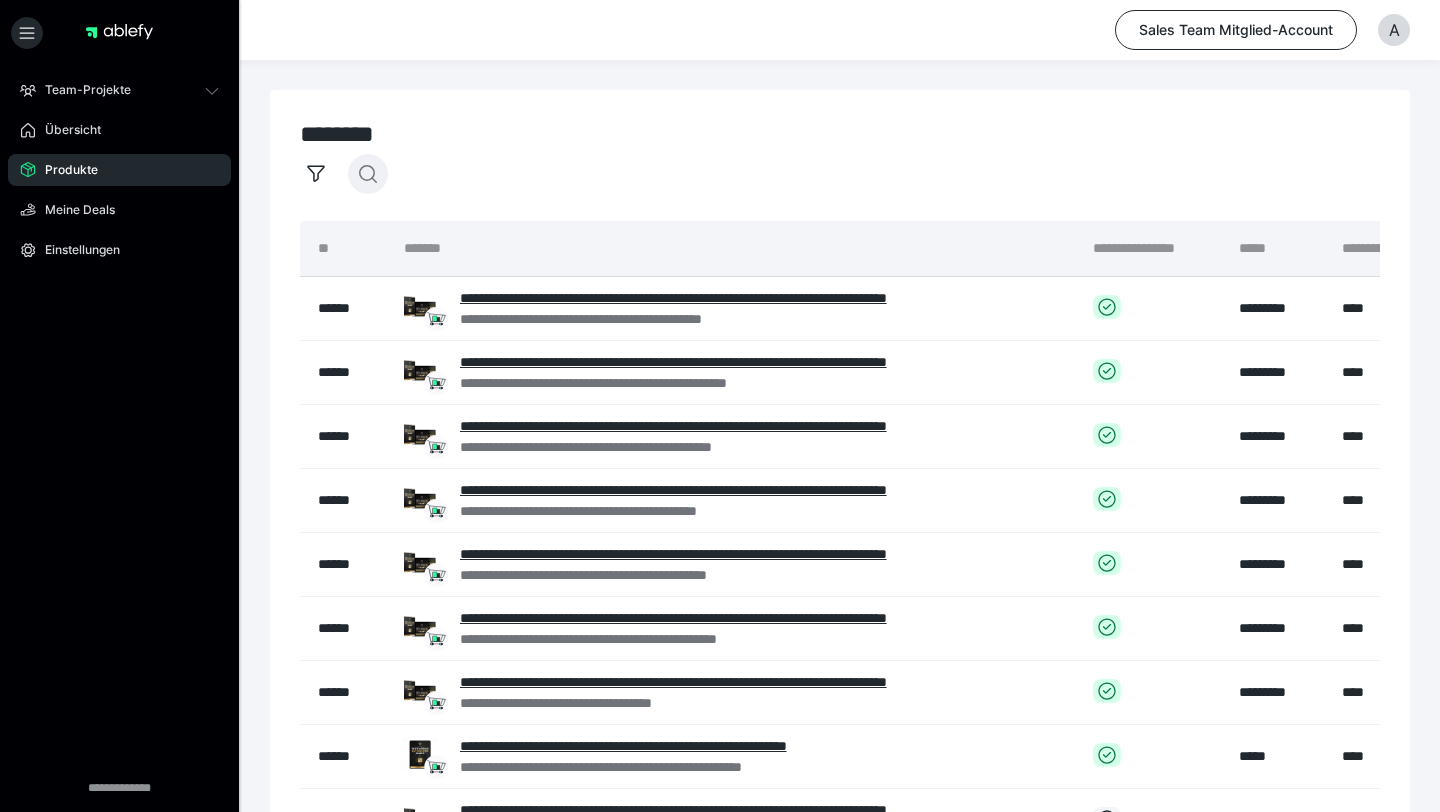 click 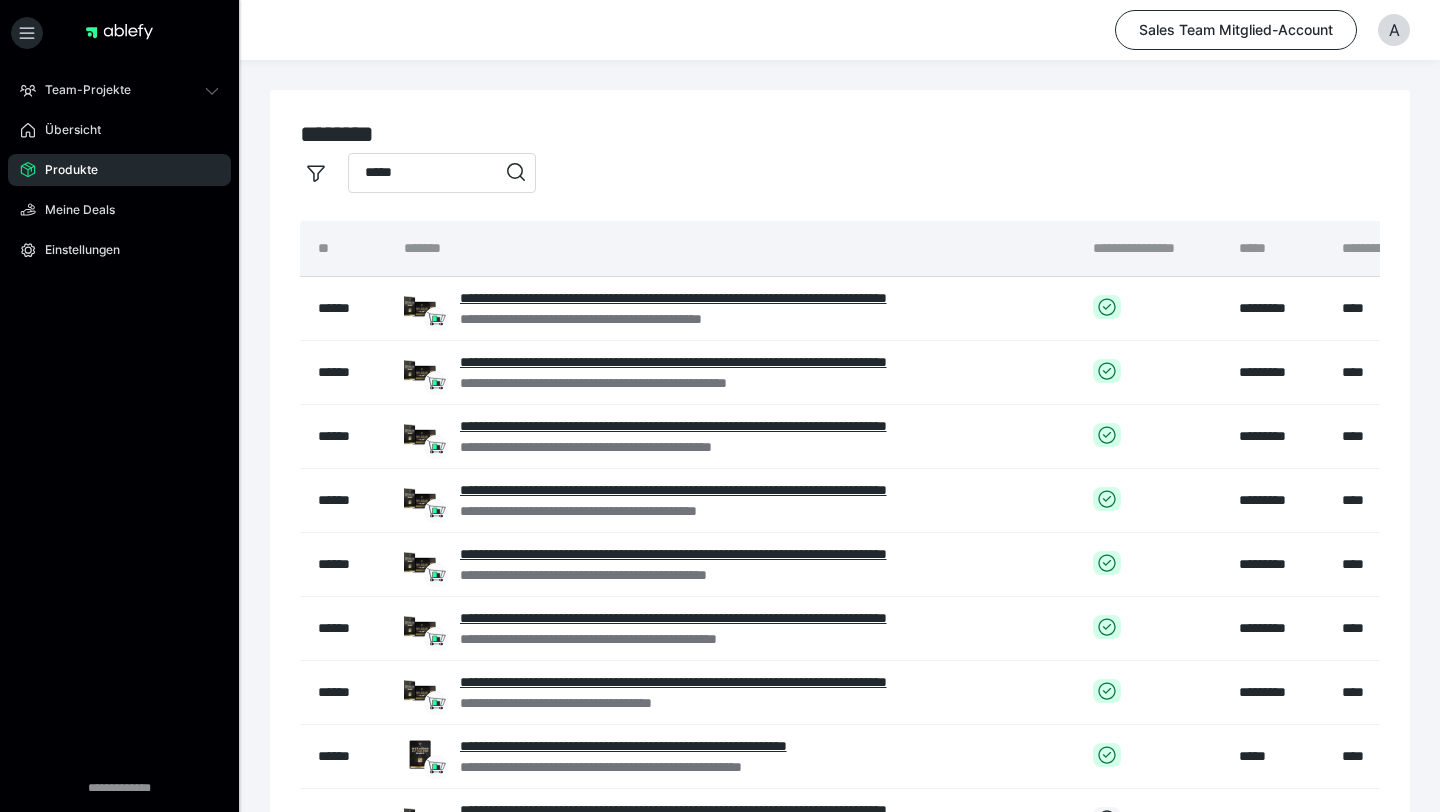 type on "*****" 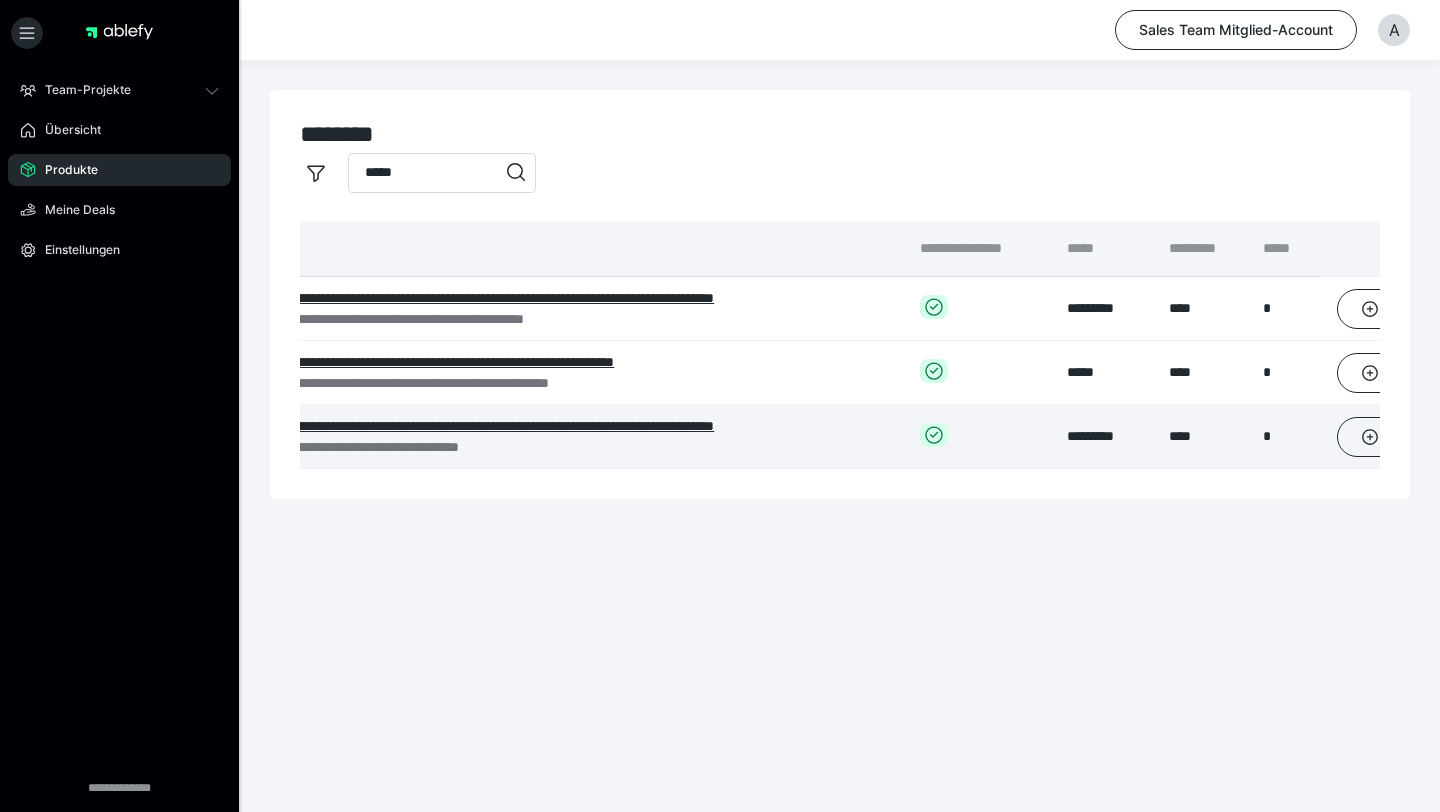 scroll, scrollTop: 0, scrollLeft: 288, axis: horizontal 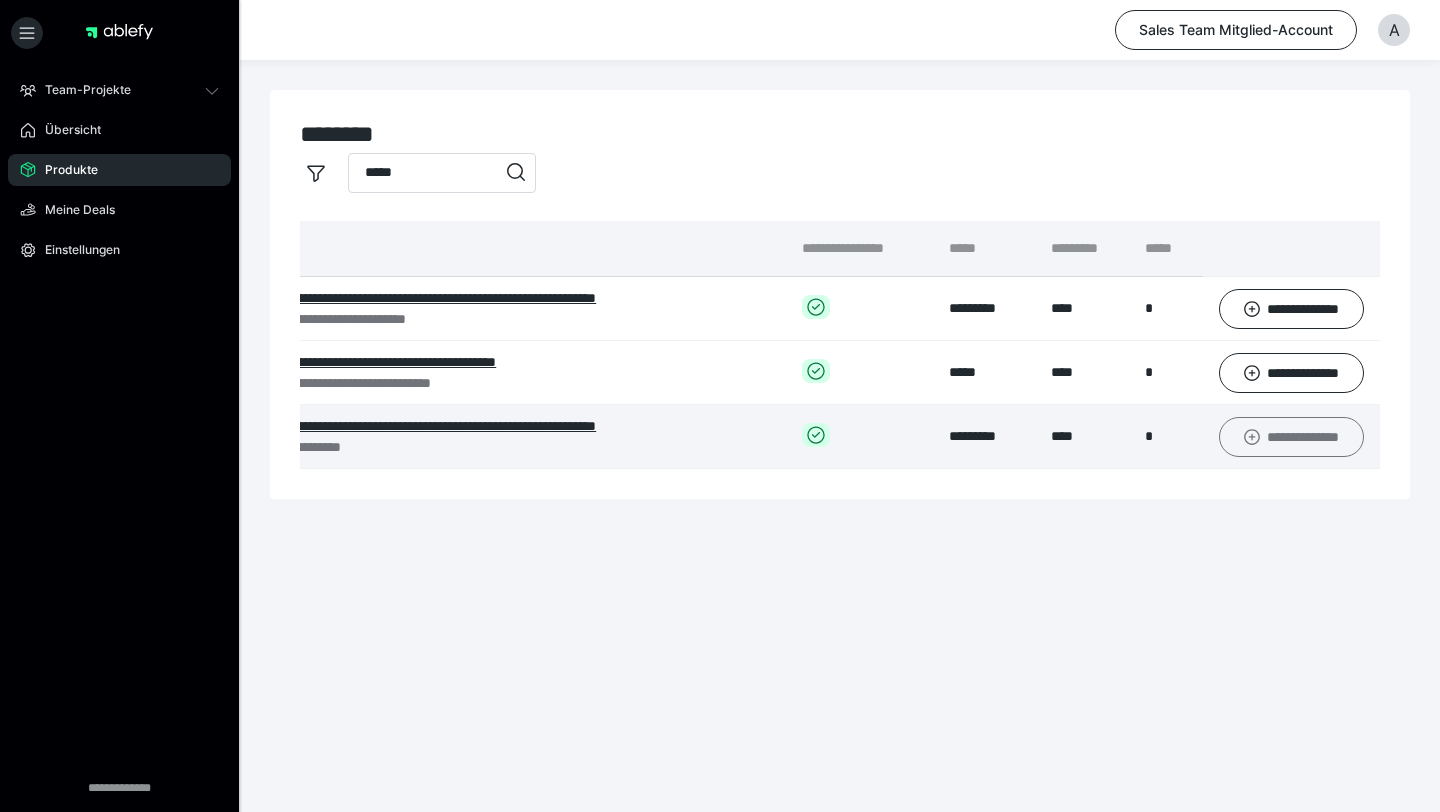 click on "**********" at bounding box center (1292, 437) 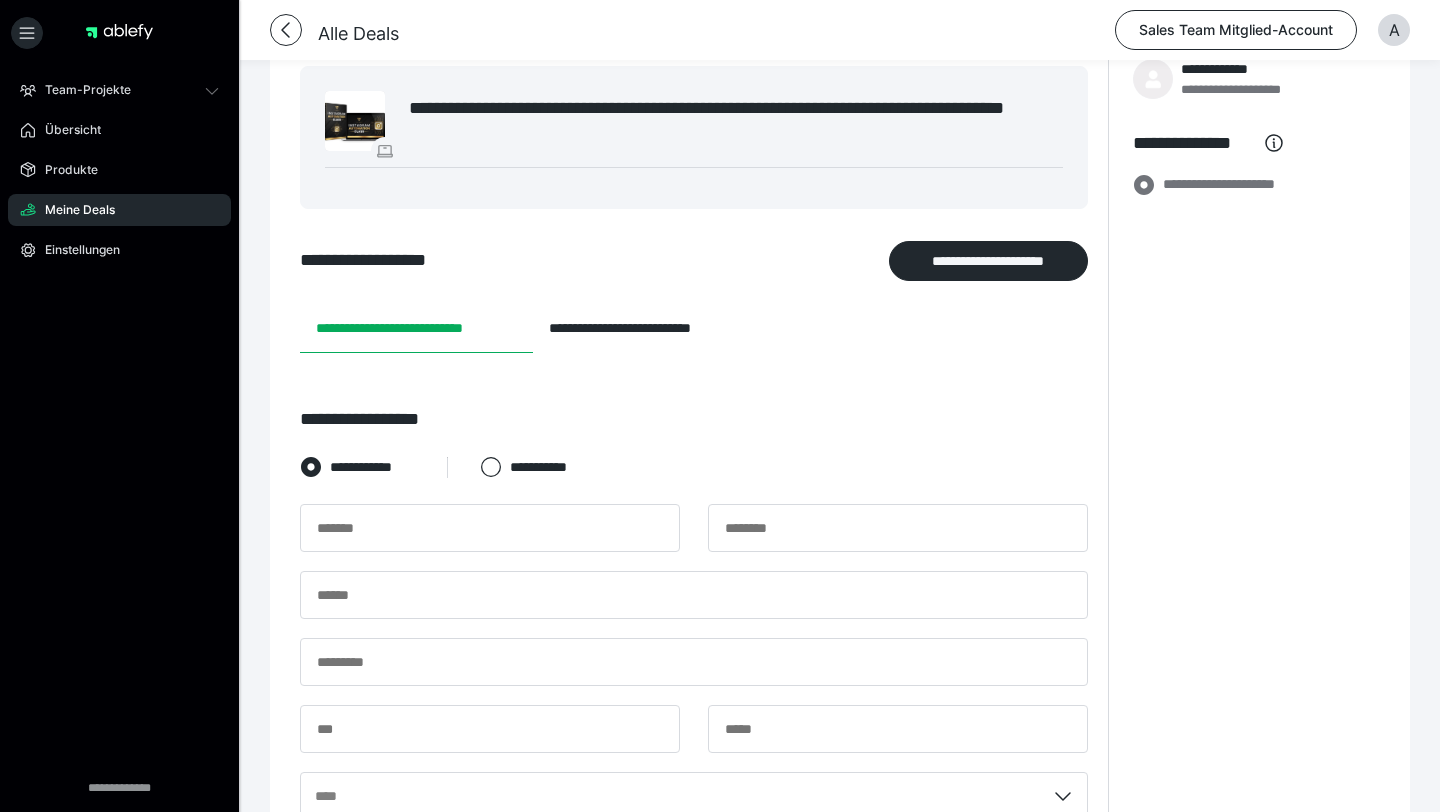 scroll, scrollTop: 0, scrollLeft: 0, axis: both 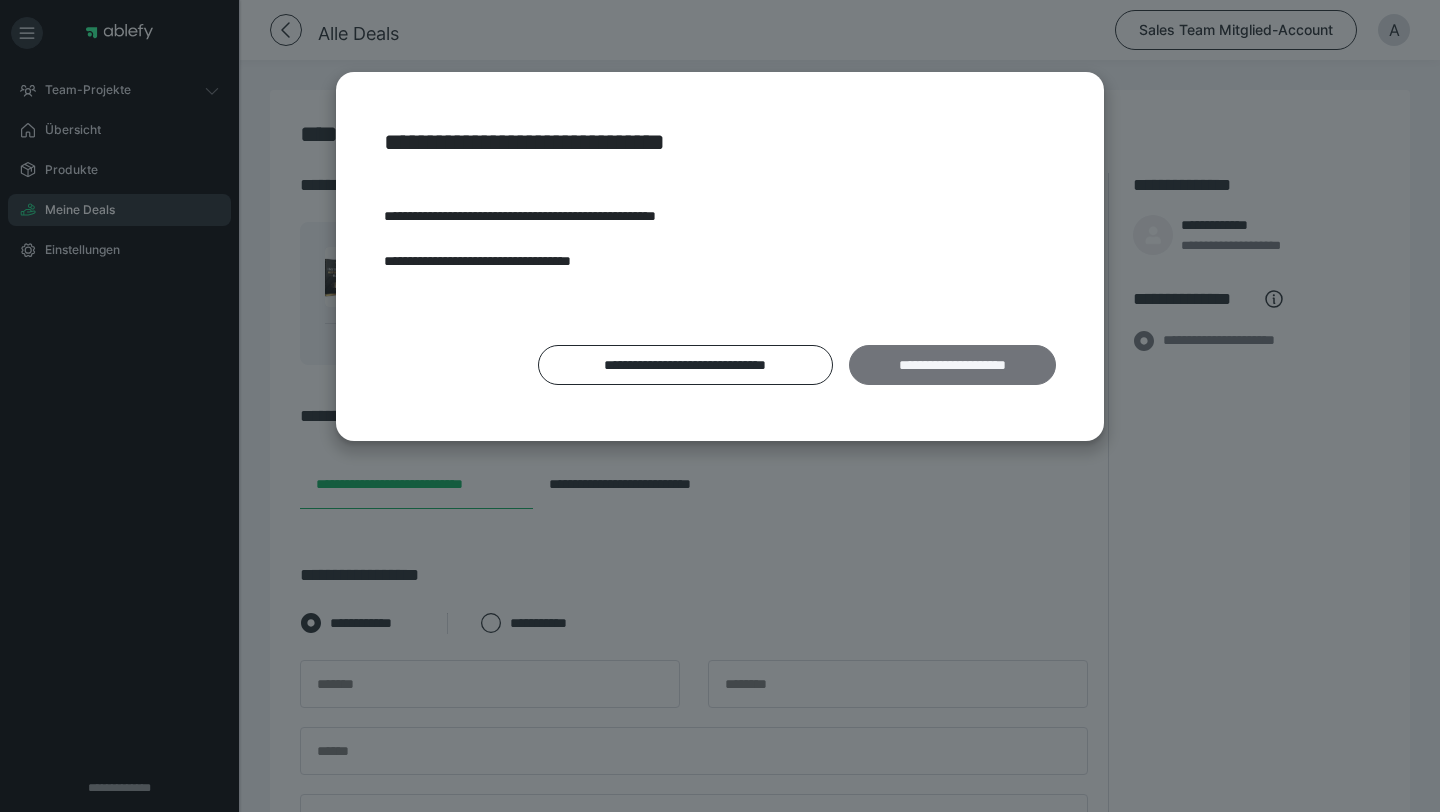 click on "**********" at bounding box center (952, 365) 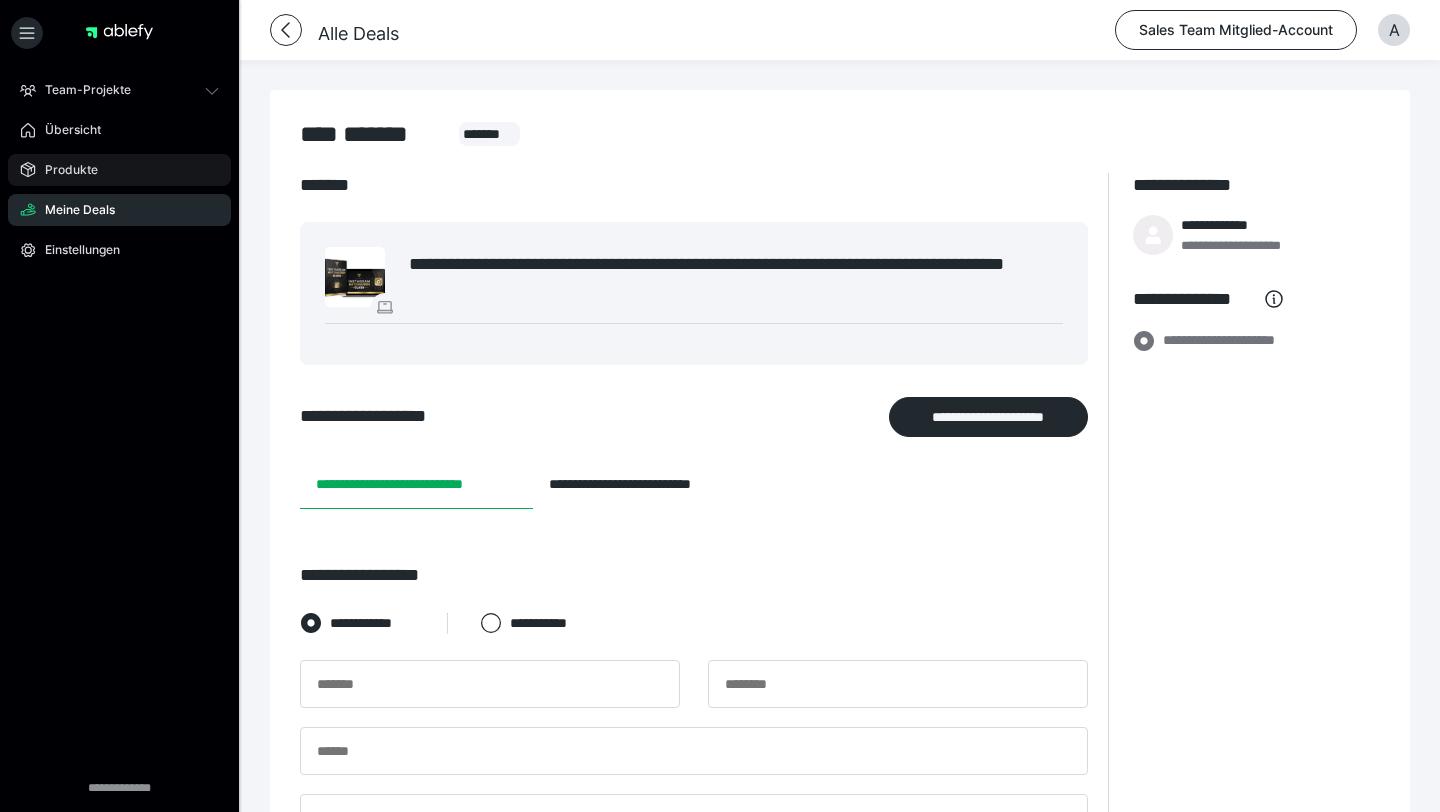 click on "Produkte" at bounding box center (64, 170) 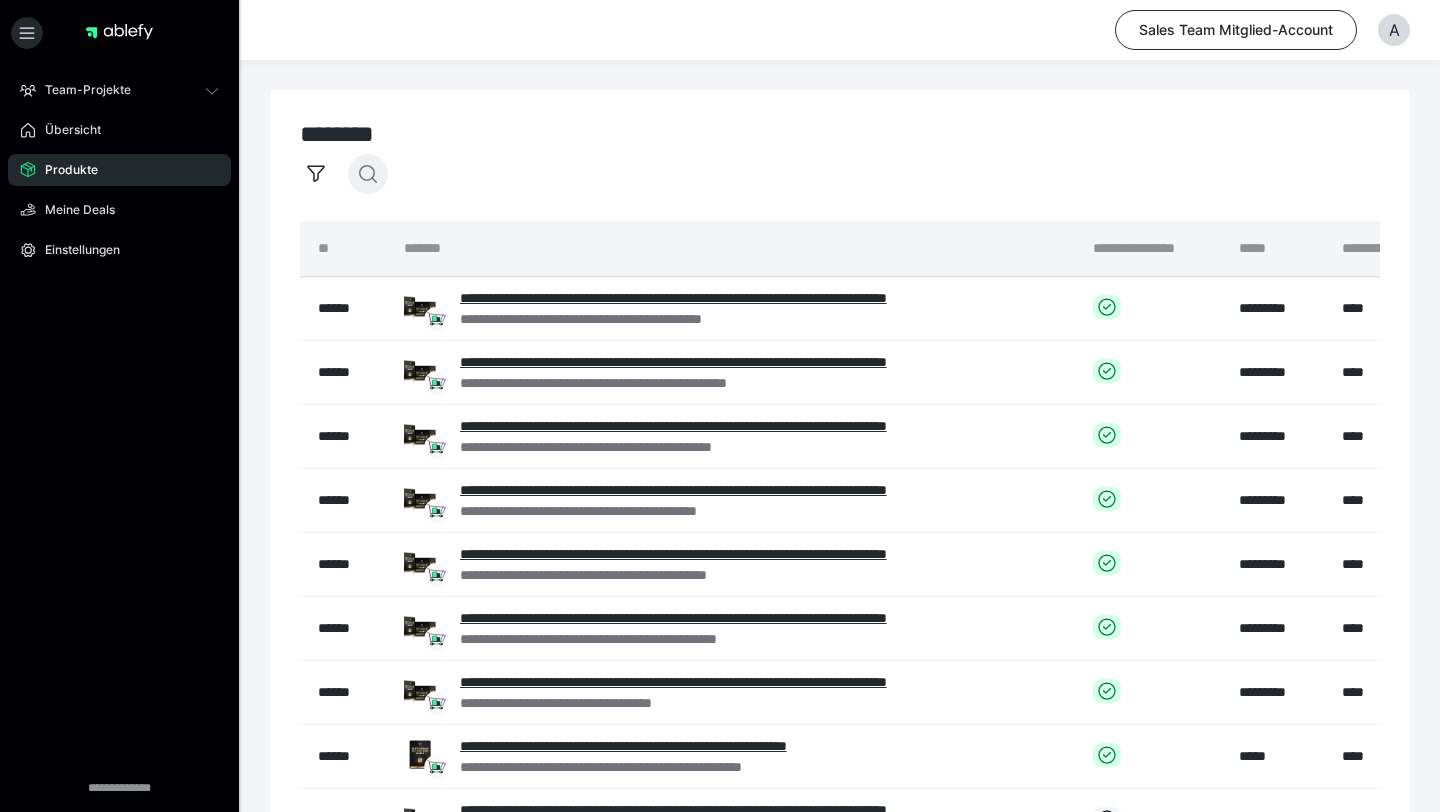 click at bounding box center (368, 174) 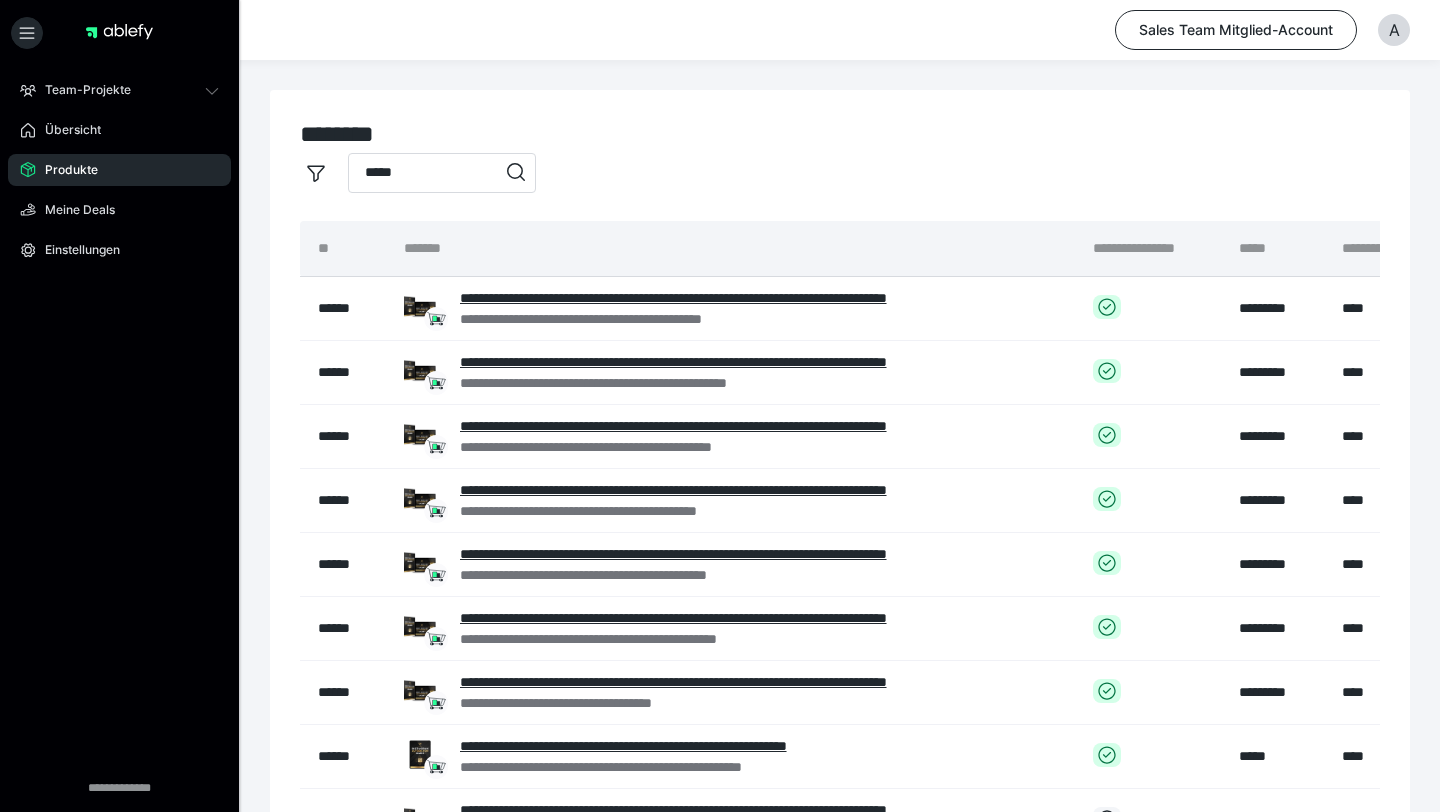 type on "*****" 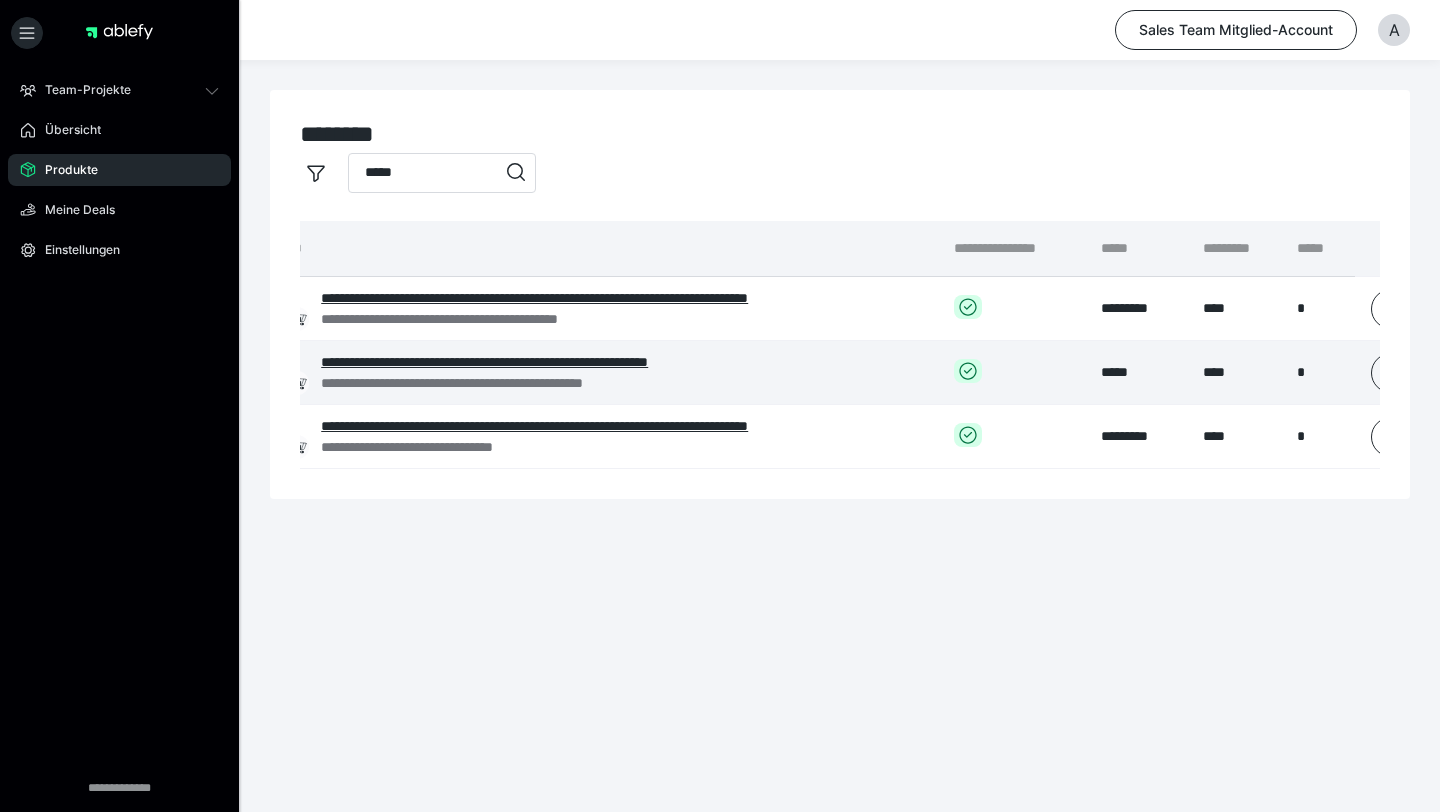 scroll, scrollTop: 0, scrollLeft: 288, axis: horizontal 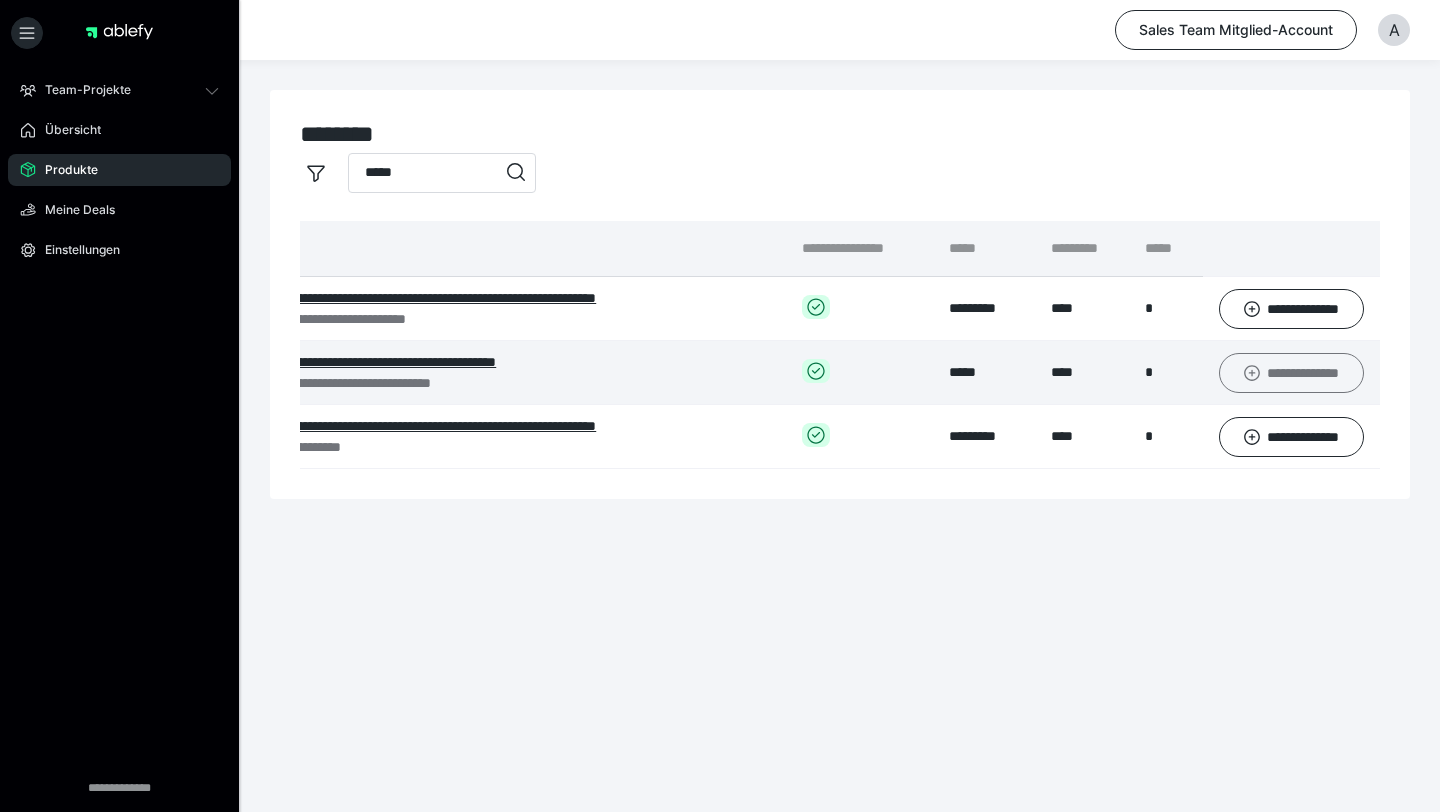 click on "**********" at bounding box center (1292, 373) 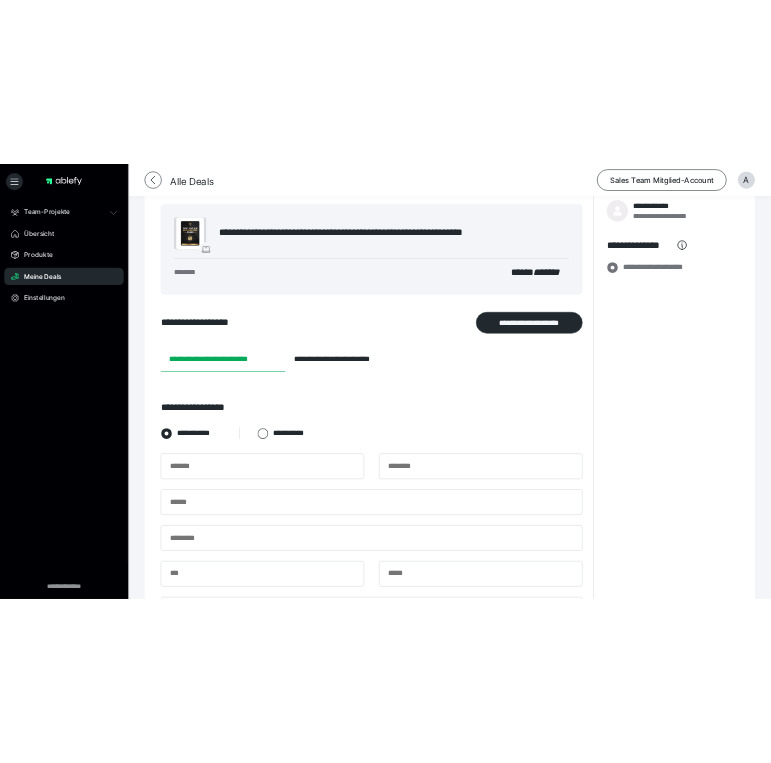 scroll, scrollTop: 190, scrollLeft: 0, axis: vertical 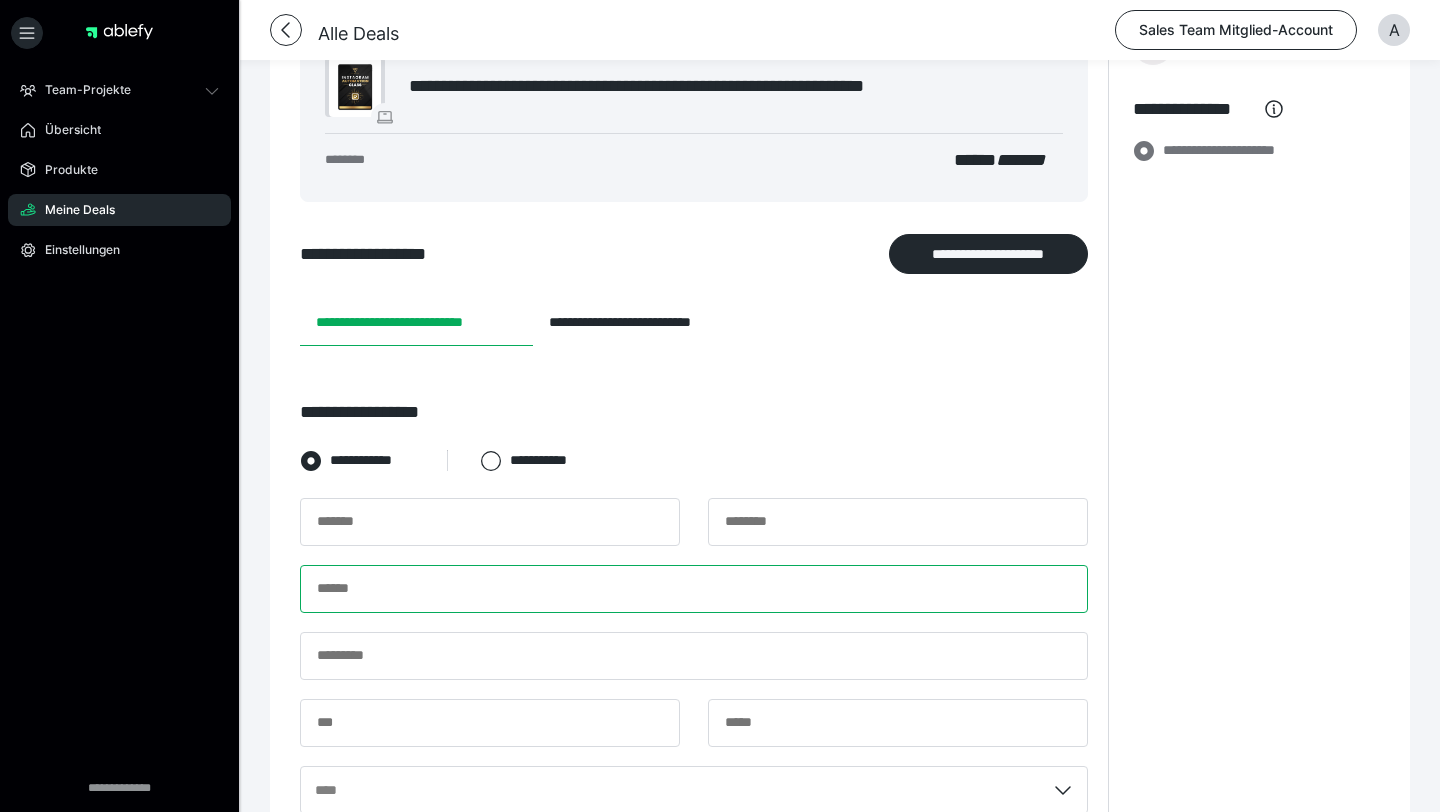 click at bounding box center (694, 589) 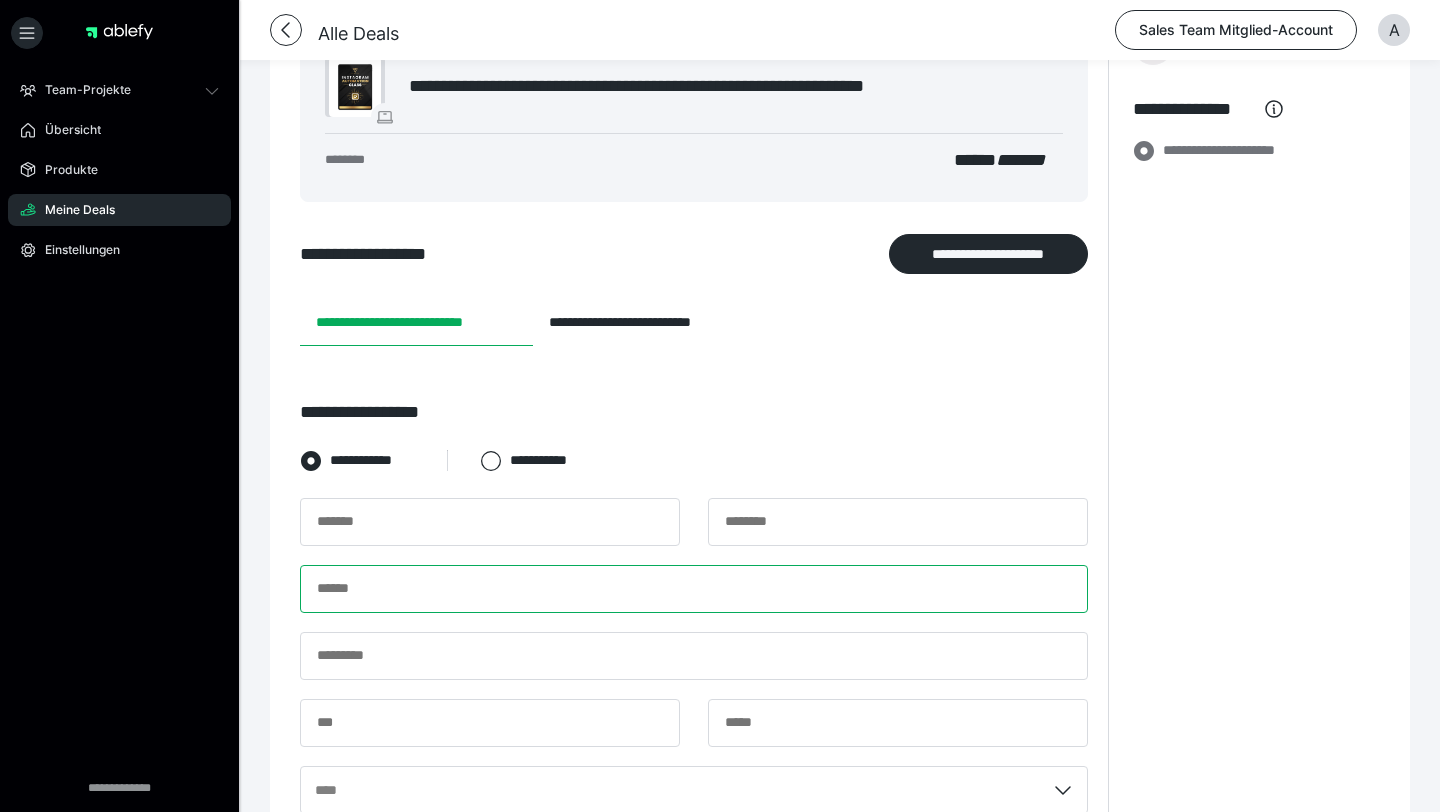 paste on "**********" 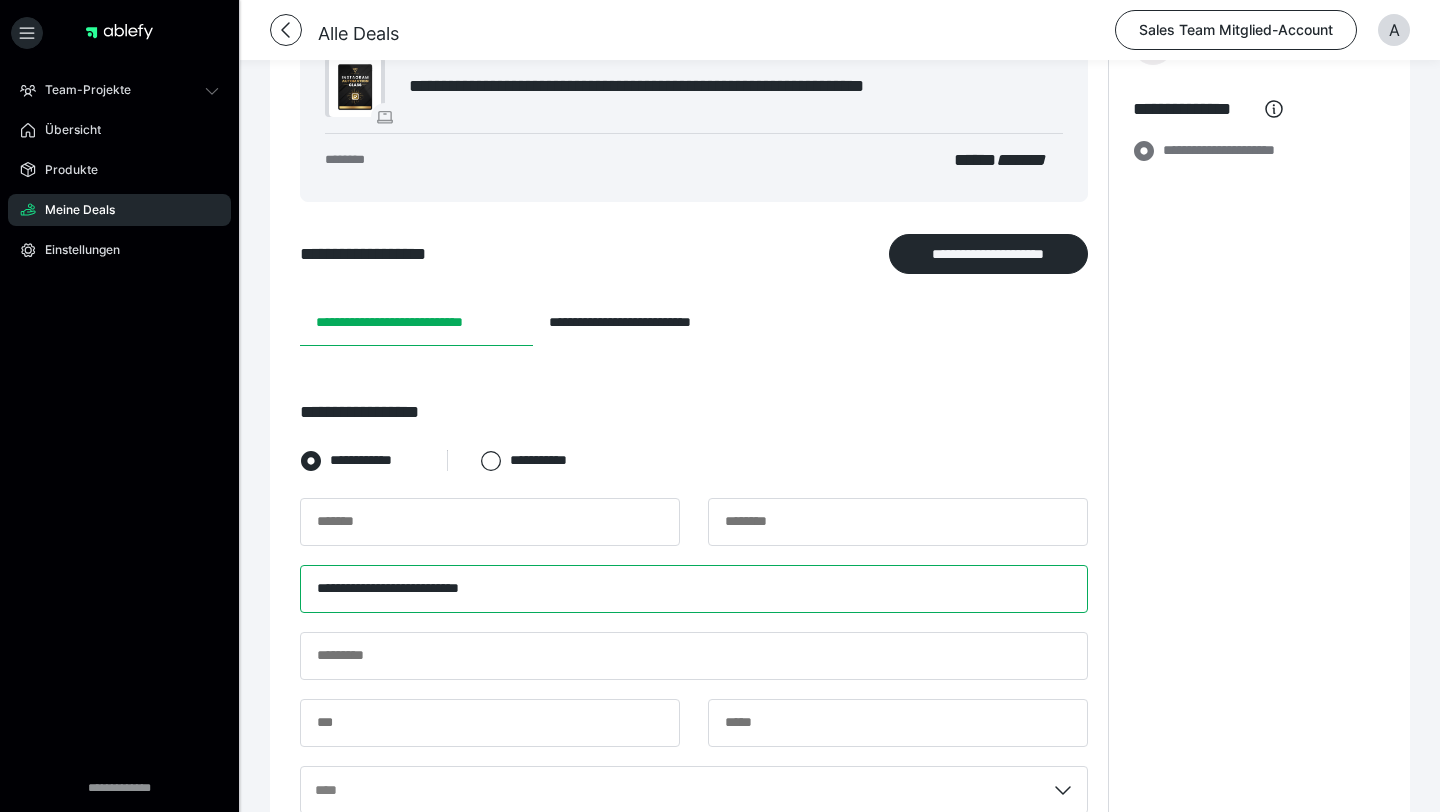 type on "**********" 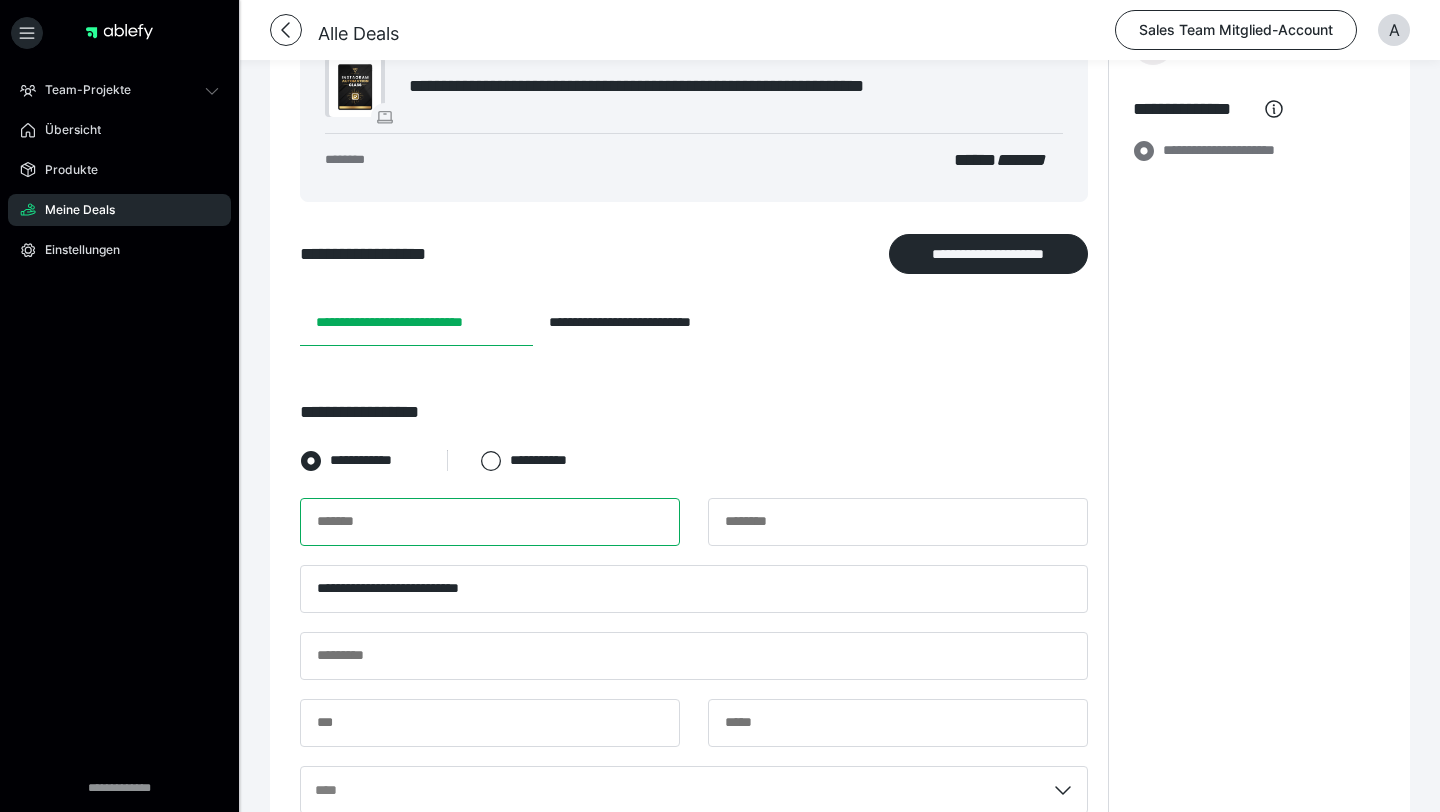 click at bounding box center (490, 522) 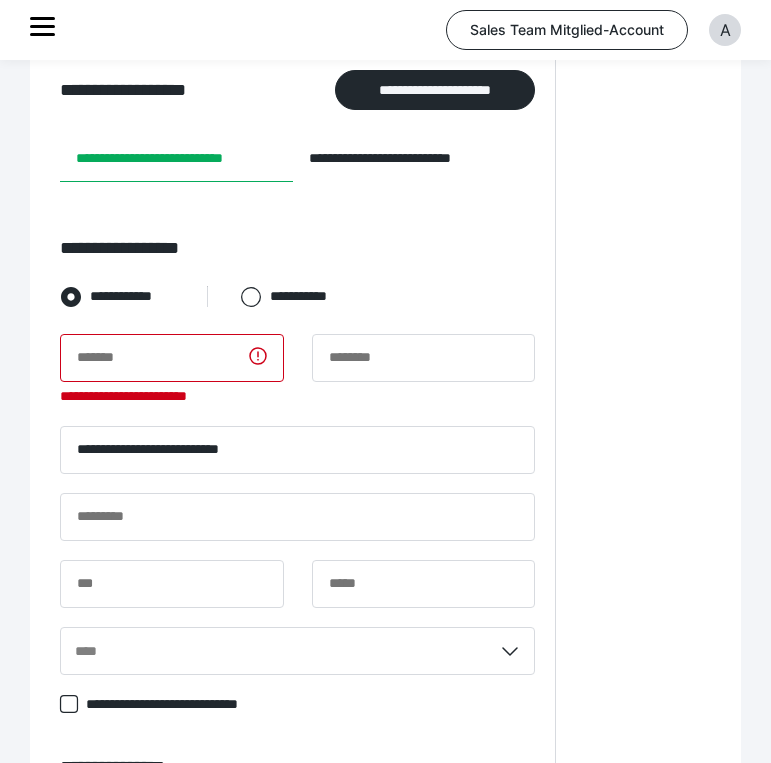 scroll, scrollTop: 395, scrollLeft: 0, axis: vertical 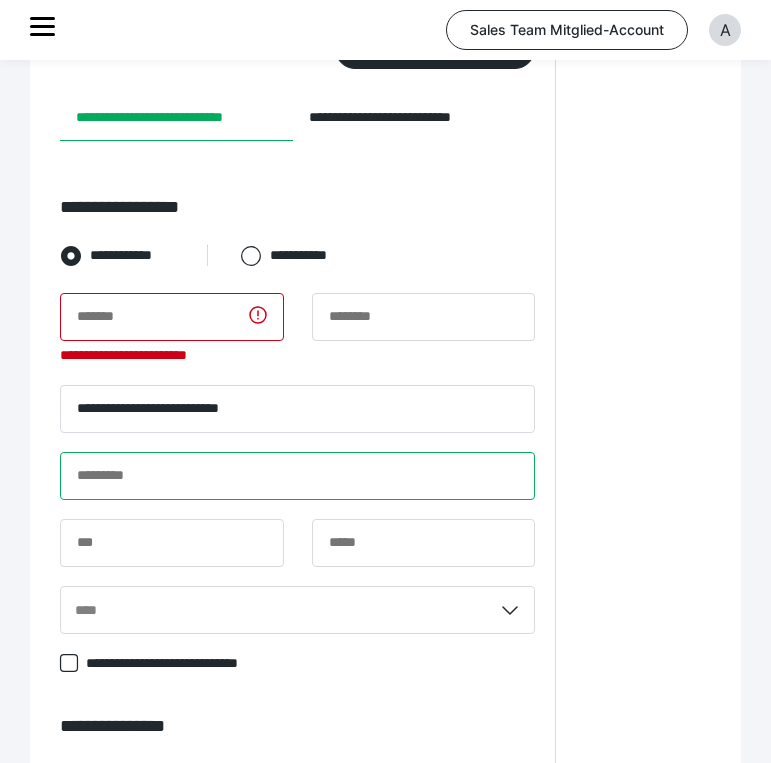 click at bounding box center [297, 476] 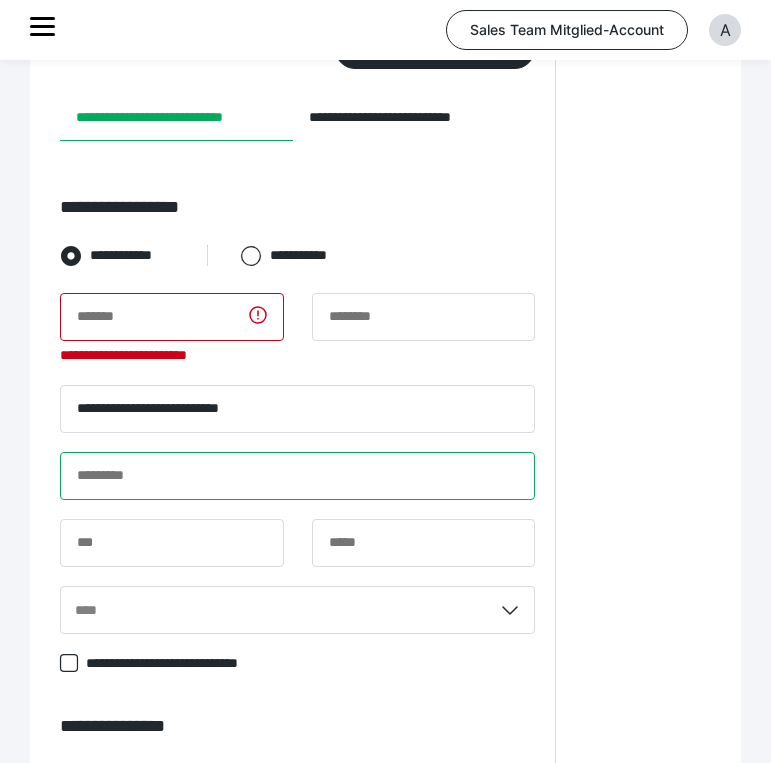 paste on "**********" 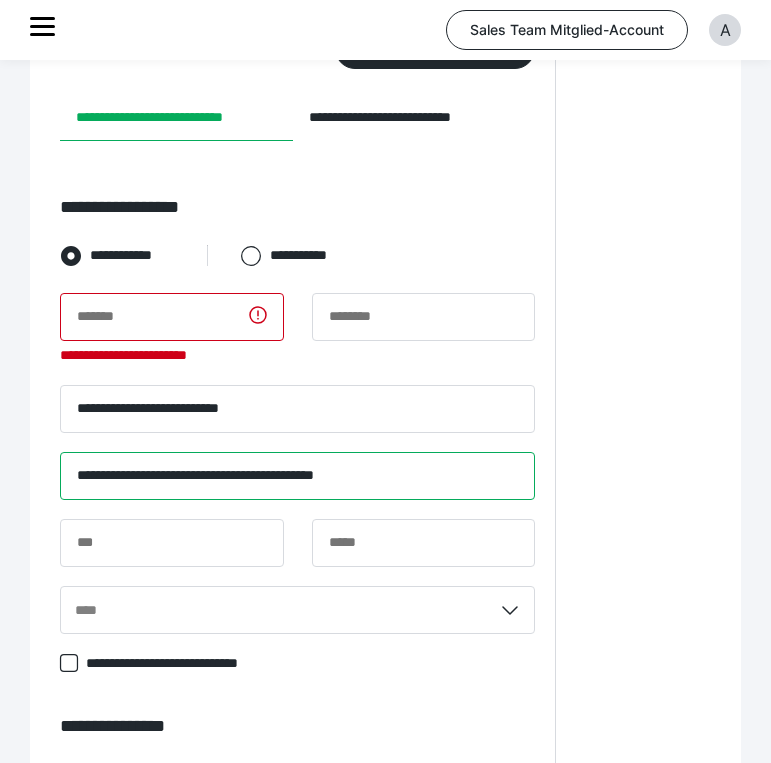 drag, startPoint x: 212, startPoint y: 477, endPoint x: 0, endPoint y: 479, distance: 212.00943 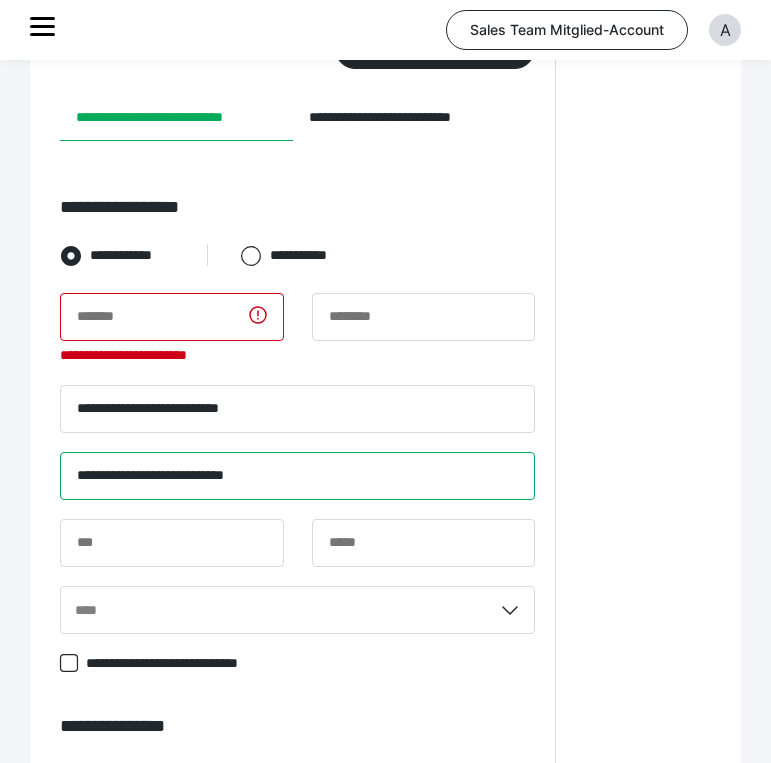 type on "**********" 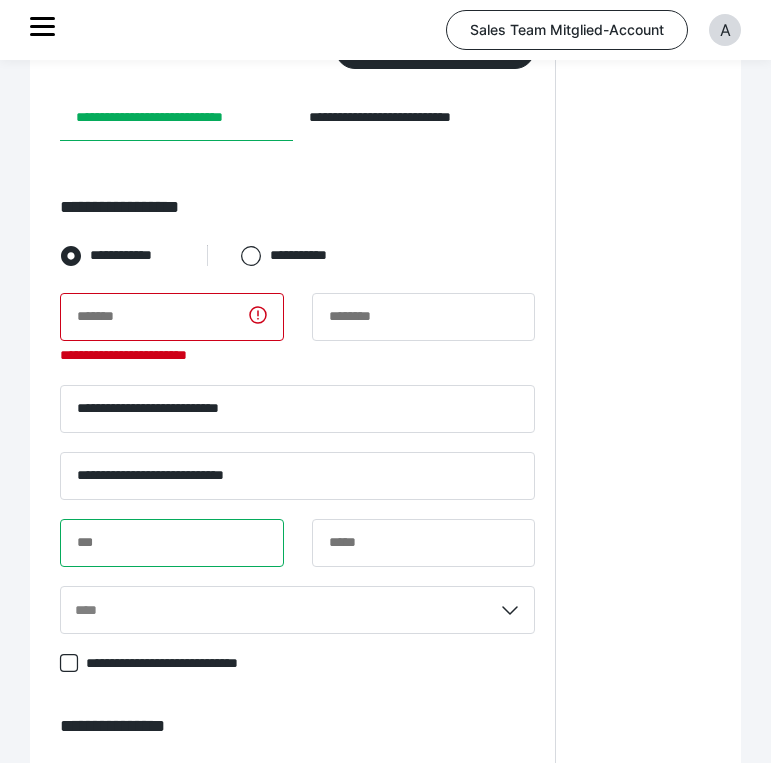 click at bounding box center (172, 543) 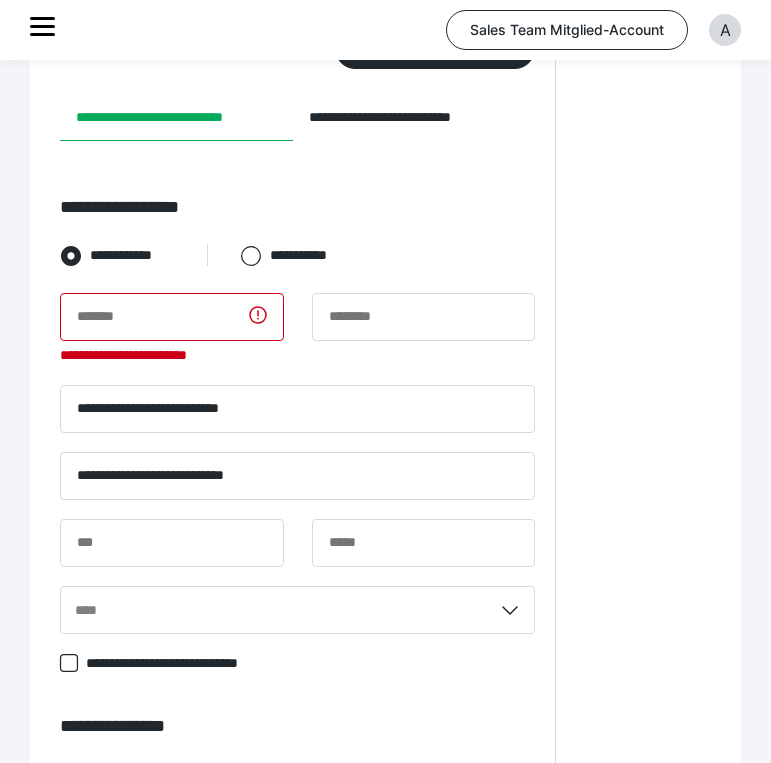 click on "**********" at bounding box center [643, 639] 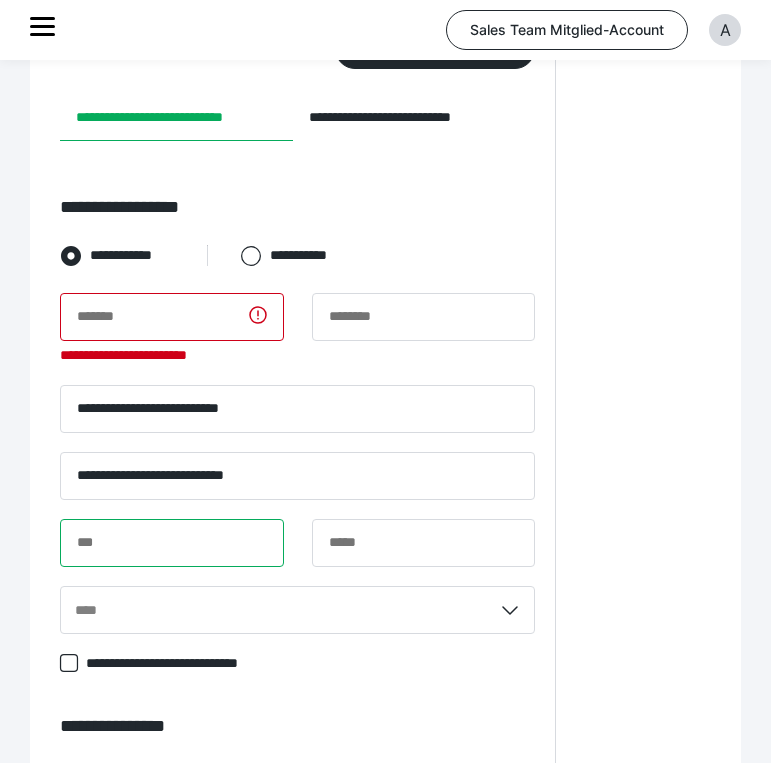 click at bounding box center [172, 543] 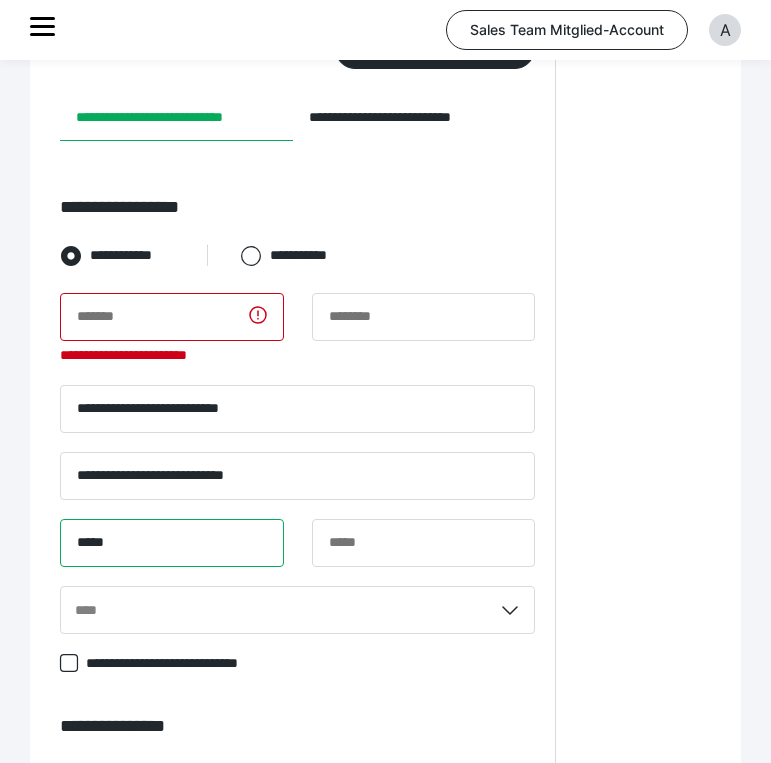 type on "*****" 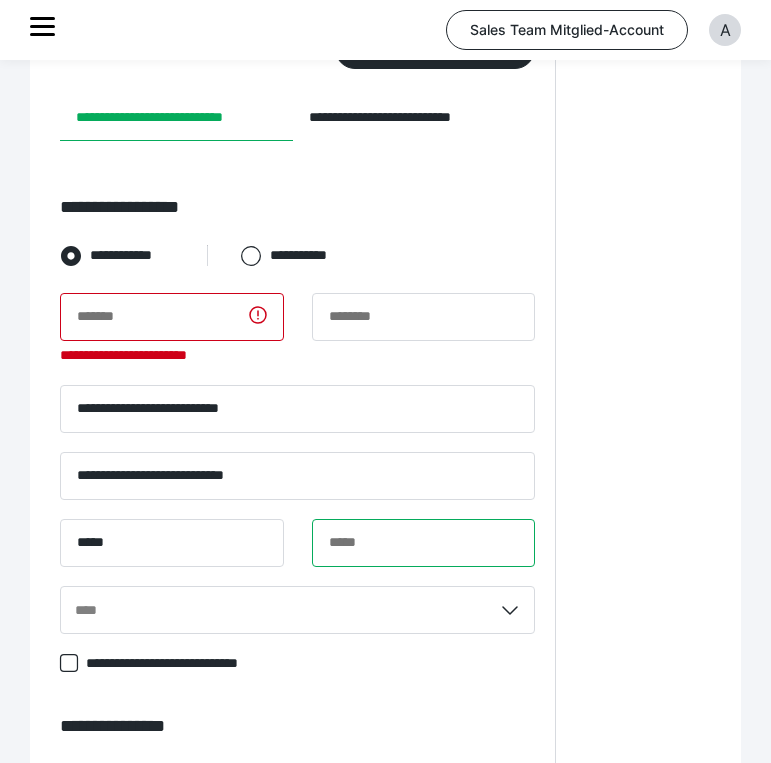 click at bounding box center (424, 543) 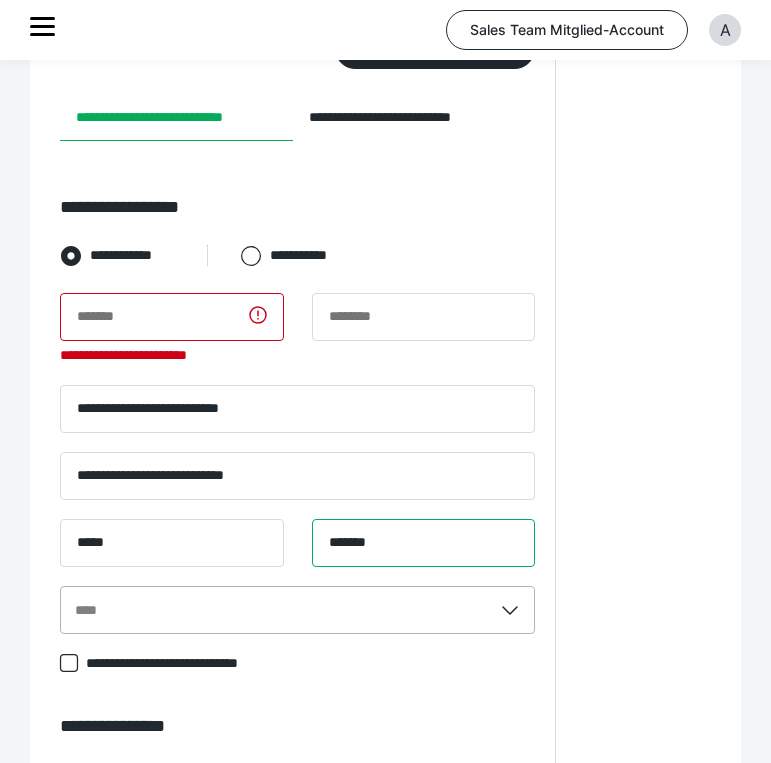type on "*******" 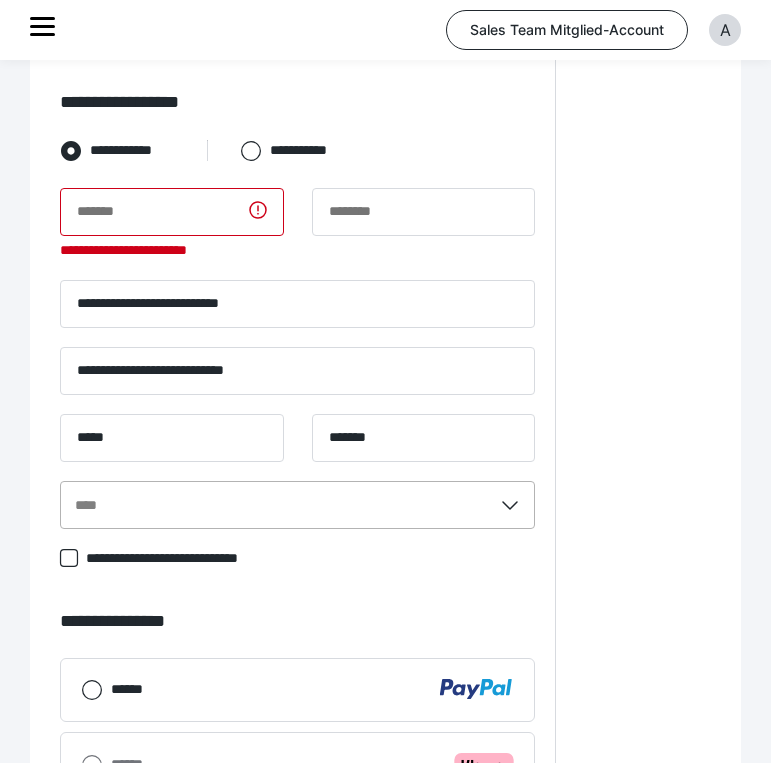 click on "****" at bounding box center (297, 505) 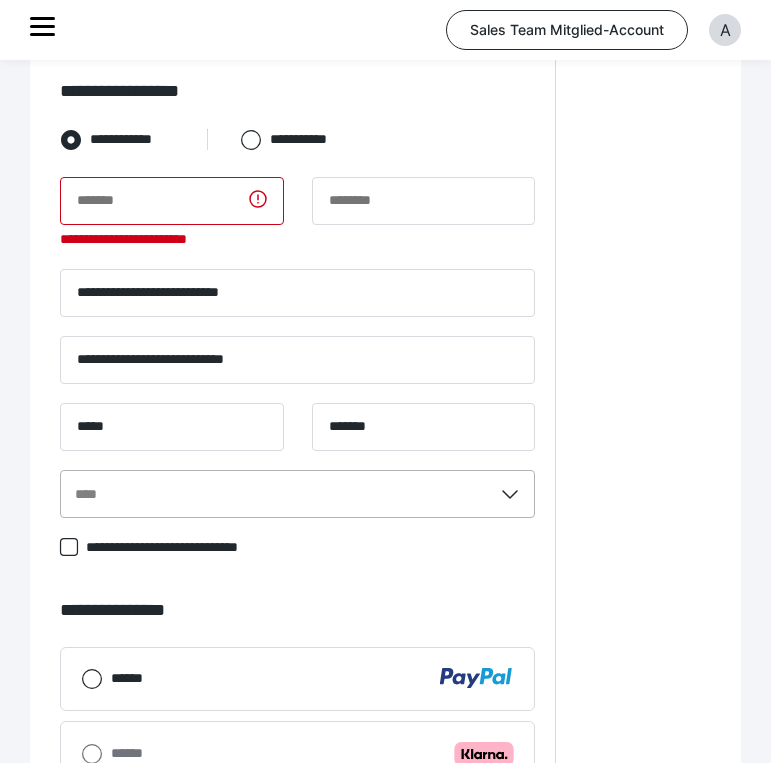 click on "****" at bounding box center [76, 494] 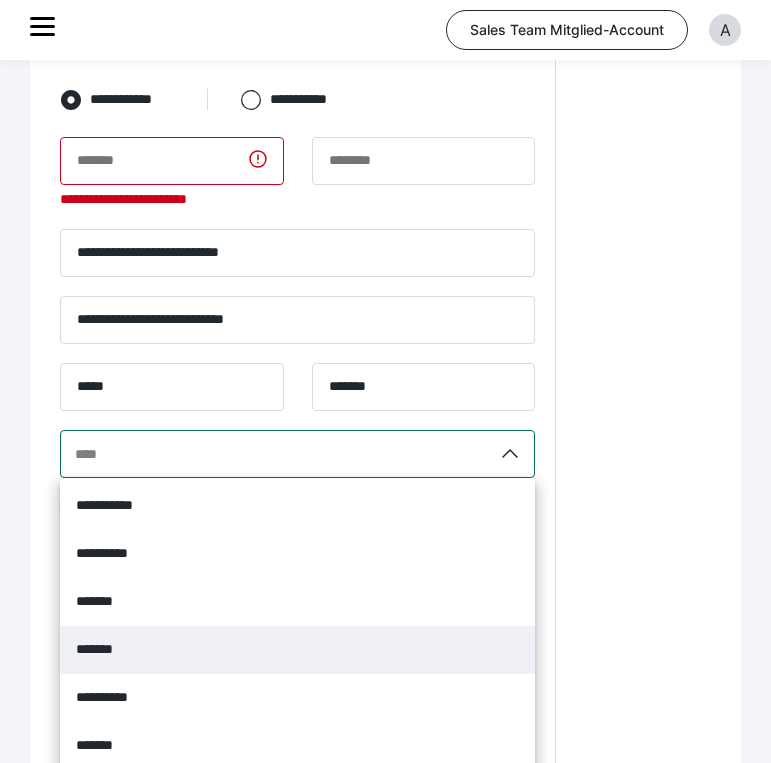 scroll, scrollTop: 573, scrollLeft: 0, axis: vertical 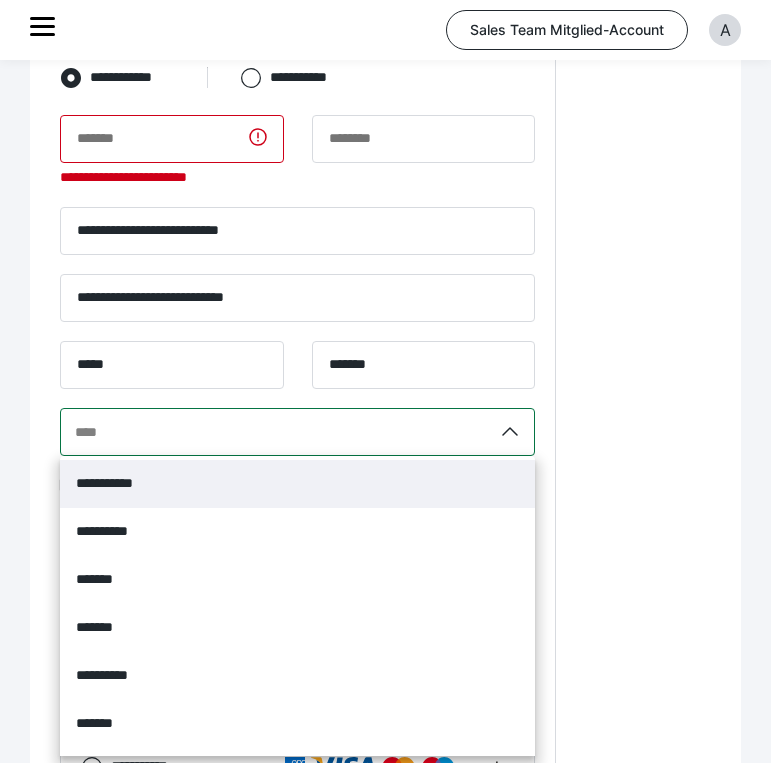 click on "**********" at bounding box center [297, 484] 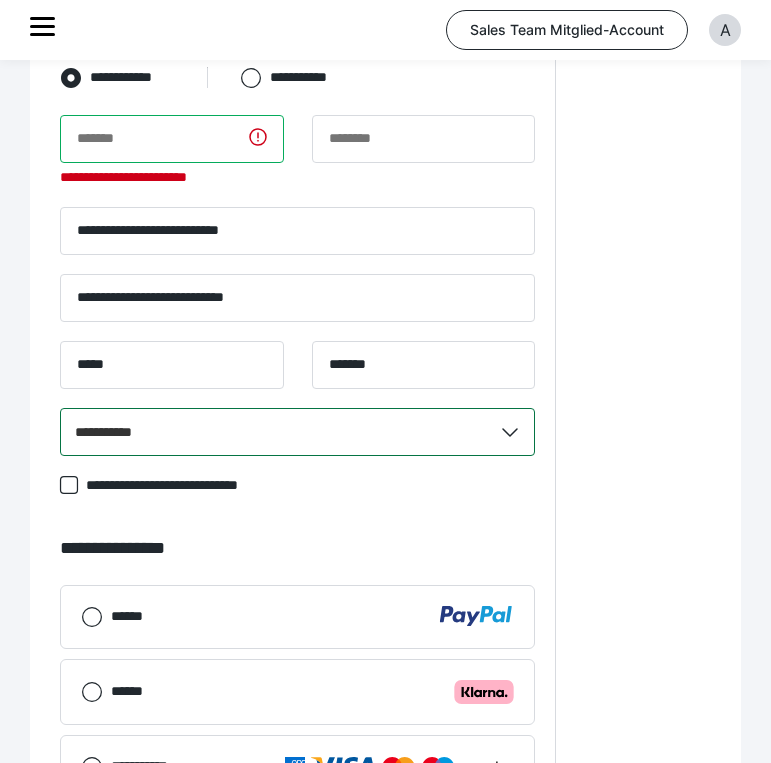 click at bounding box center [172, 139] 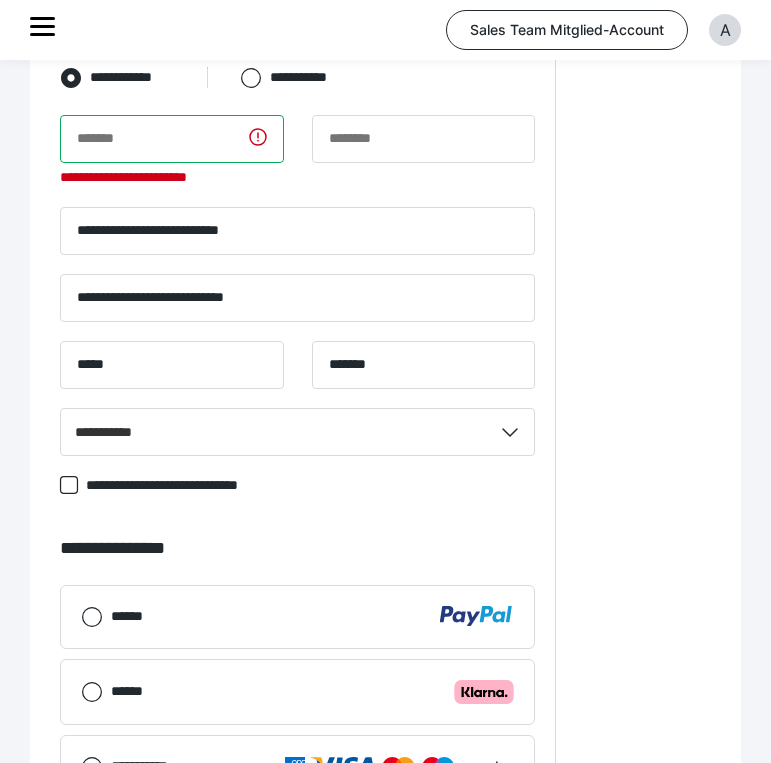 paste on "**********" 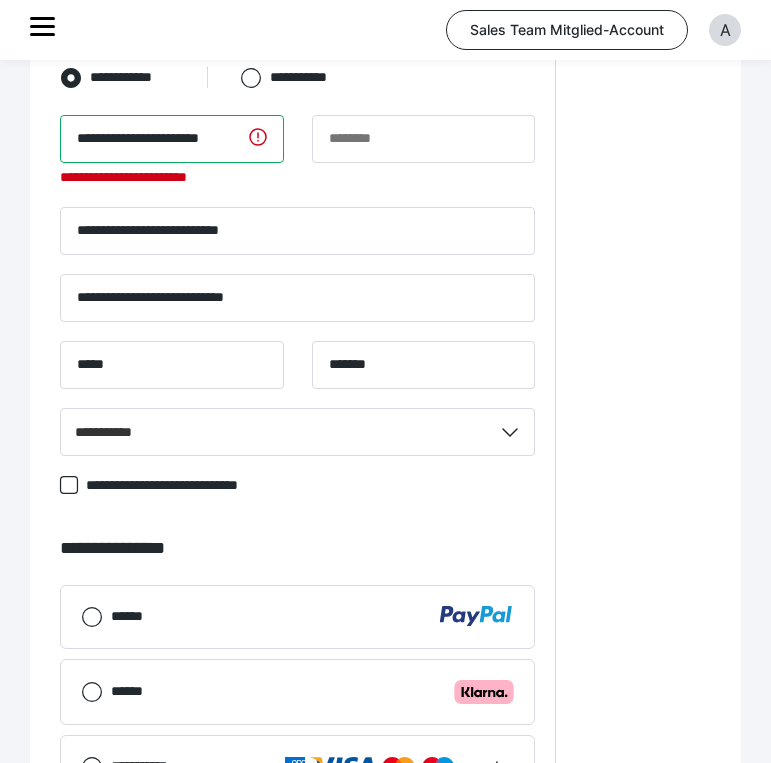 scroll, scrollTop: 0, scrollLeft: 0, axis: both 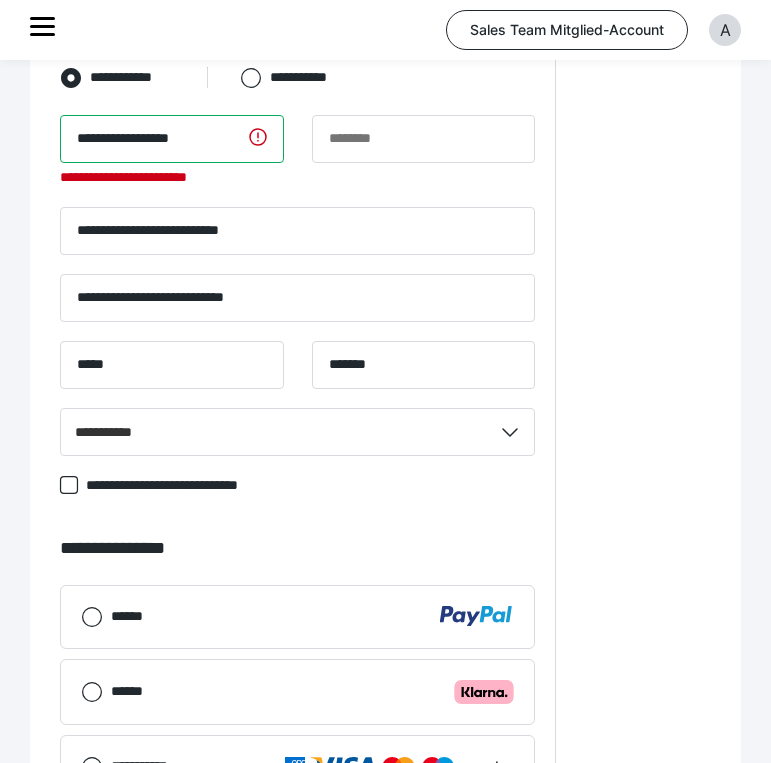 type on "**********" 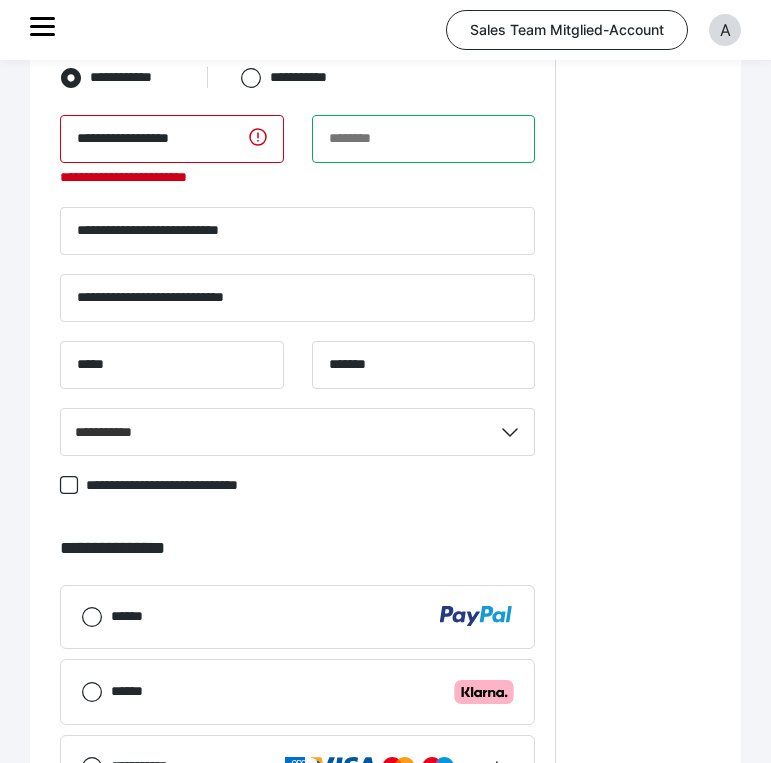 click at bounding box center (424, 139) 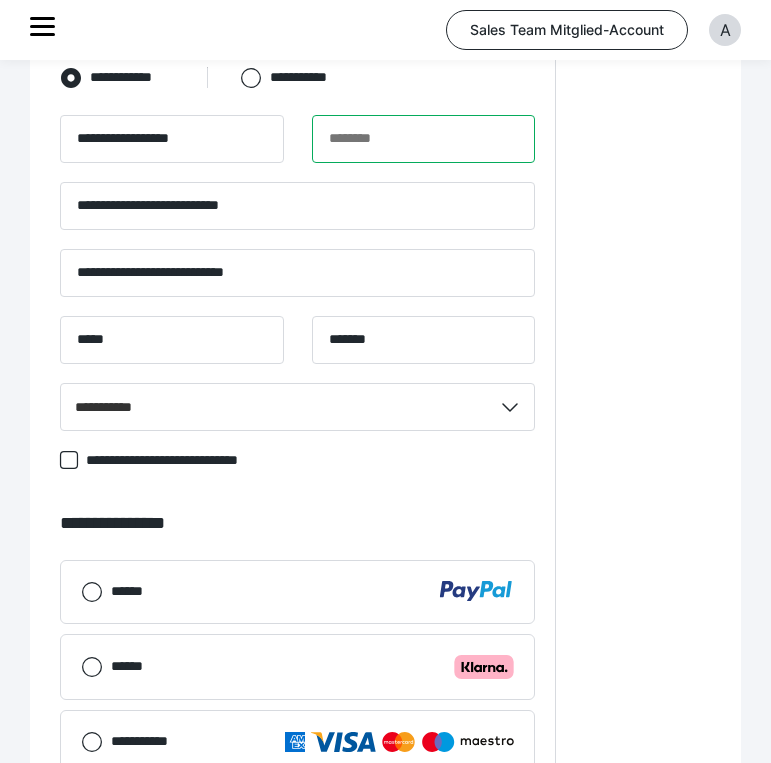 paste on "**********" 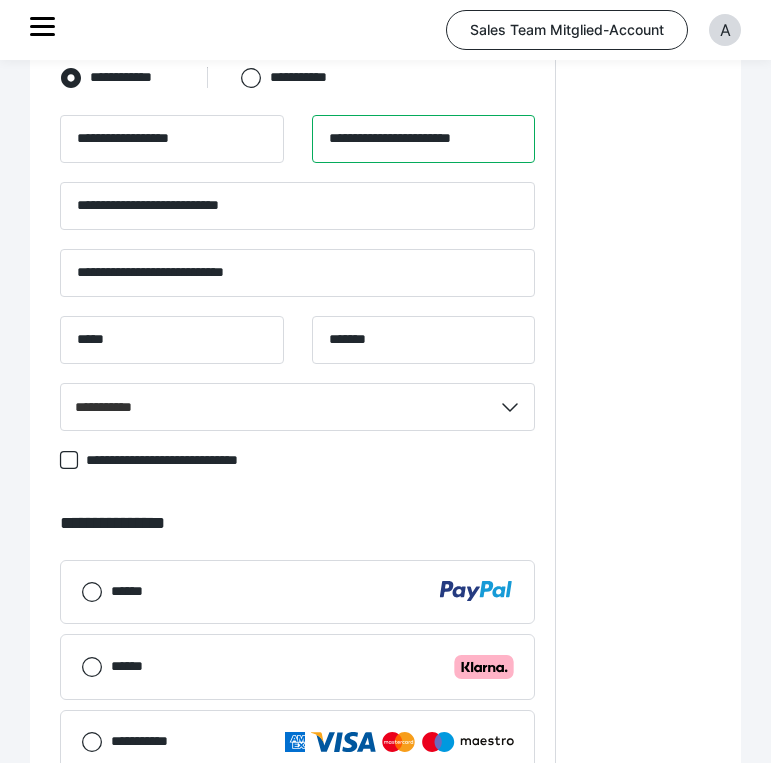 scroll, scrollTop: 0, scrollLeft: 0, axis: both 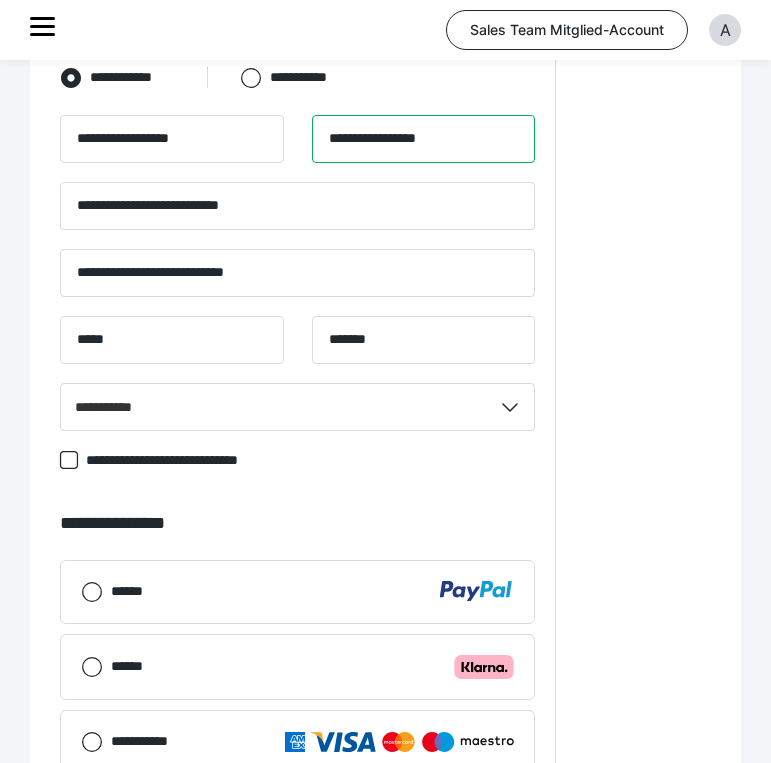 click on "**********" at bounding box center [424, 139] 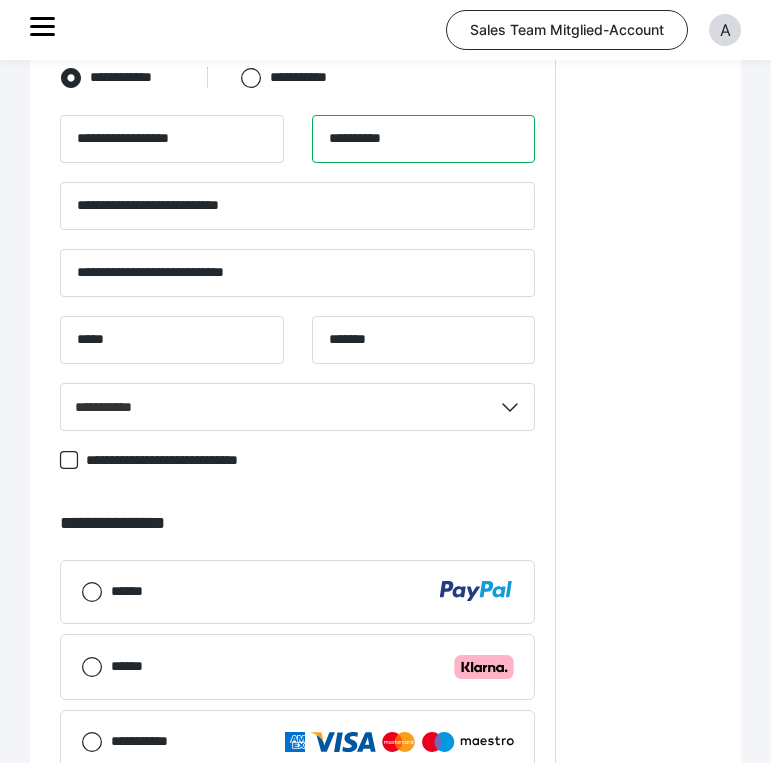type on "**********" 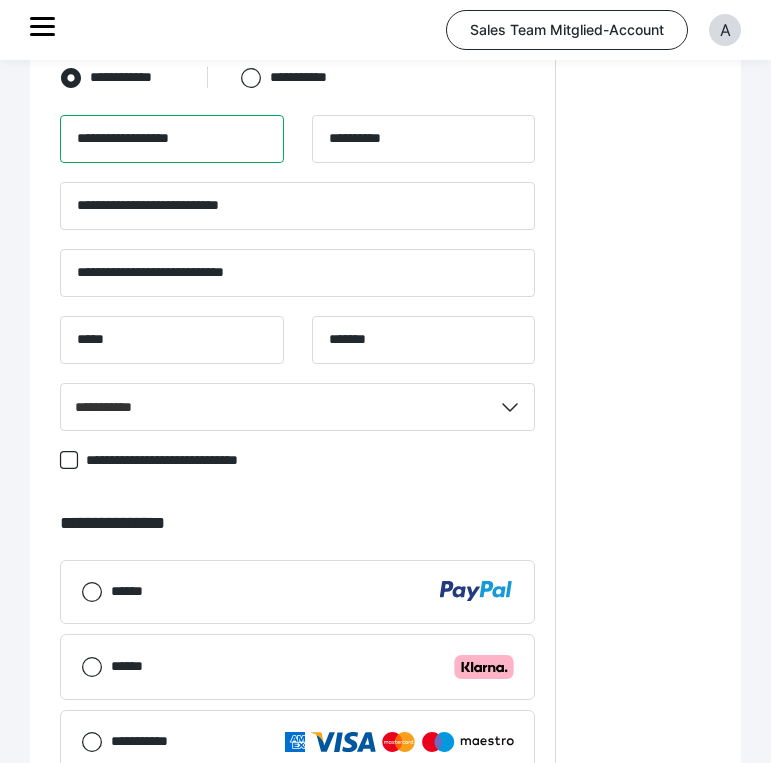 click on "**********" at bounding box center (172, 139) 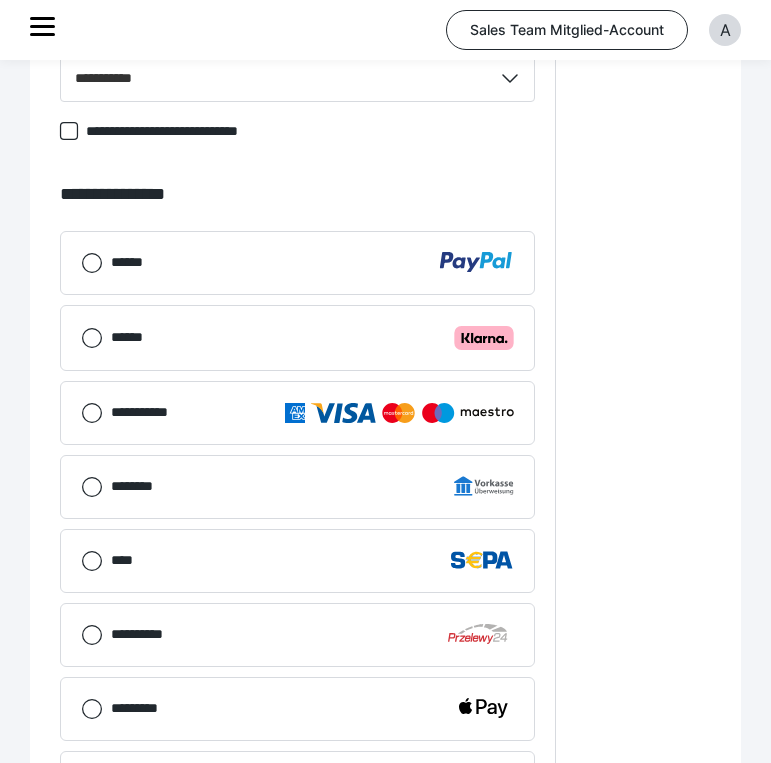 scroll, scrollTop: 914, scrollLeft: 0, axis: vertical 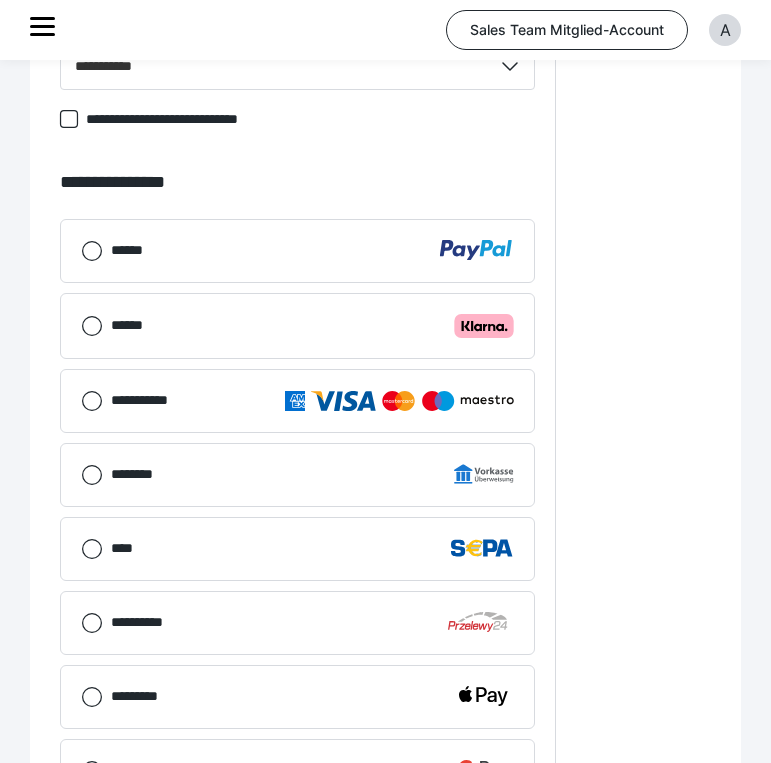 type on "******" 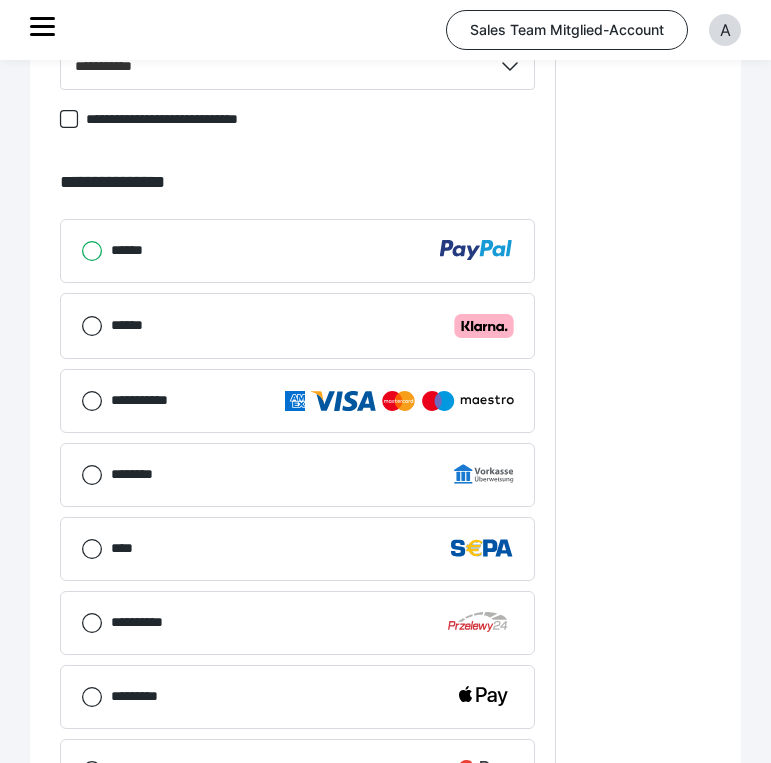 click on "******" at bounding box center [81, 251] 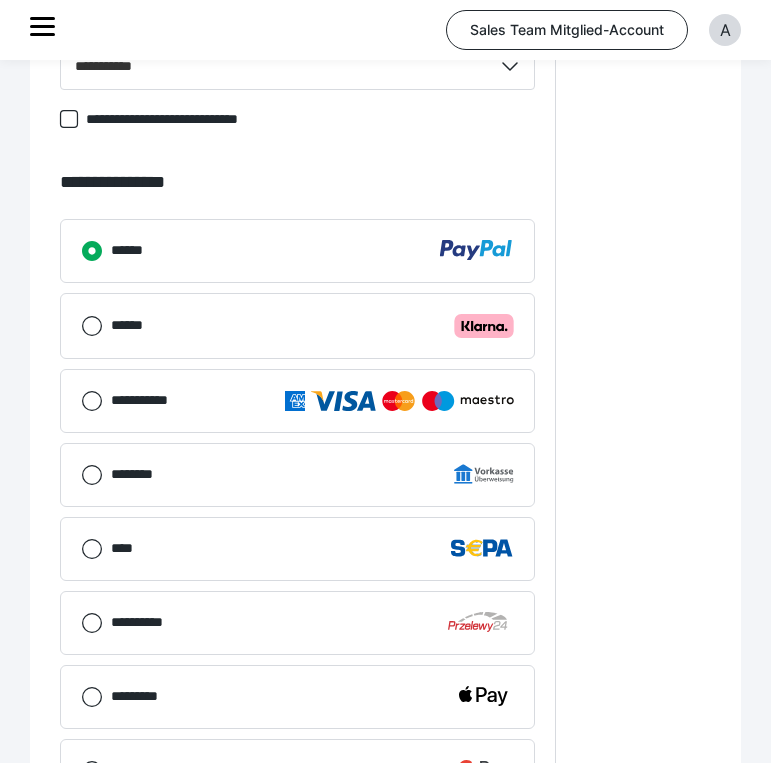 scroll, scrollTop: 1287, scrollLeft: 0, axis: vertical 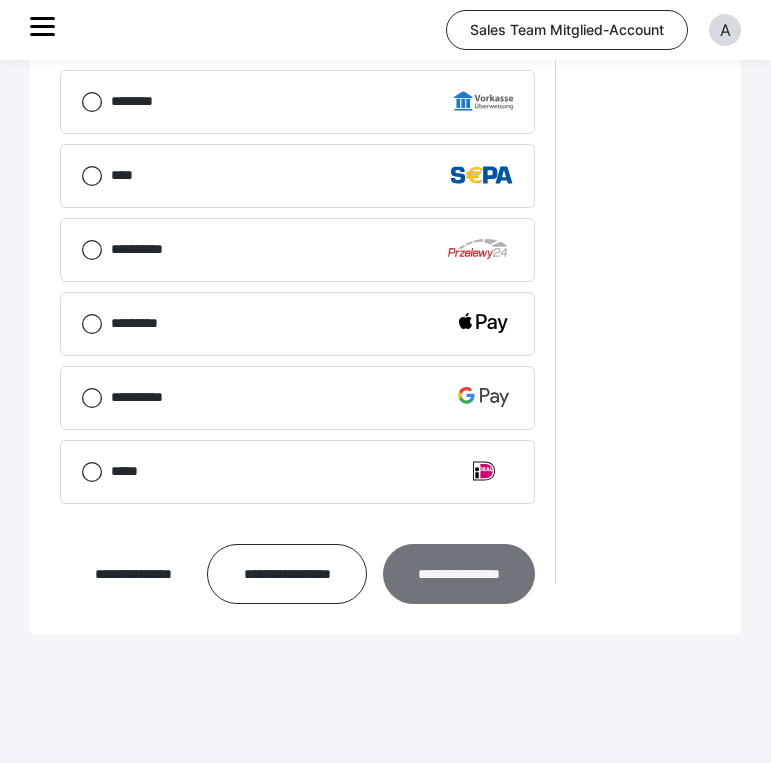 click on "**********" at bounding box center (459, 574) 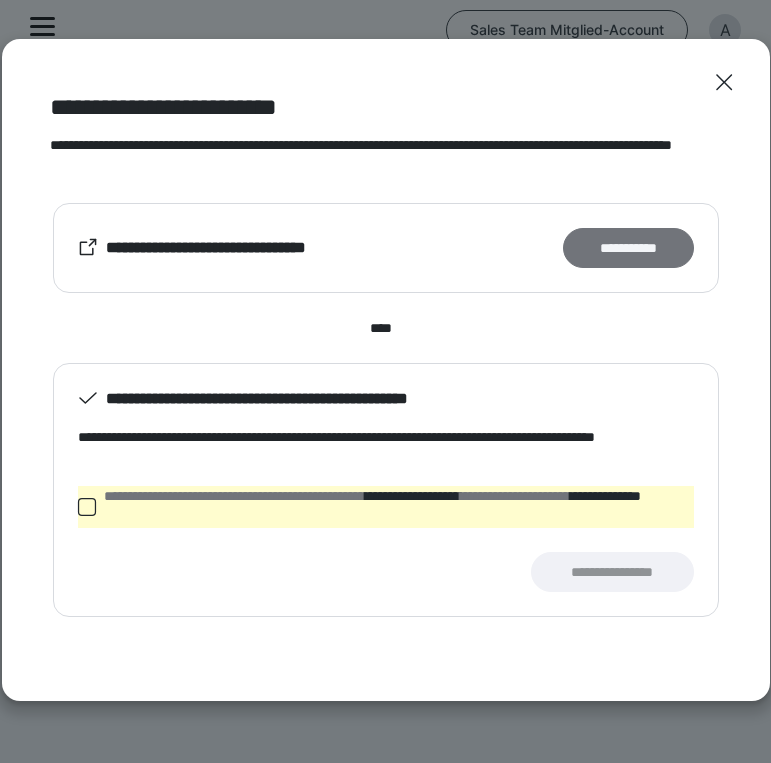 click on "**********" at bounding box center [628, 248] 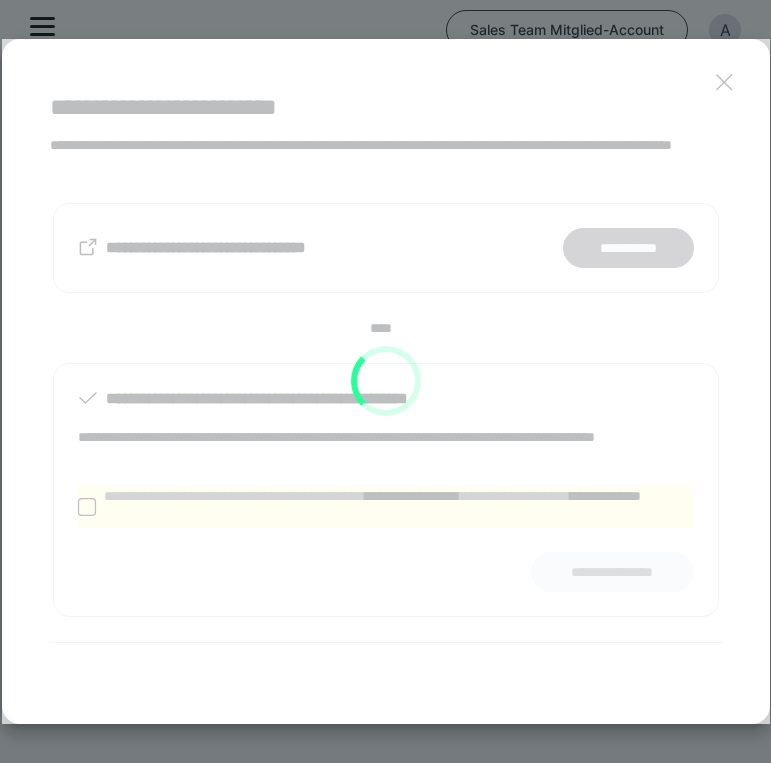 scroll, scrollTop: 570, scrollLeft: 0, axis: vertical 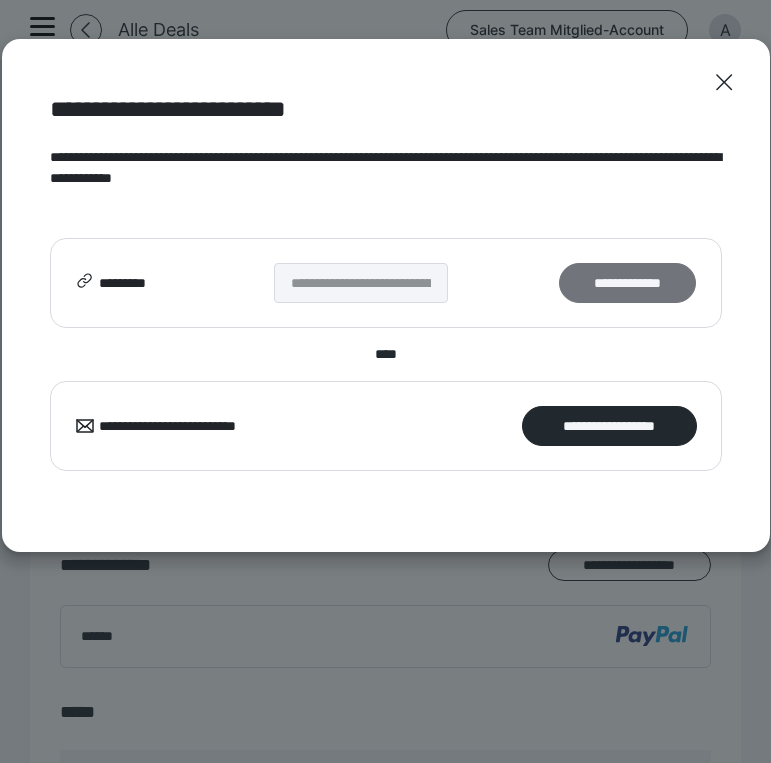 click on "**********" at bounding box center [627, 283] 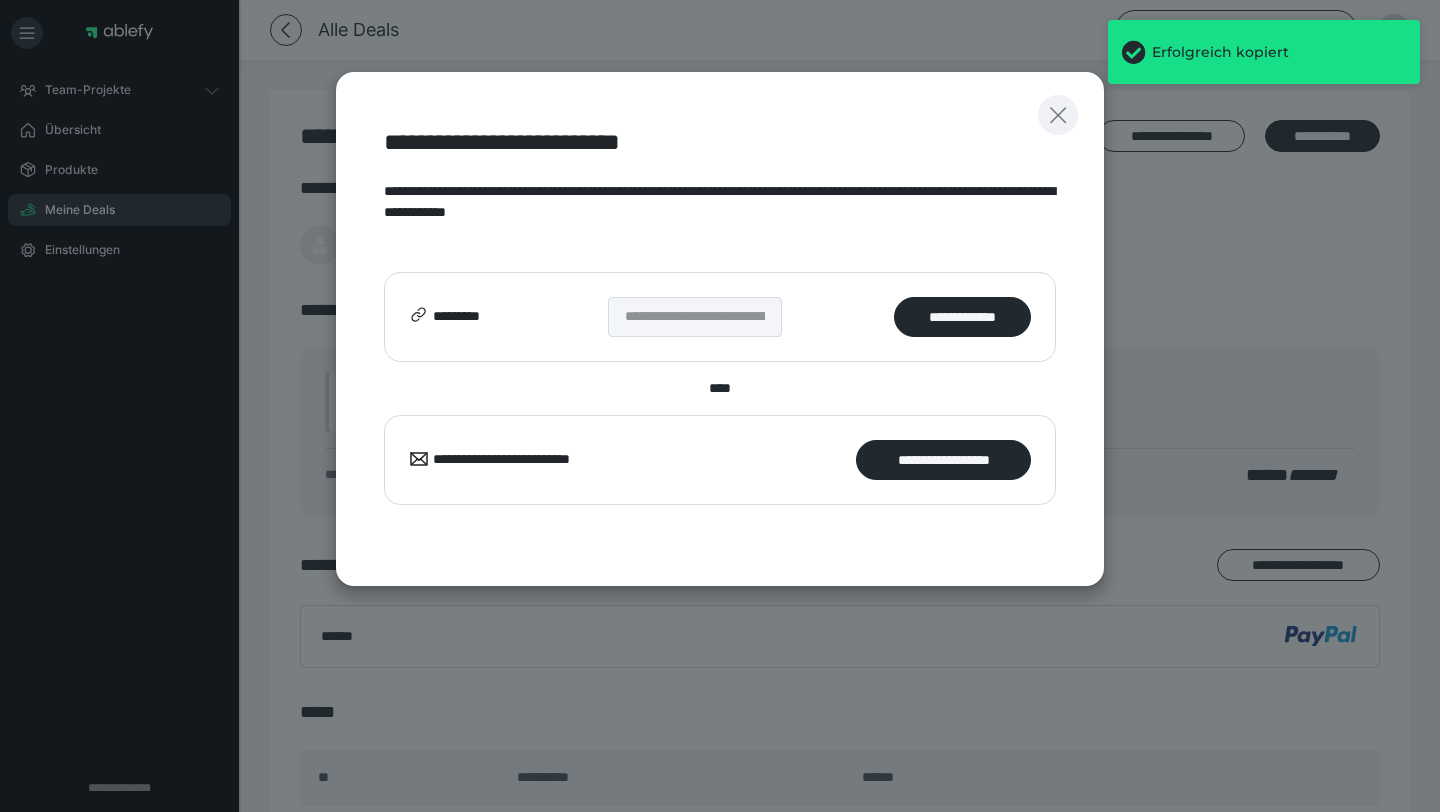 click 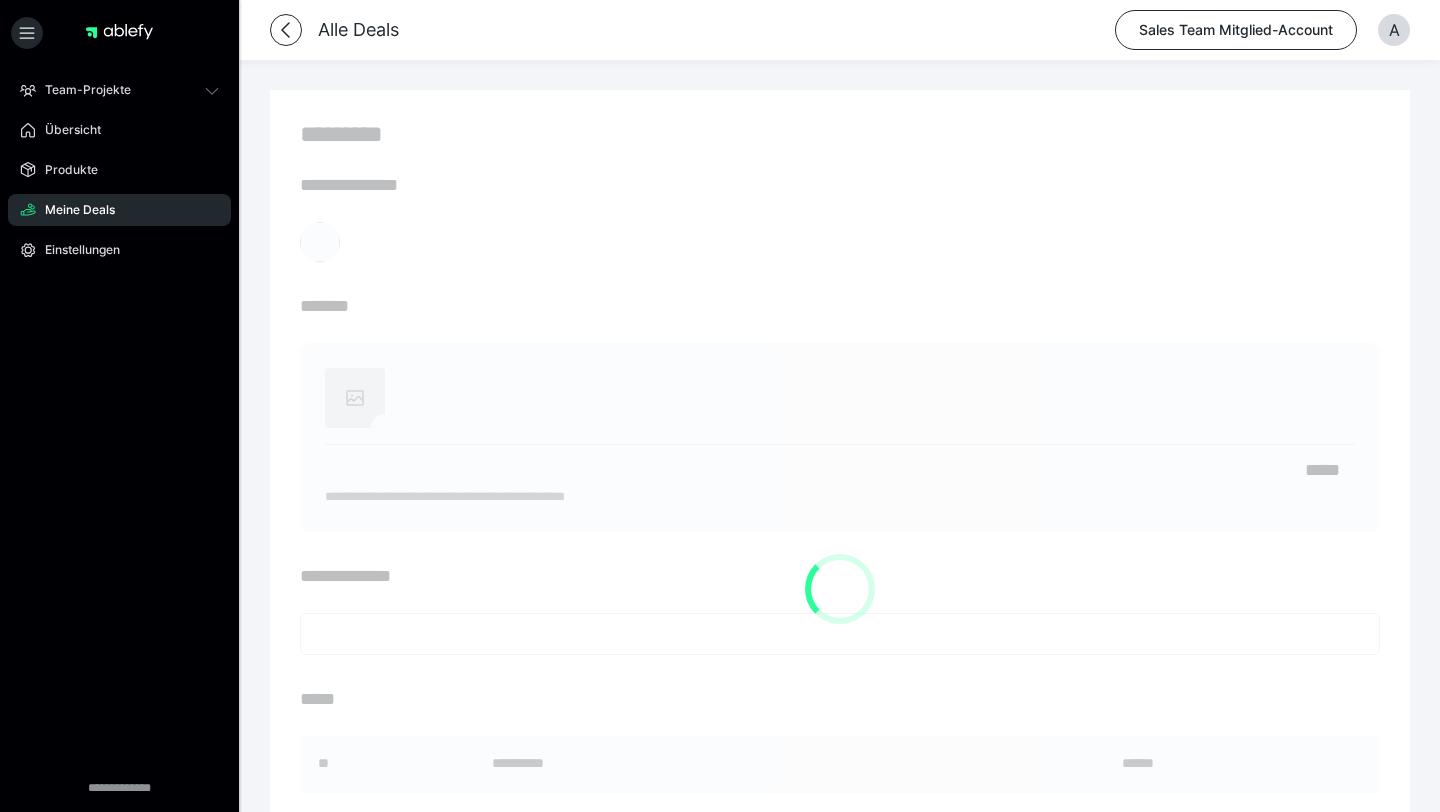 scroll, scrollTop: 0, scrollLeft: 0, axis: both 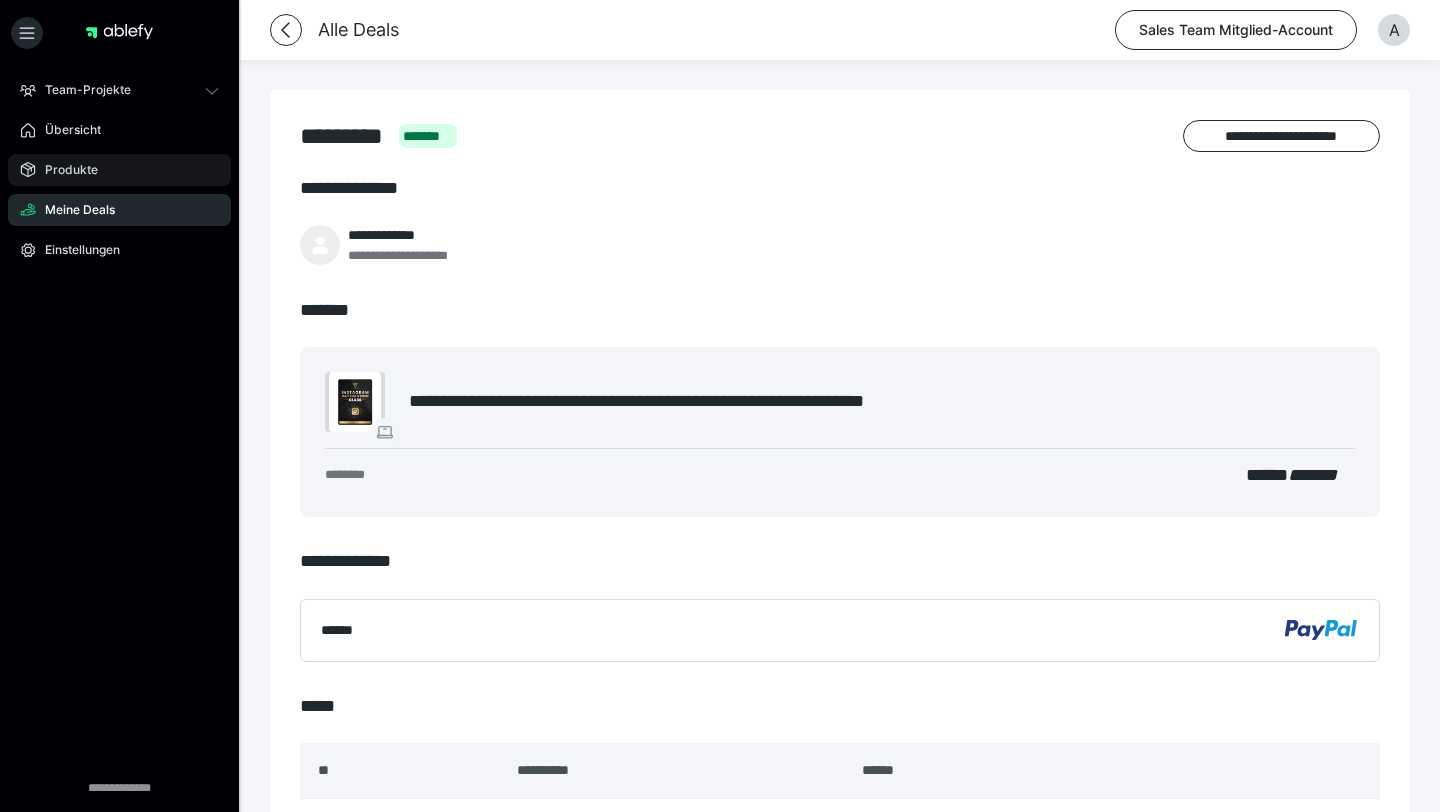 click on "Produkte" at bounding box center (64, 170) 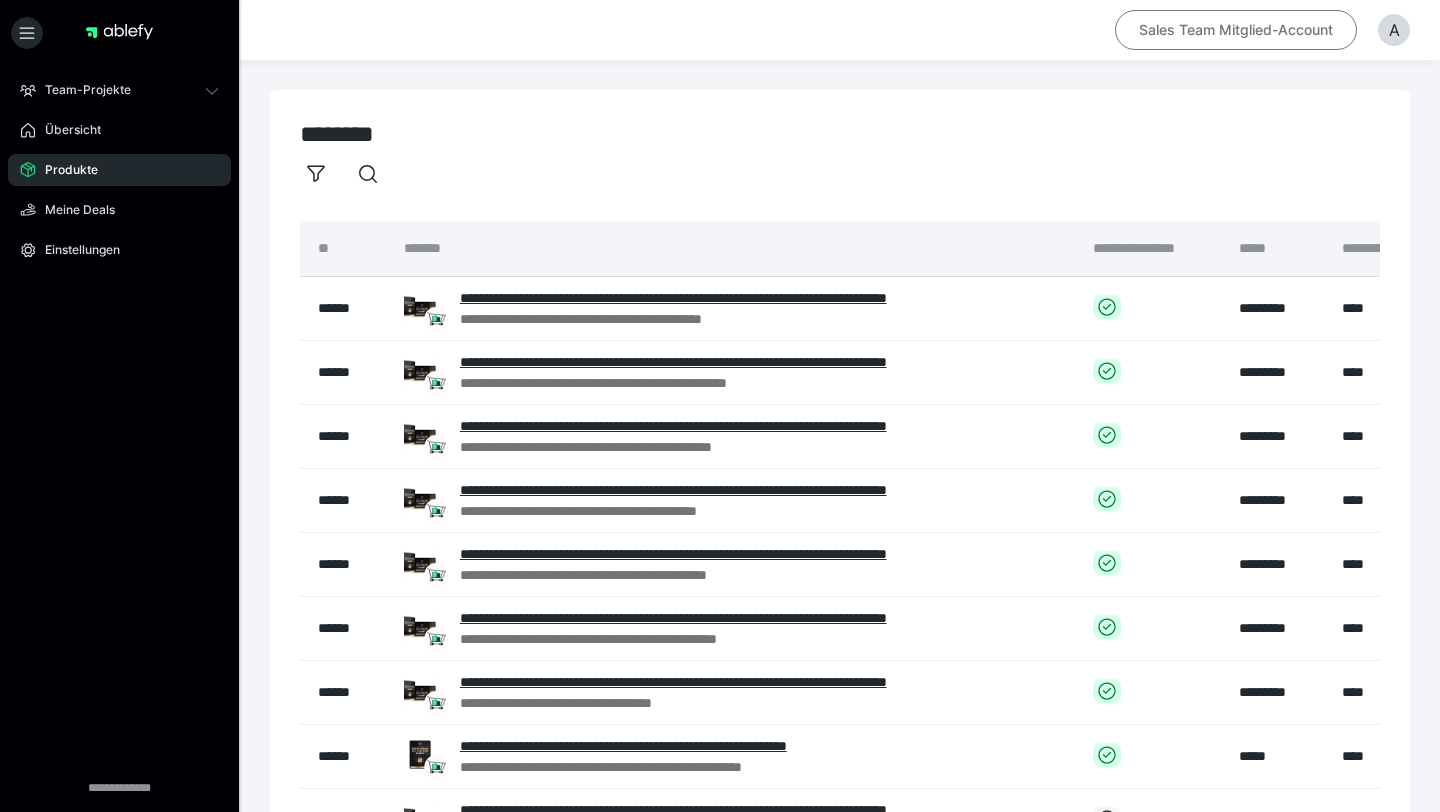 click on "Sales Team Mitglied-Account" at bounding box center (1236, 30) 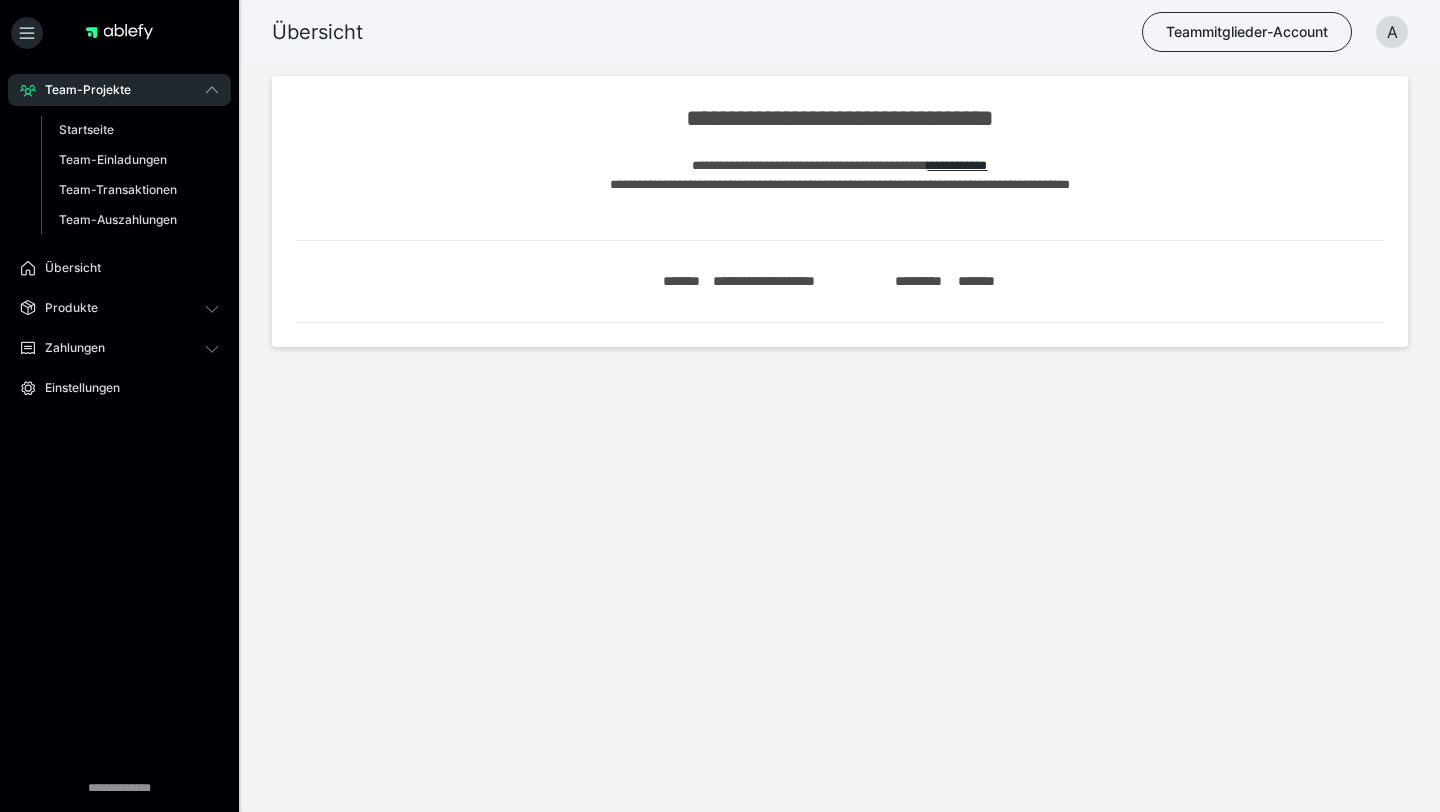 scroll, scrollTop: 0, scrollLeft: 0, axis: both 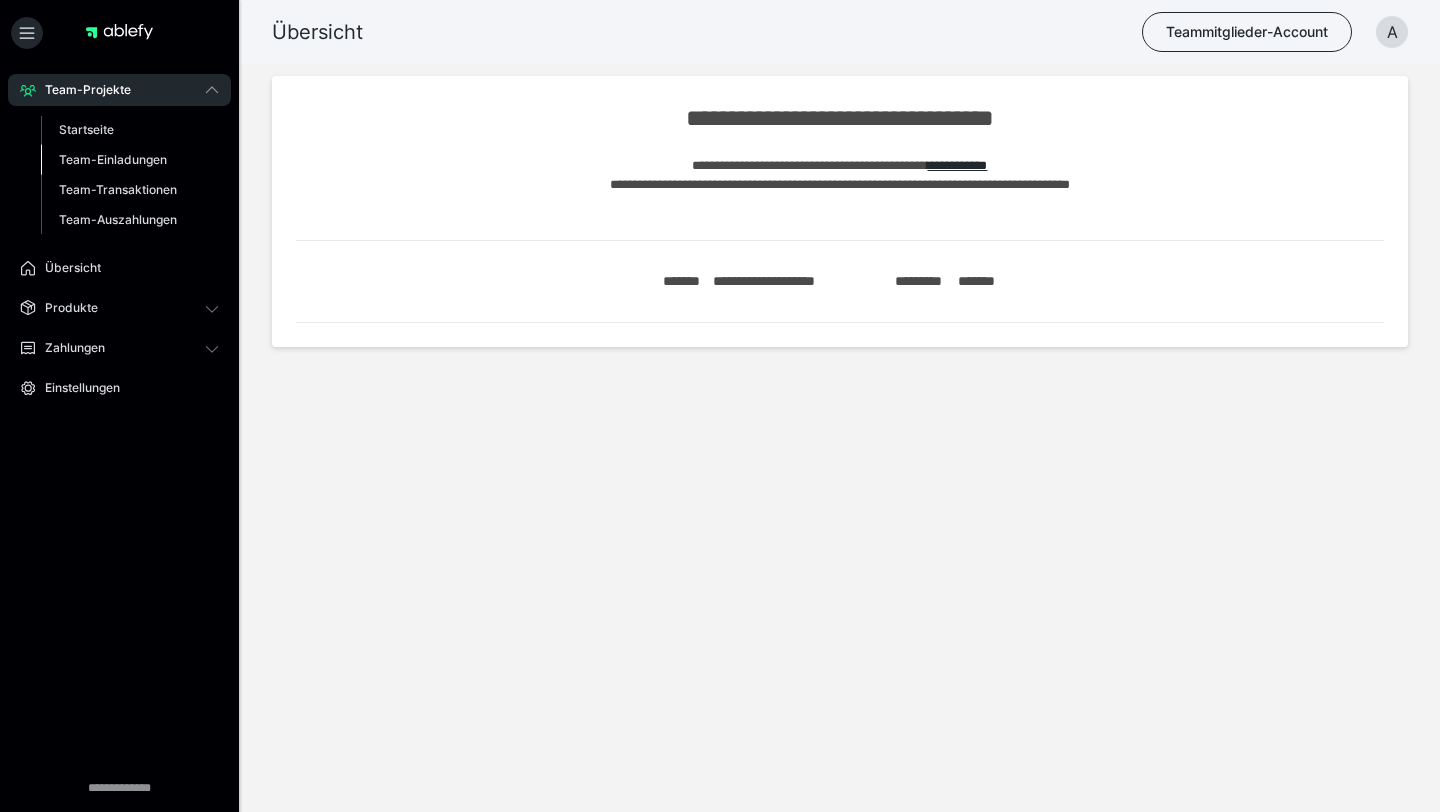 click on "Team-Einladungen" at bounding box center [113, 159] 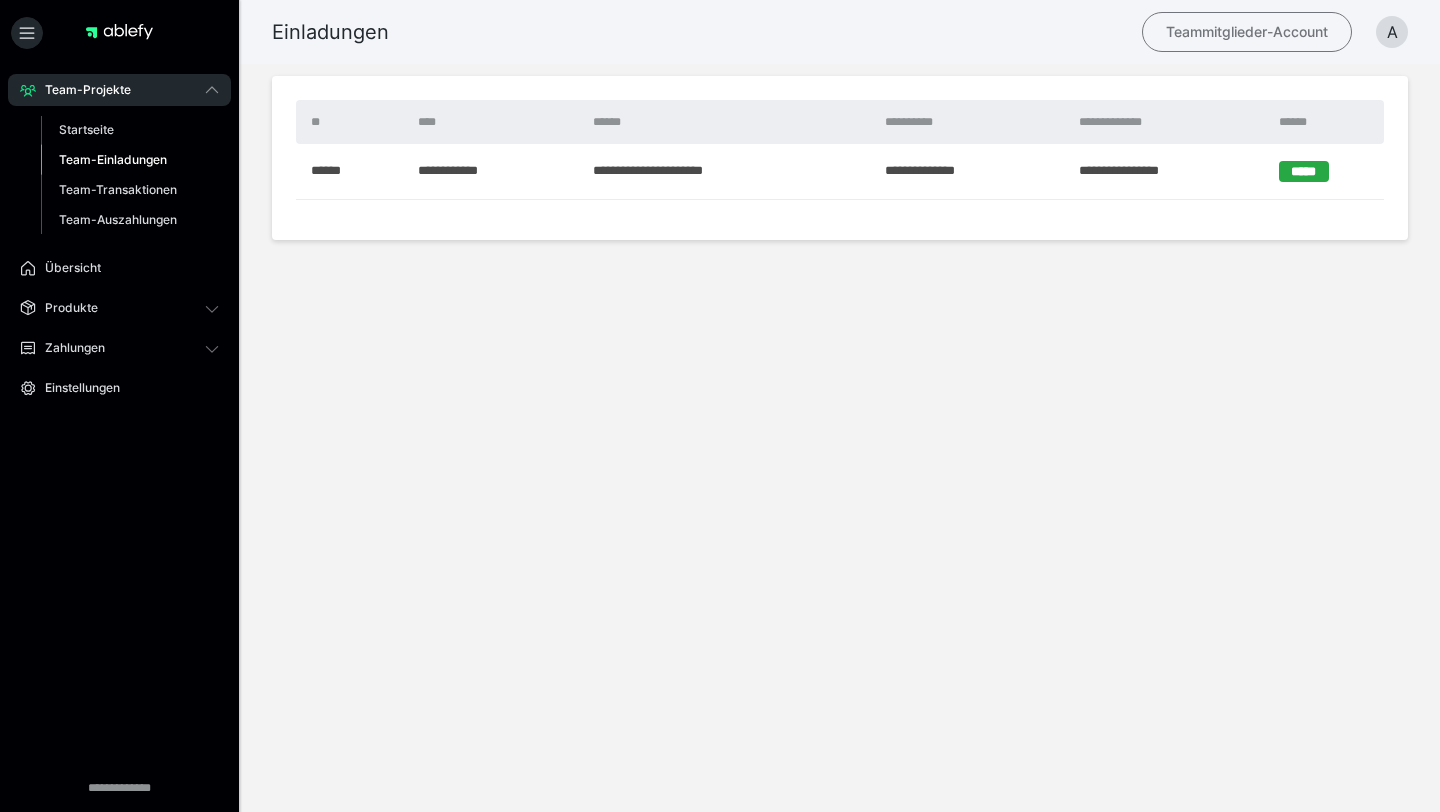 click on "Teammitglieder-Account" at bounding box center [1247, 32] 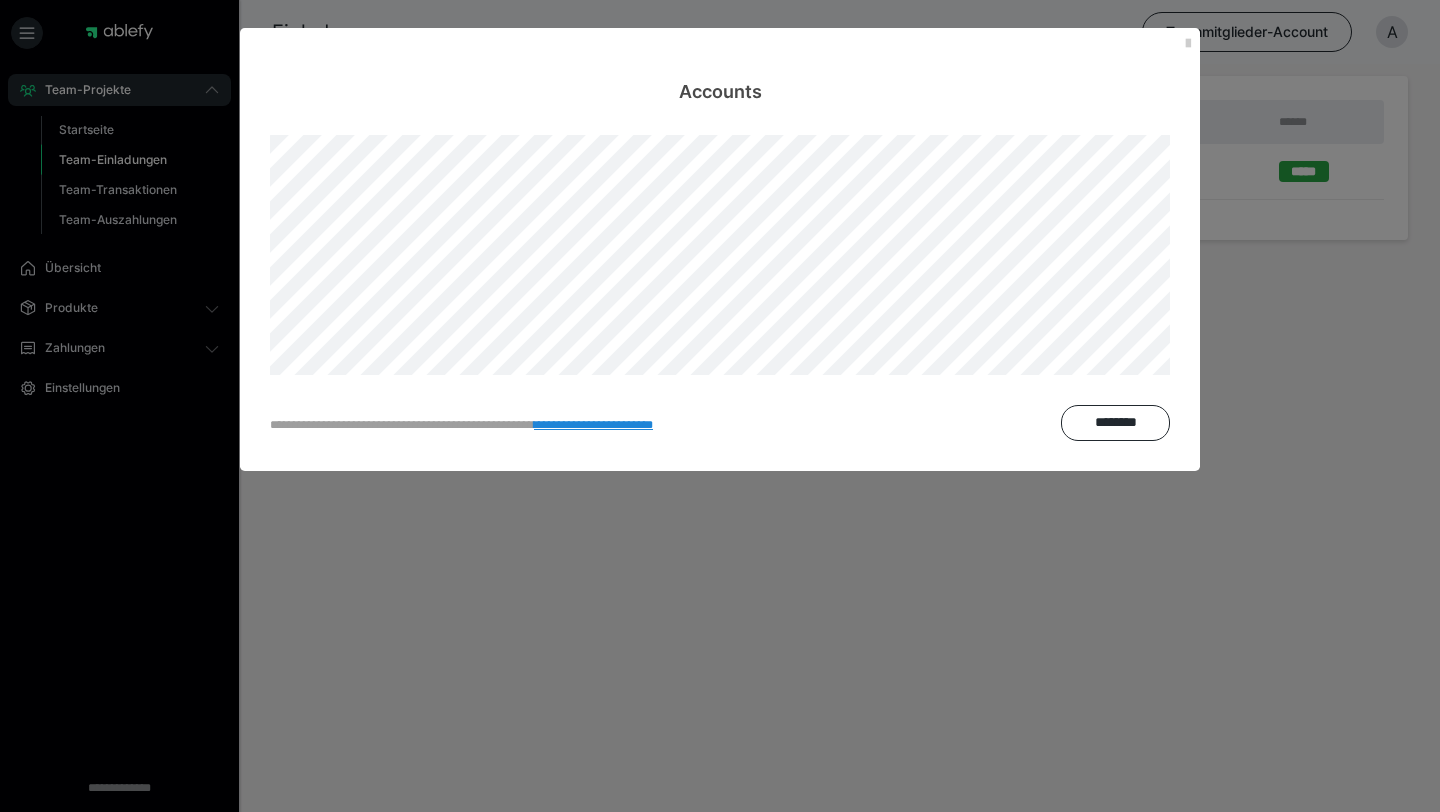 click on "**********" at bounding box center [720, 406] 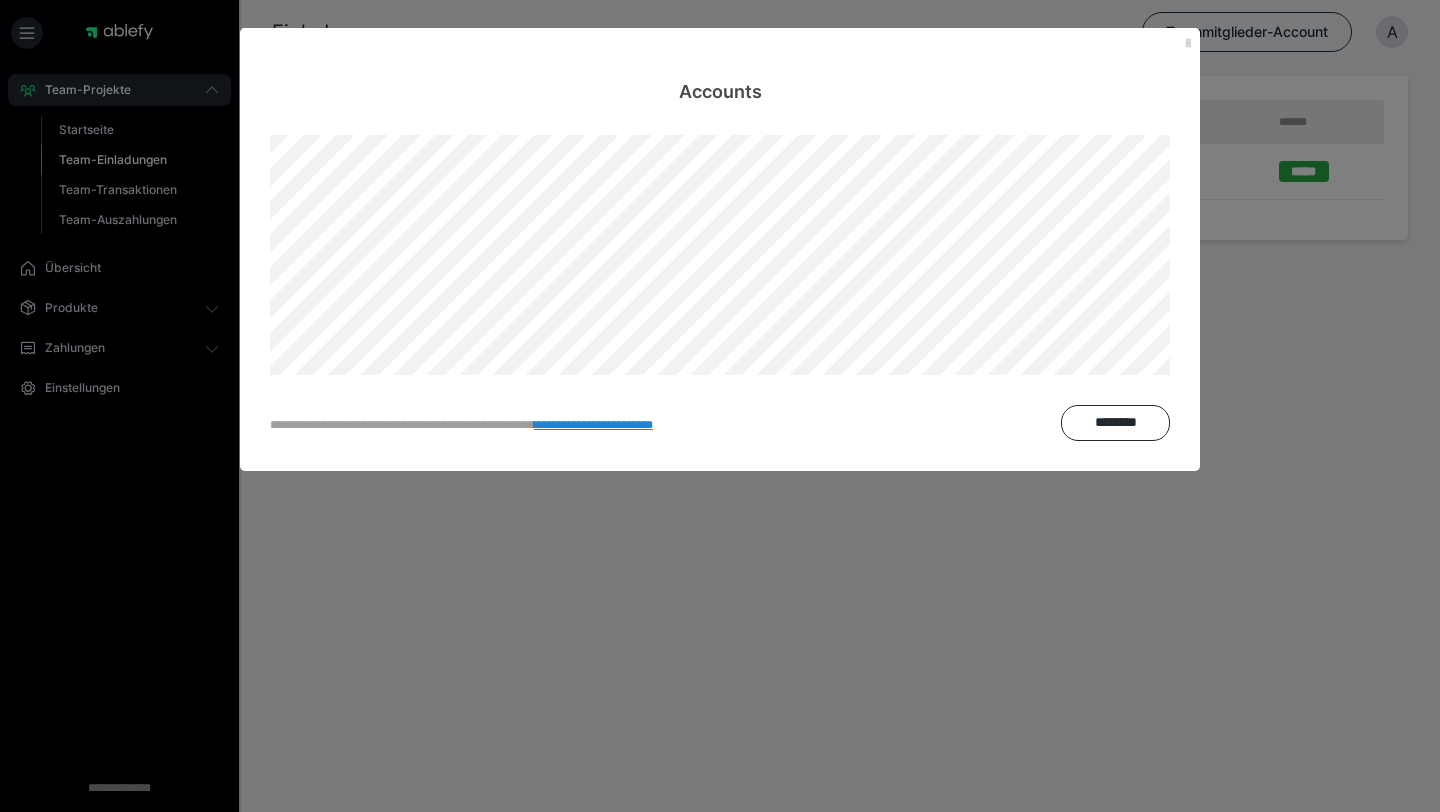 click at bounding box center (1188, 44) 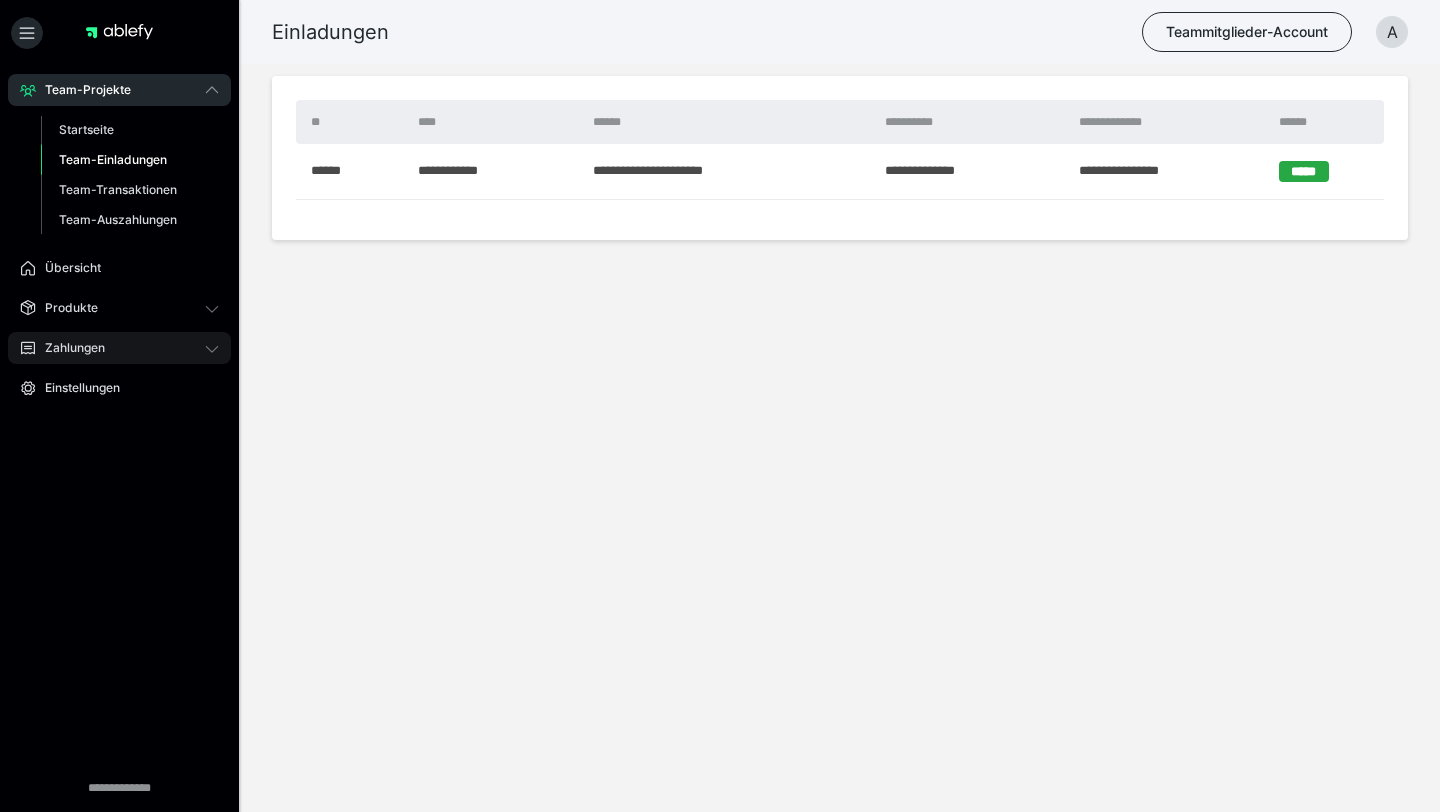 click on "Zahlungen" at bounding box center [68, 348] 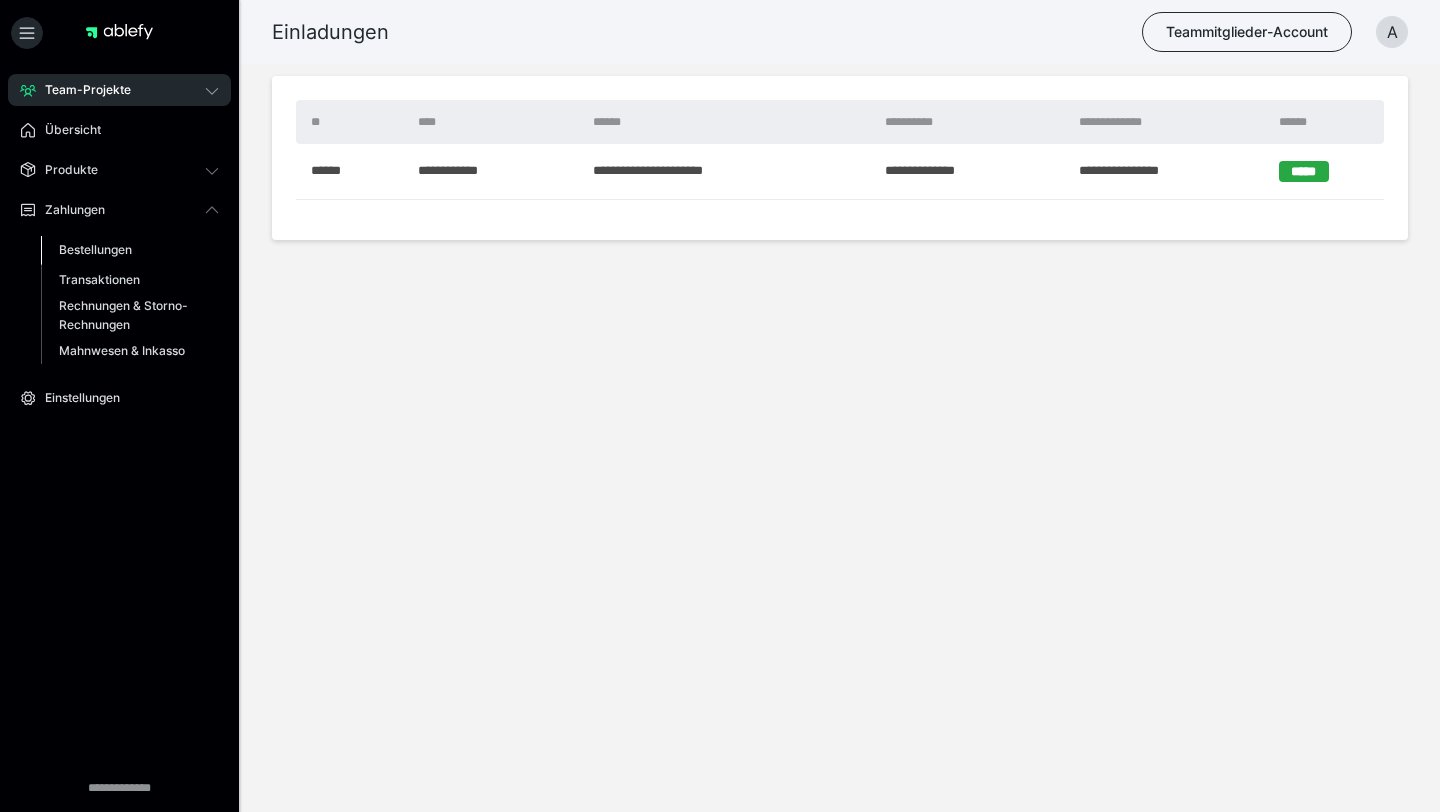 click on "Bestellungen" at bounding box center [95, 249] 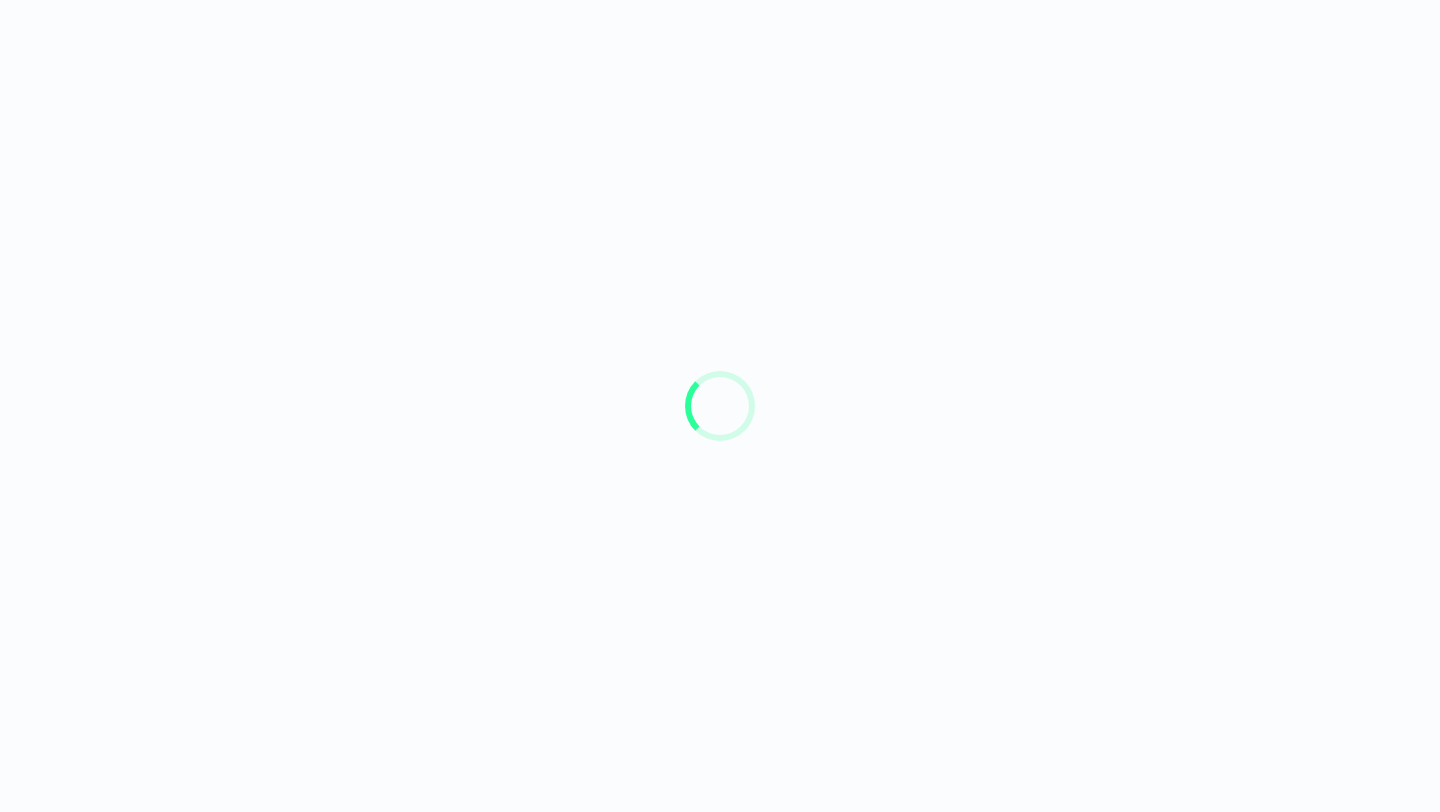 scroll, scrollTop: 0, scrollLeft: 0, axis: both 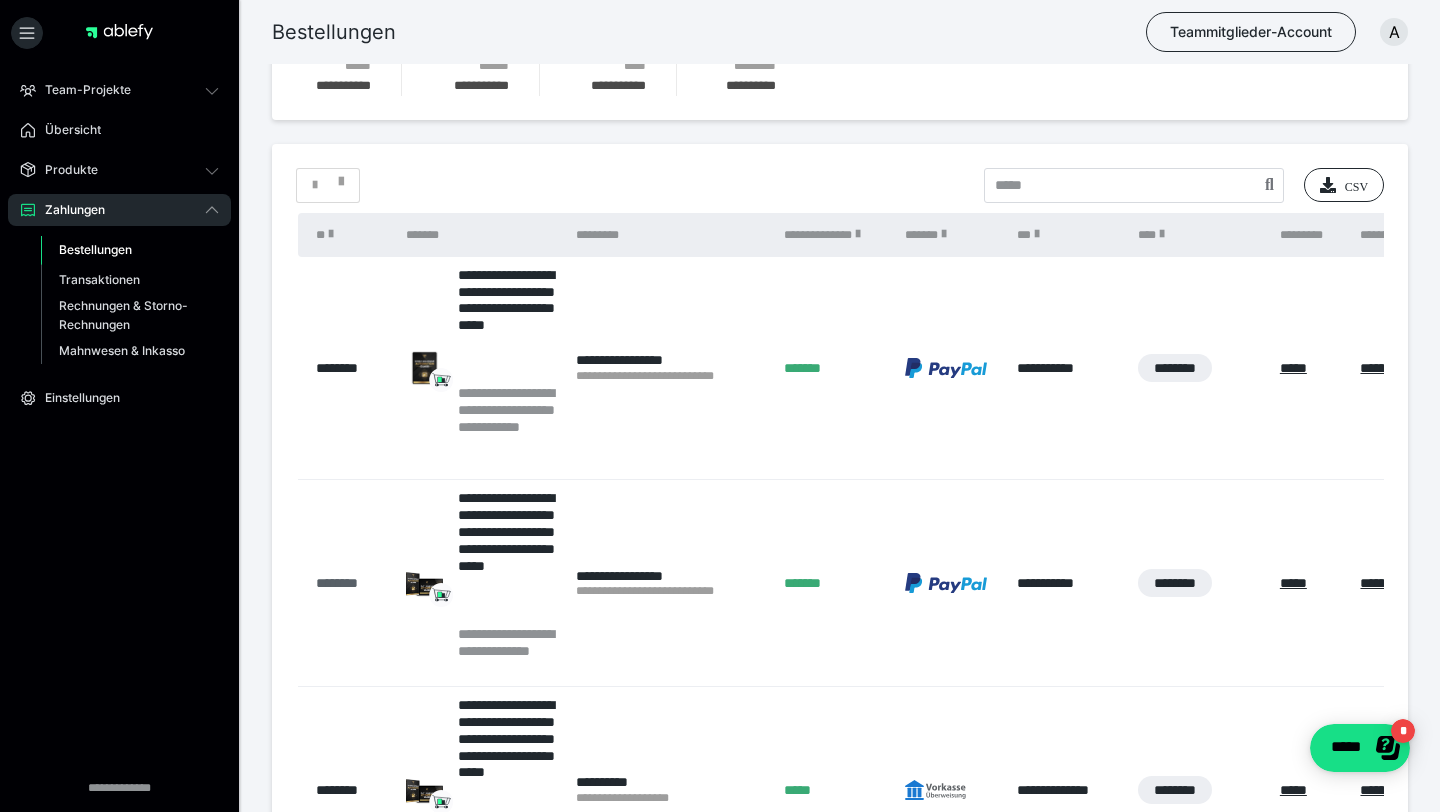 click on "********" at bounding box center (351, 583) 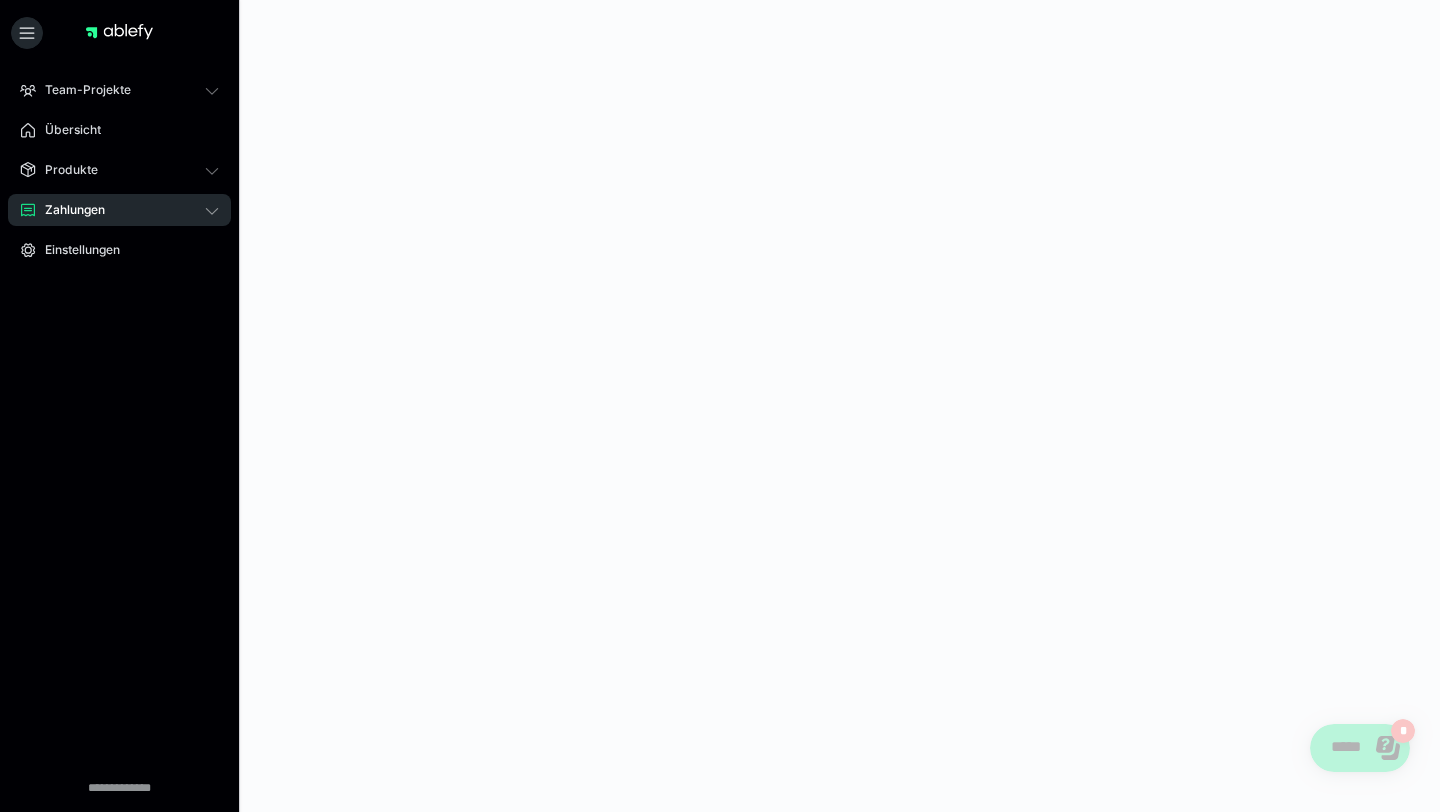 scroll, scrollTop: 0, scrollLeft: 0, axis: both 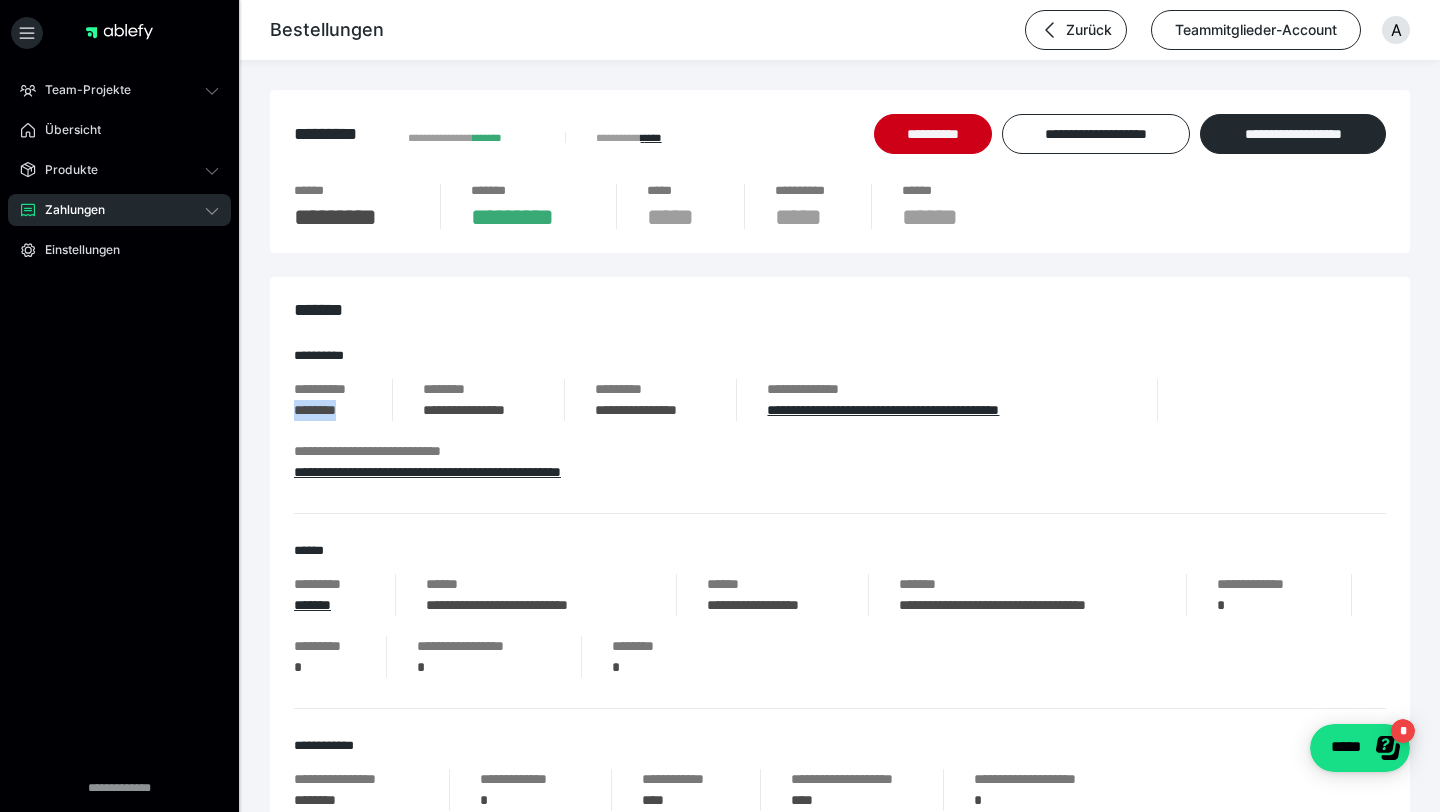 drag, startPoint x: 367, startPoint y: 415, endPoint x: 287, endPoint y: 408, distance: 80.305664 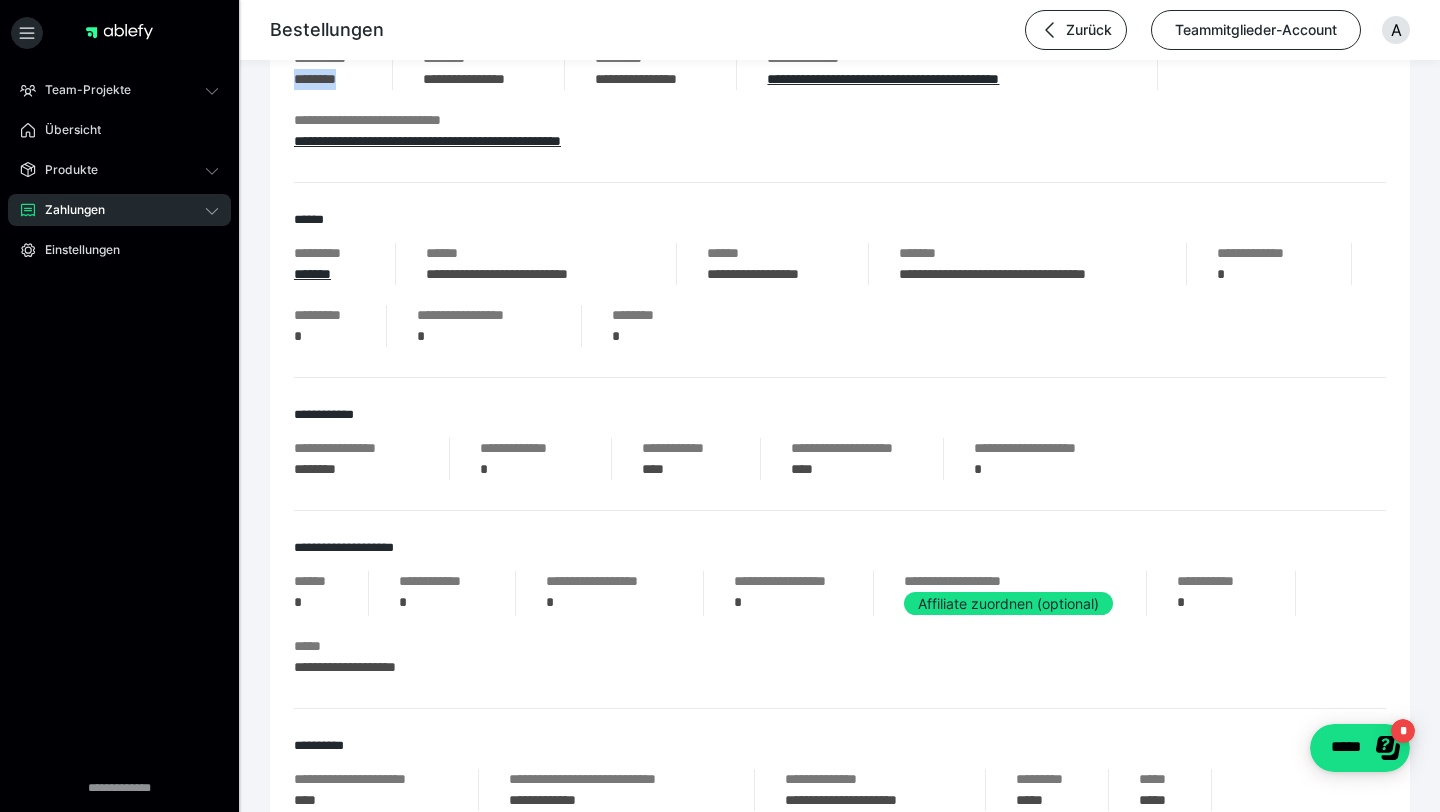 scroll, scrollTop: 382, scrollLeft: 0, axis: vertical 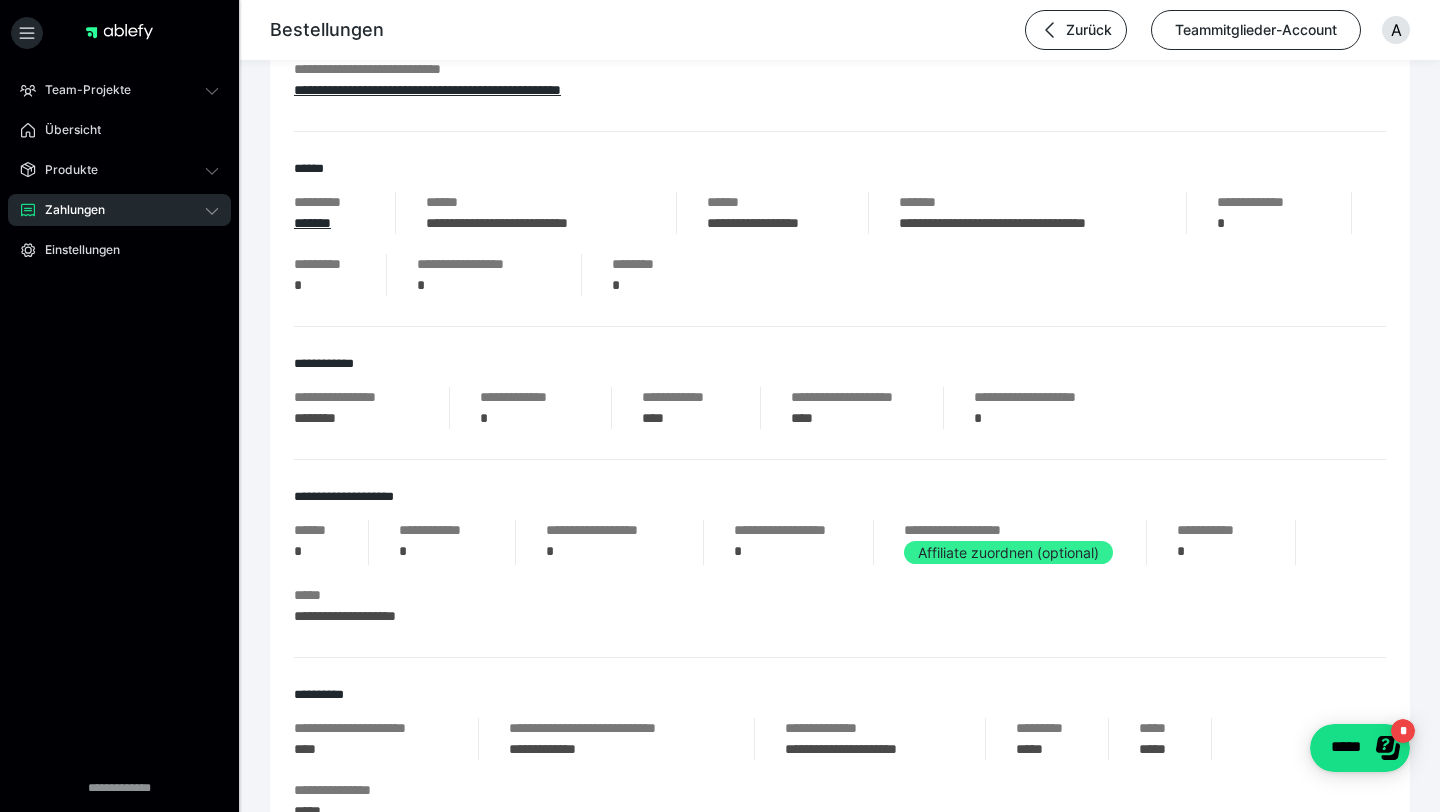 click on "Affiliate zuordnen (optional)" at bounding box center (1008, 552) 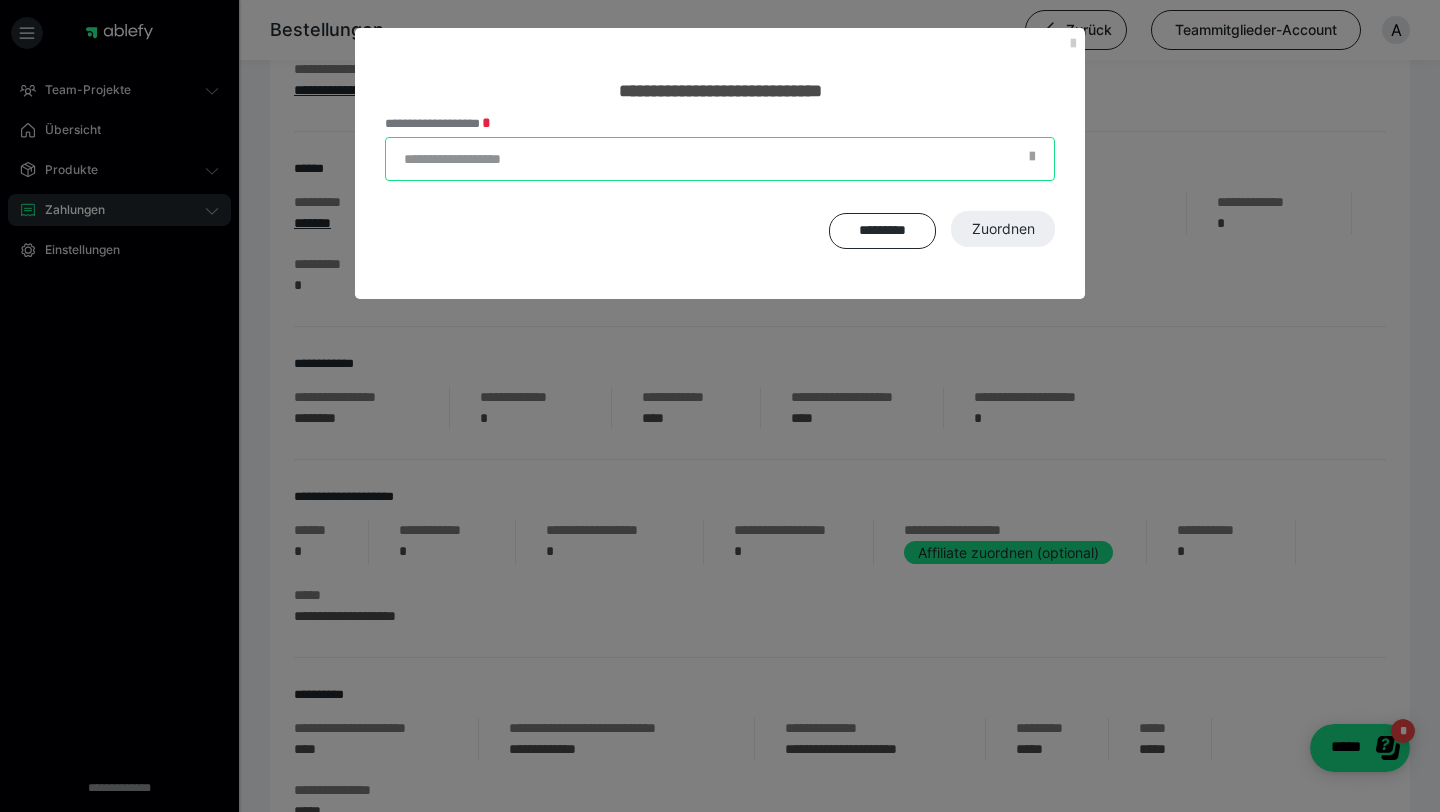 click on "**********" at bounding box center [720, 159] 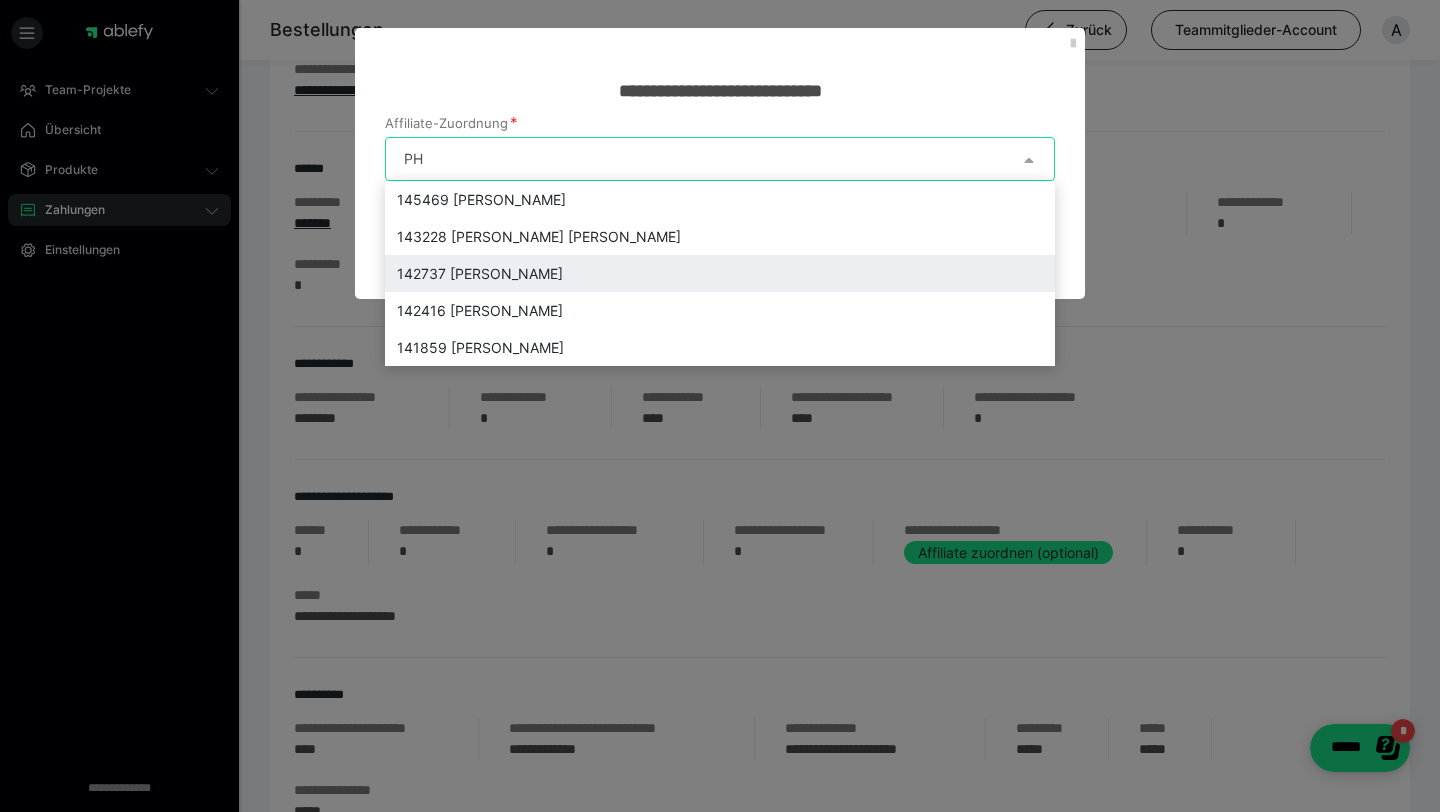 type on "PH" 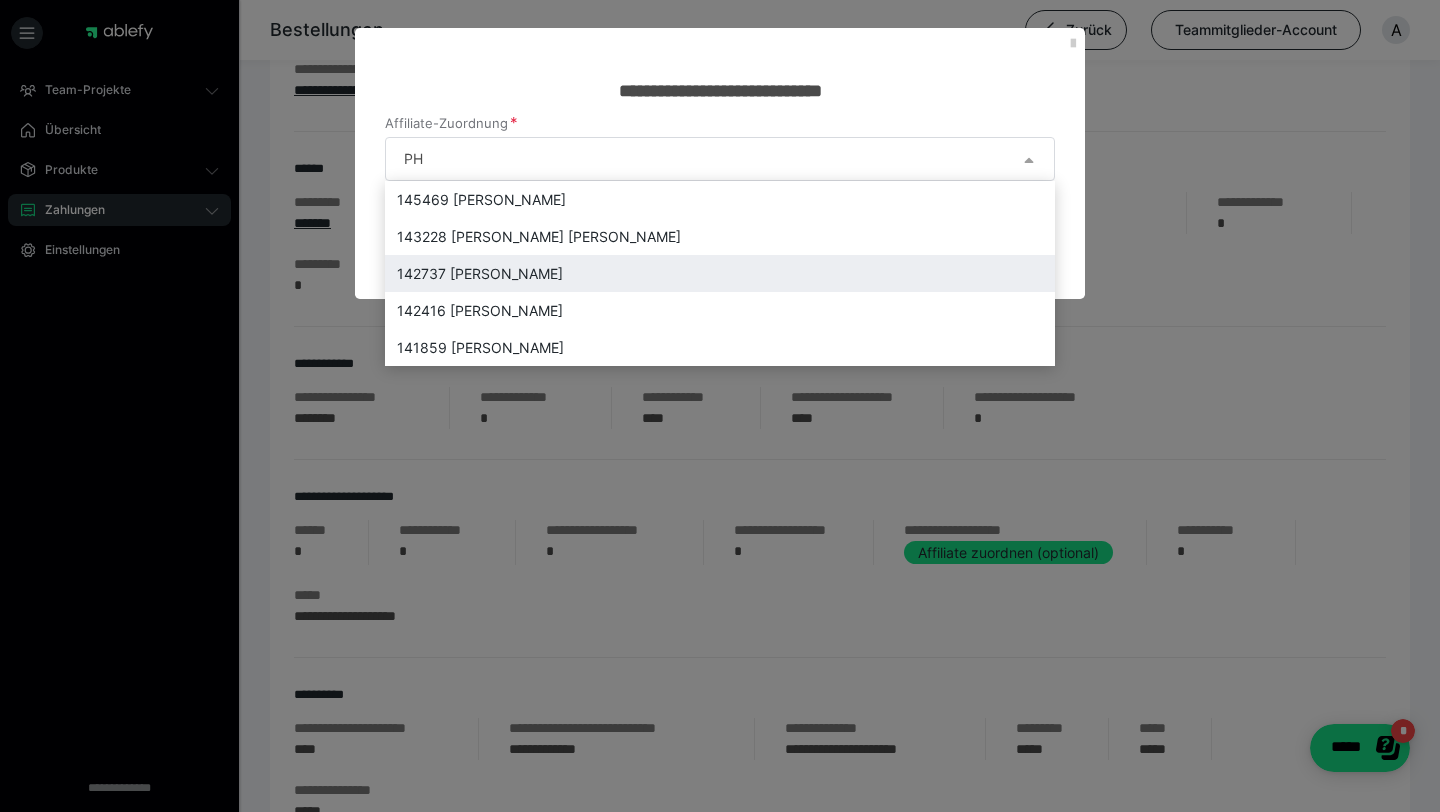 click on "142737 Philipp Ritschel" at bounding box center (720, 273) 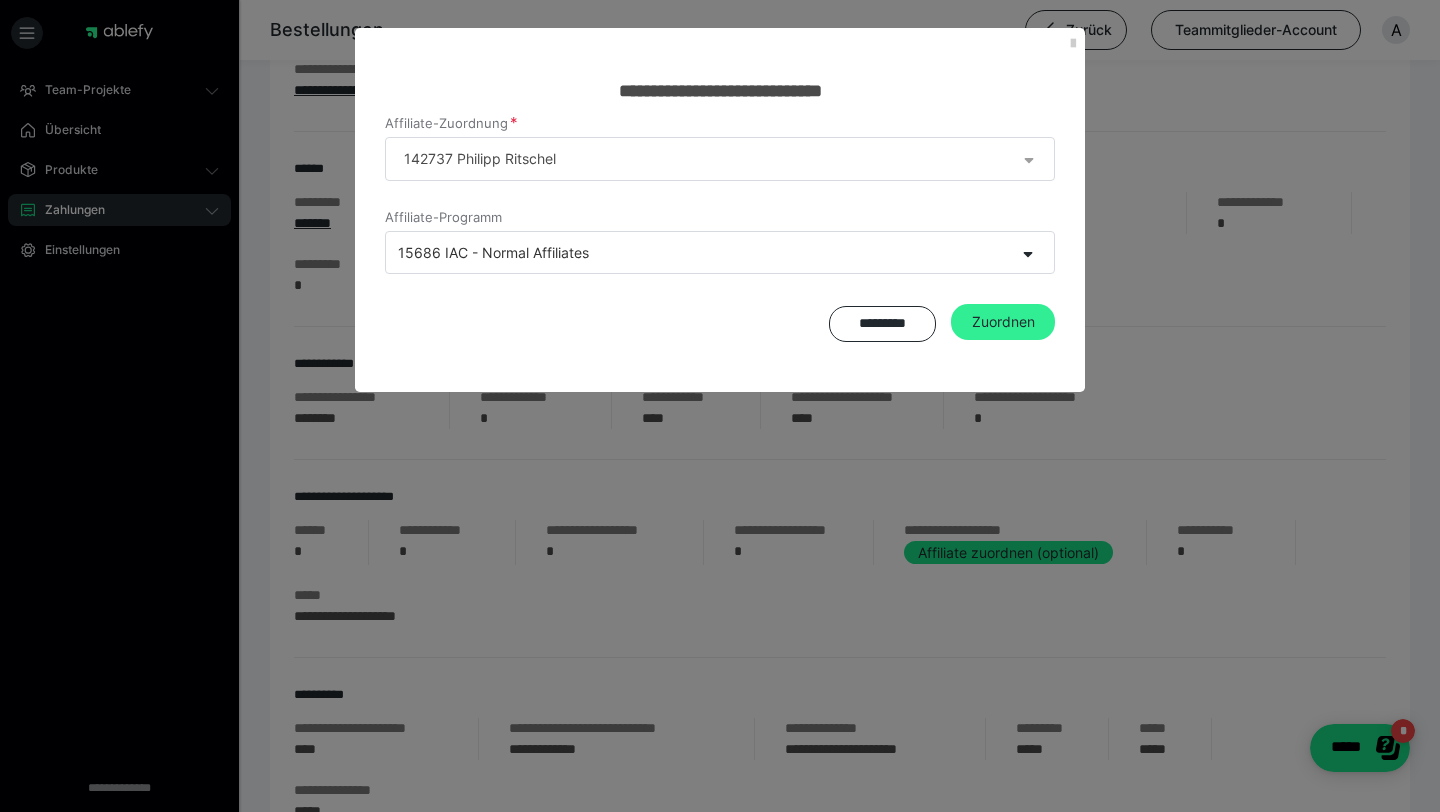 click on "Zuordnen" at bounding box center [1003, 322] 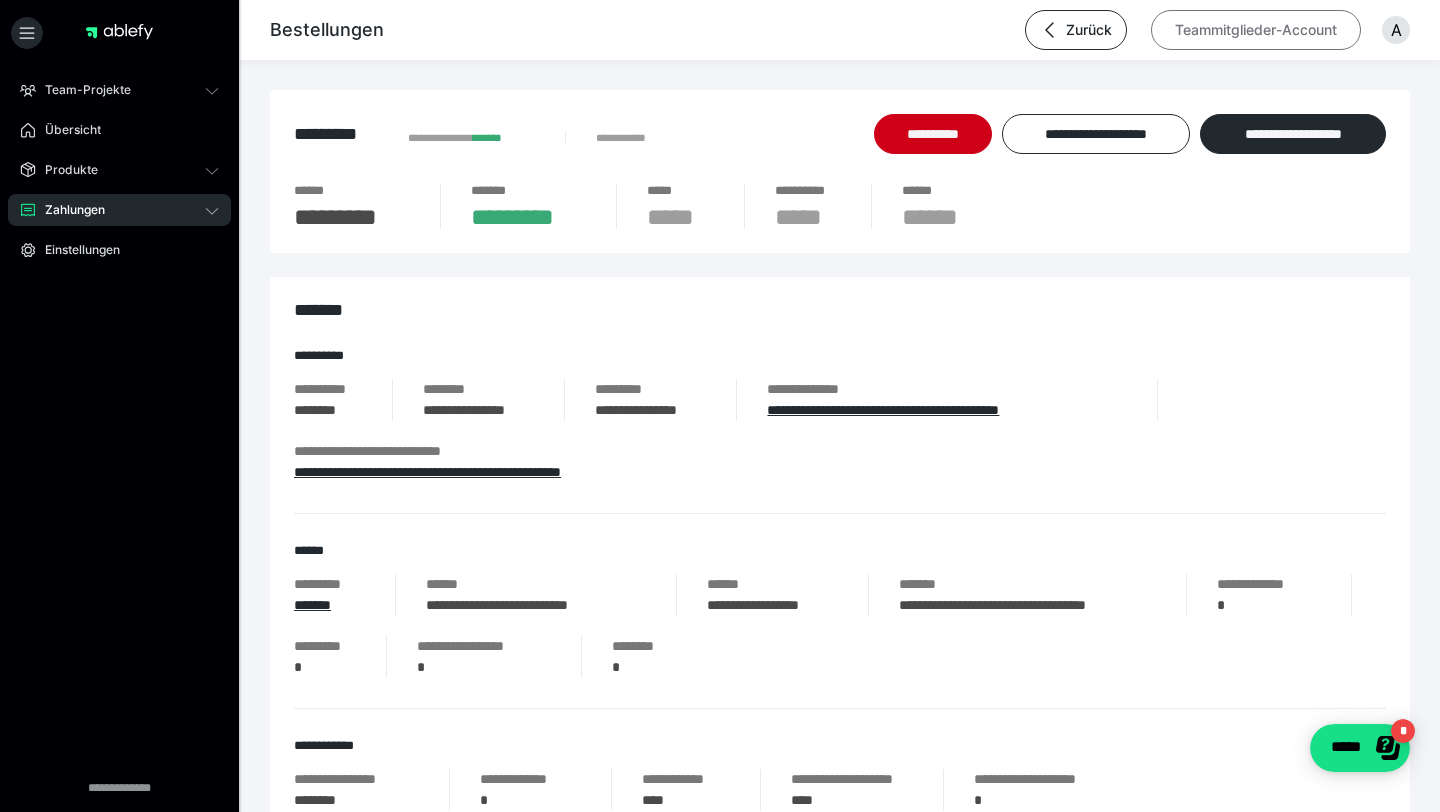 click on "Teammitglieder-Account" at bounding box center (1256, 30) 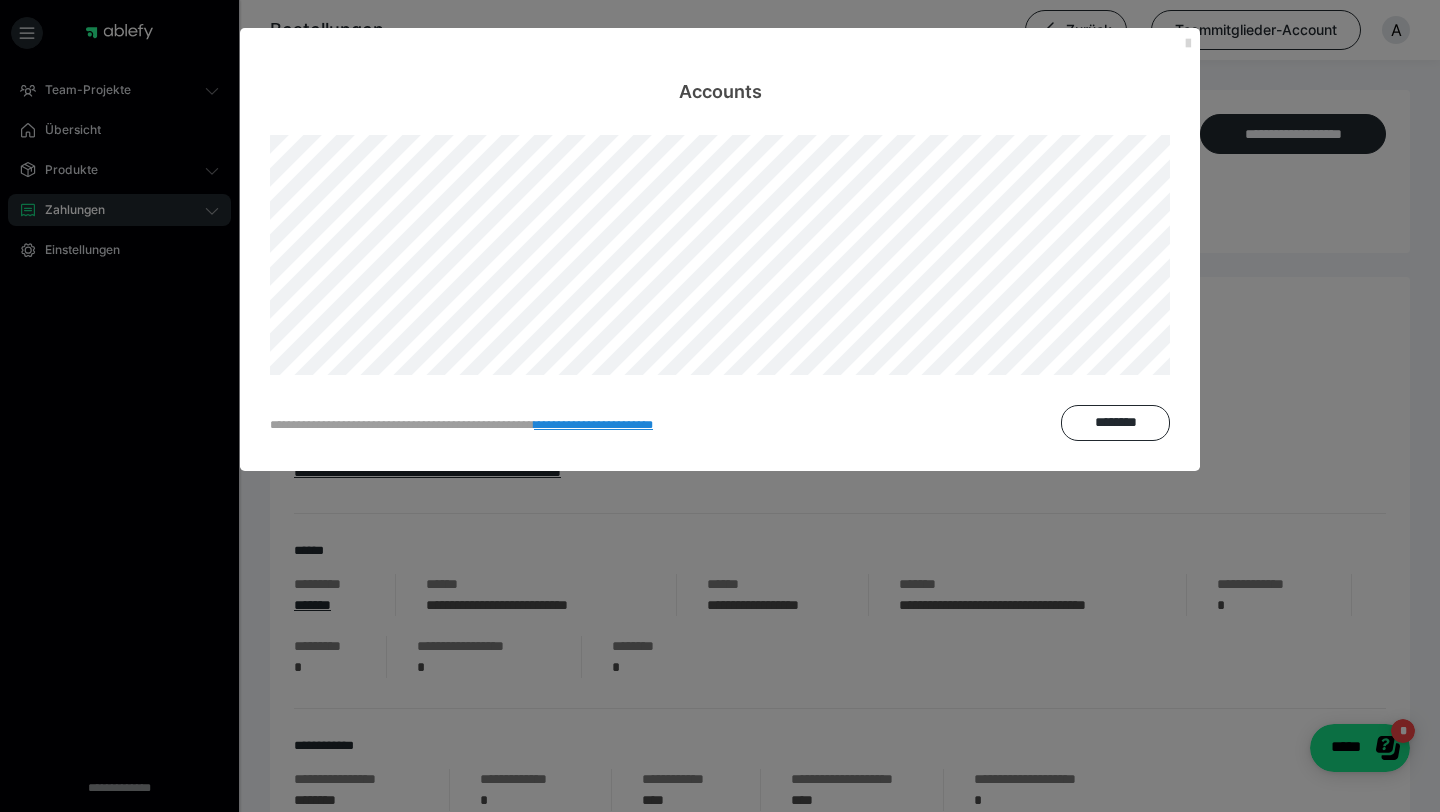 click at bounding box center (1188, 44) 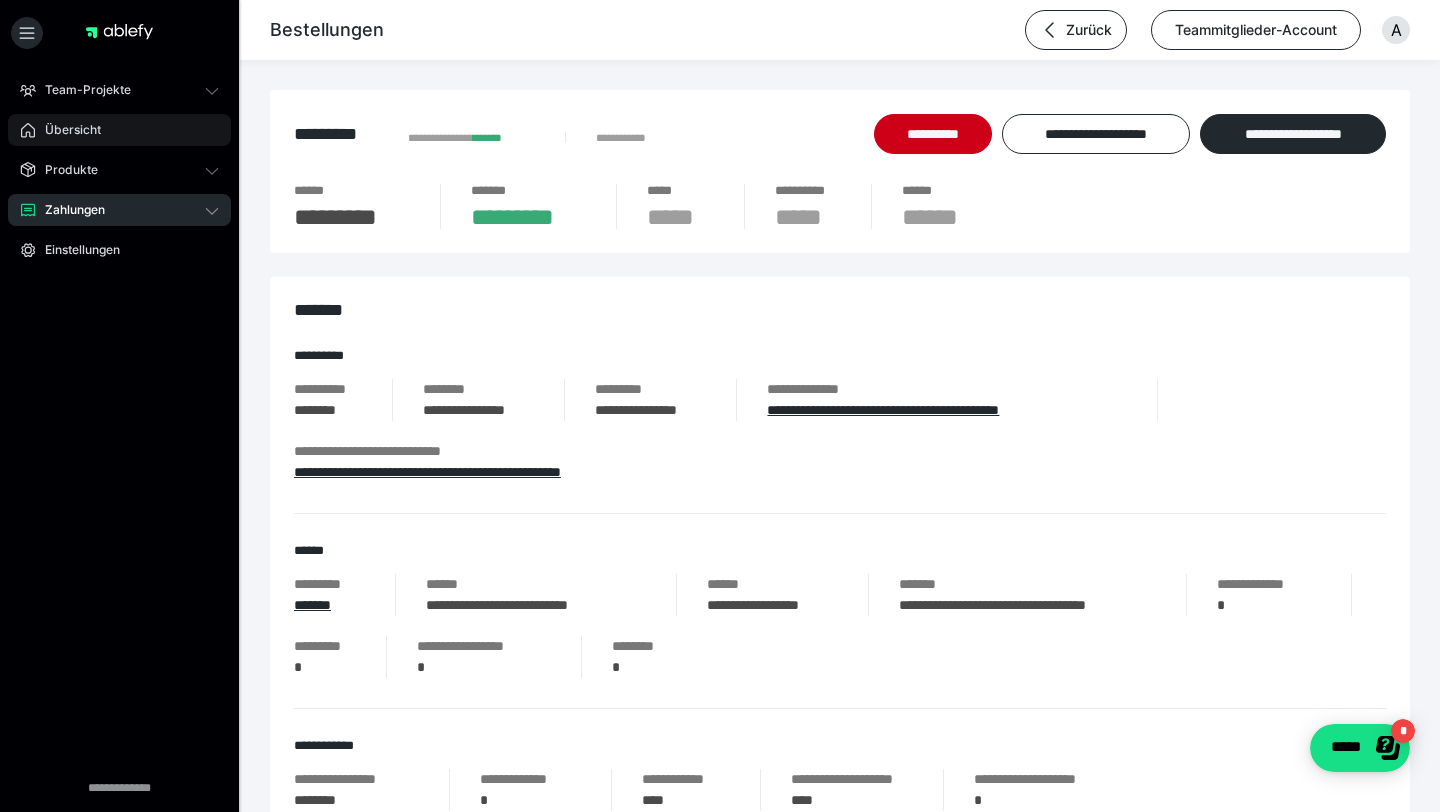 click on "Übersicht" at bounding box center (66, 130) 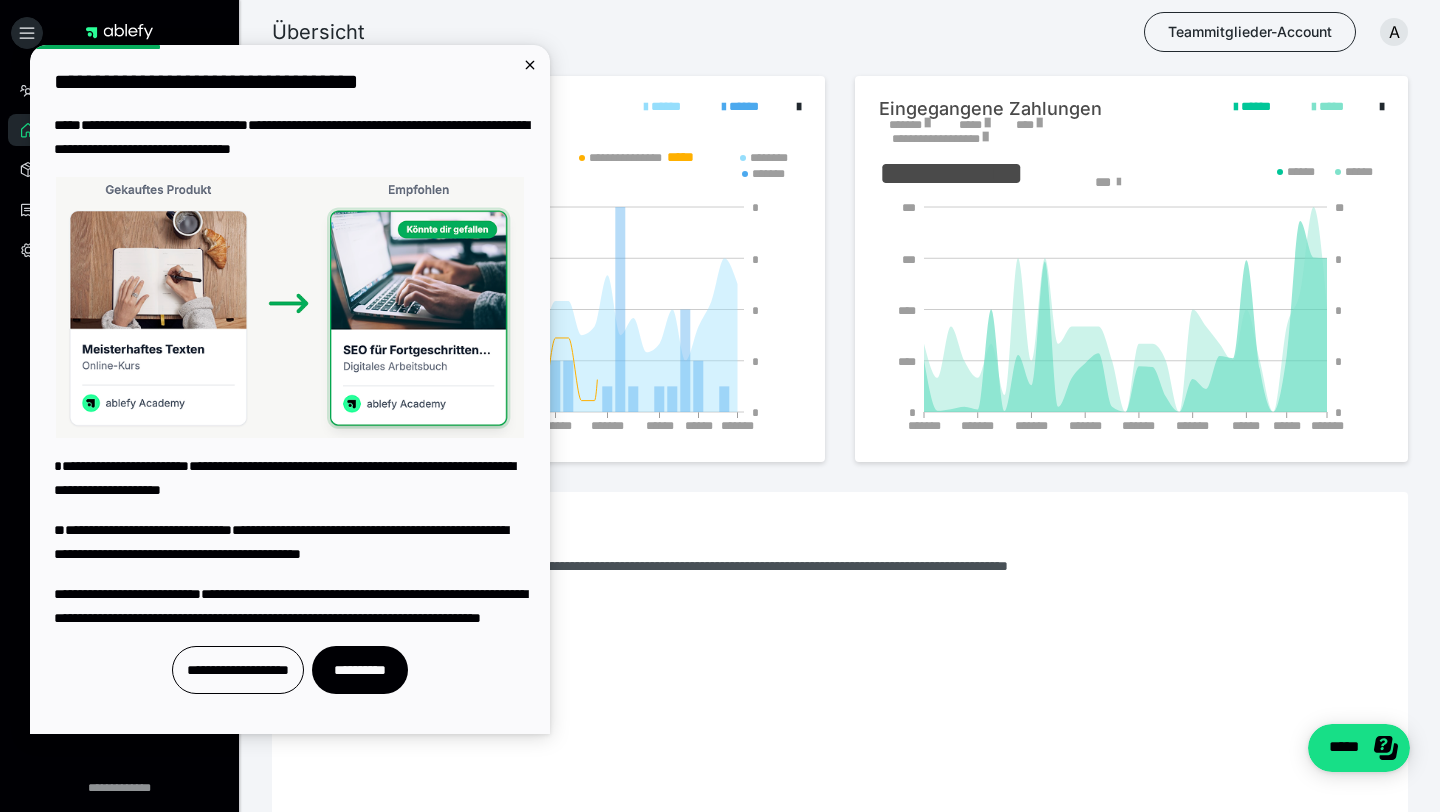 click on "**********" at bounding box center (290, 83) 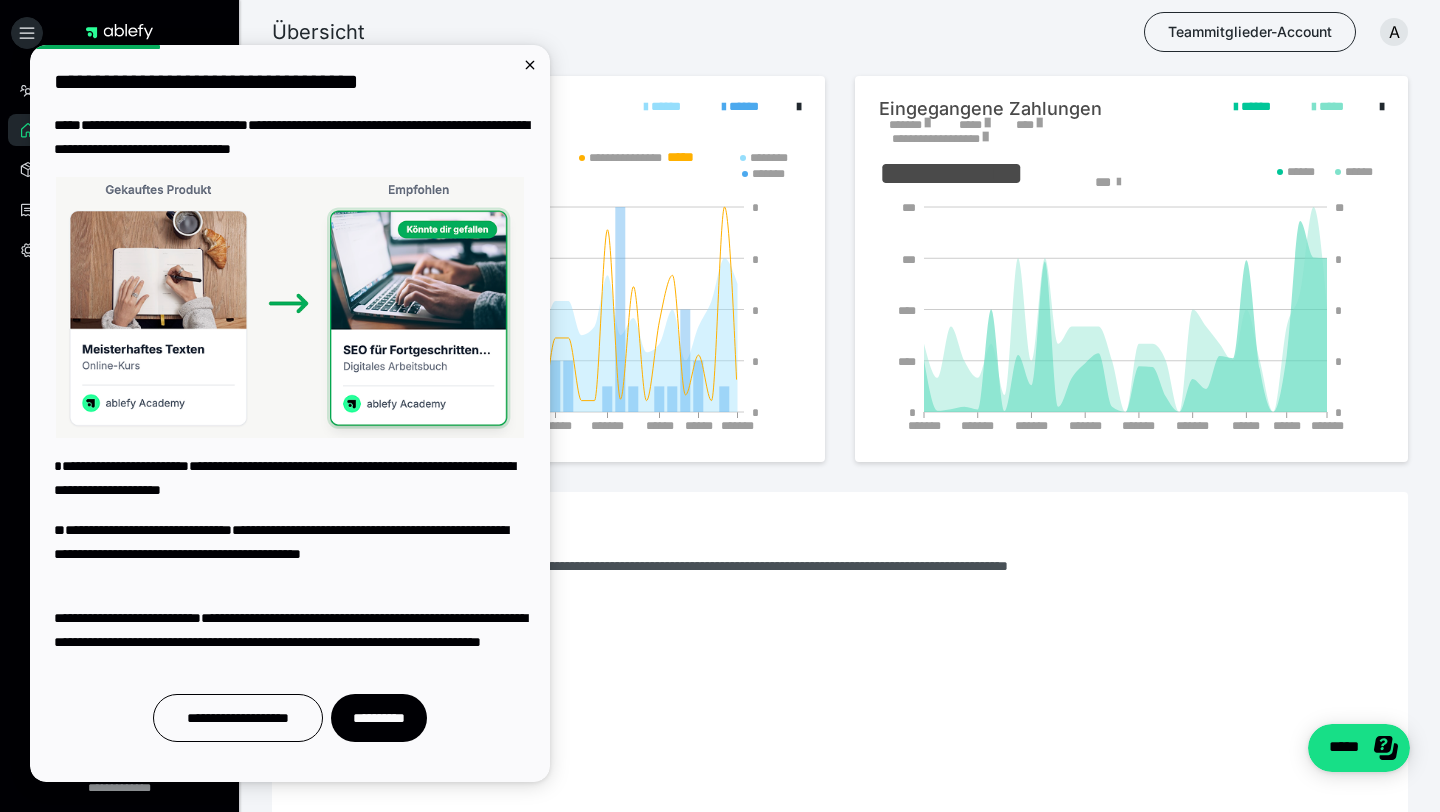 scroll, scrollTop: 0, scrollLeft: 0, axis: both 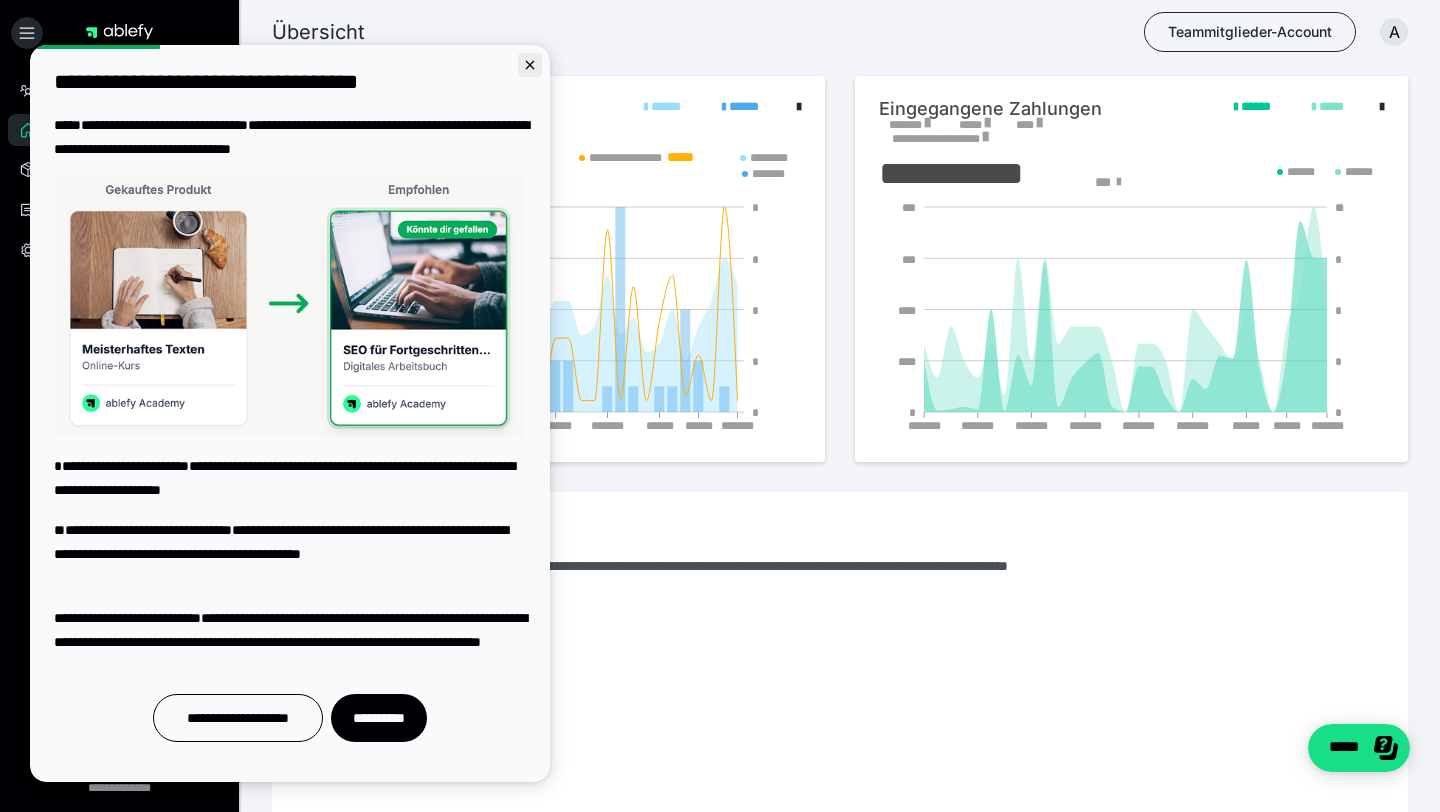 click 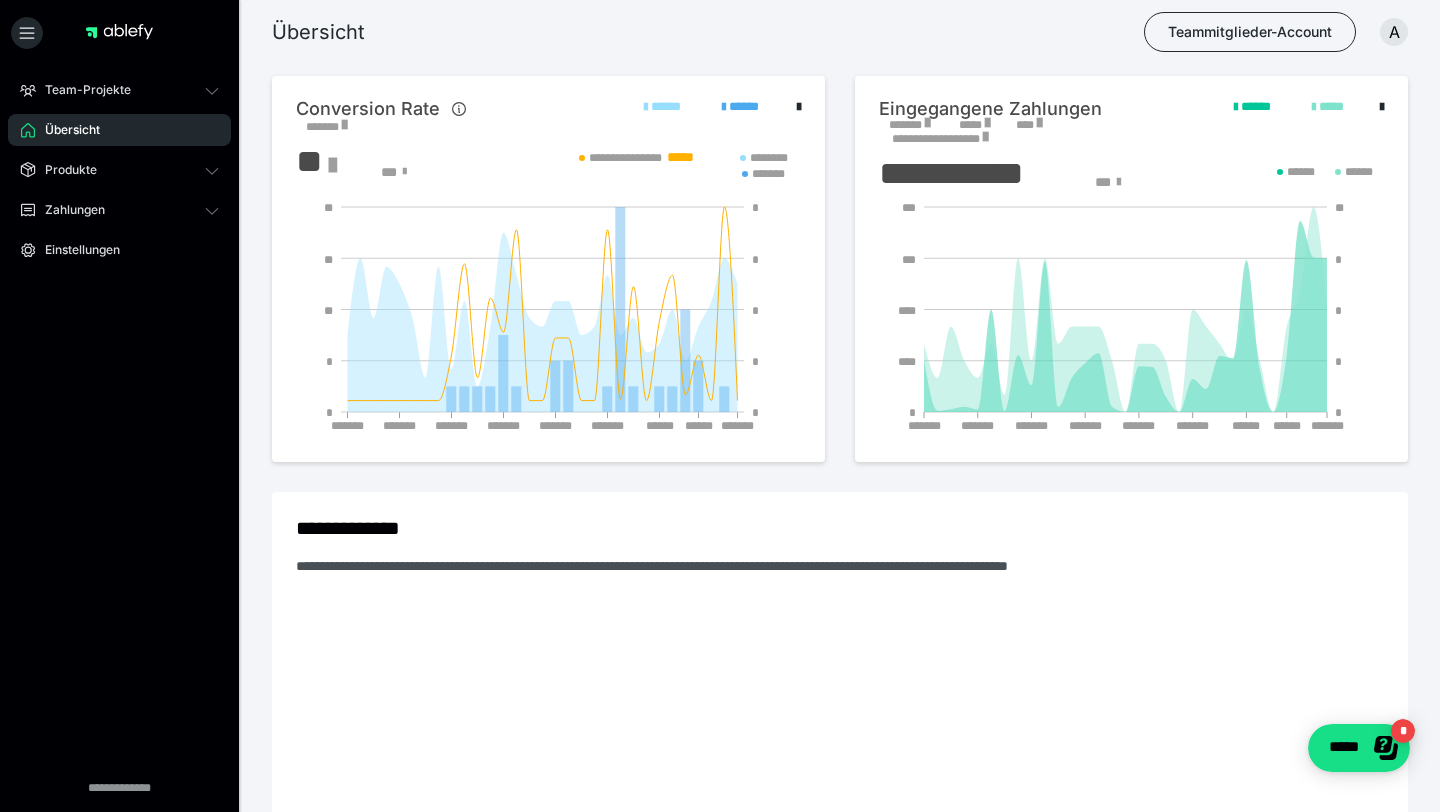 scroll, scrollTop: 0, scrollLeft: 0, axis: both 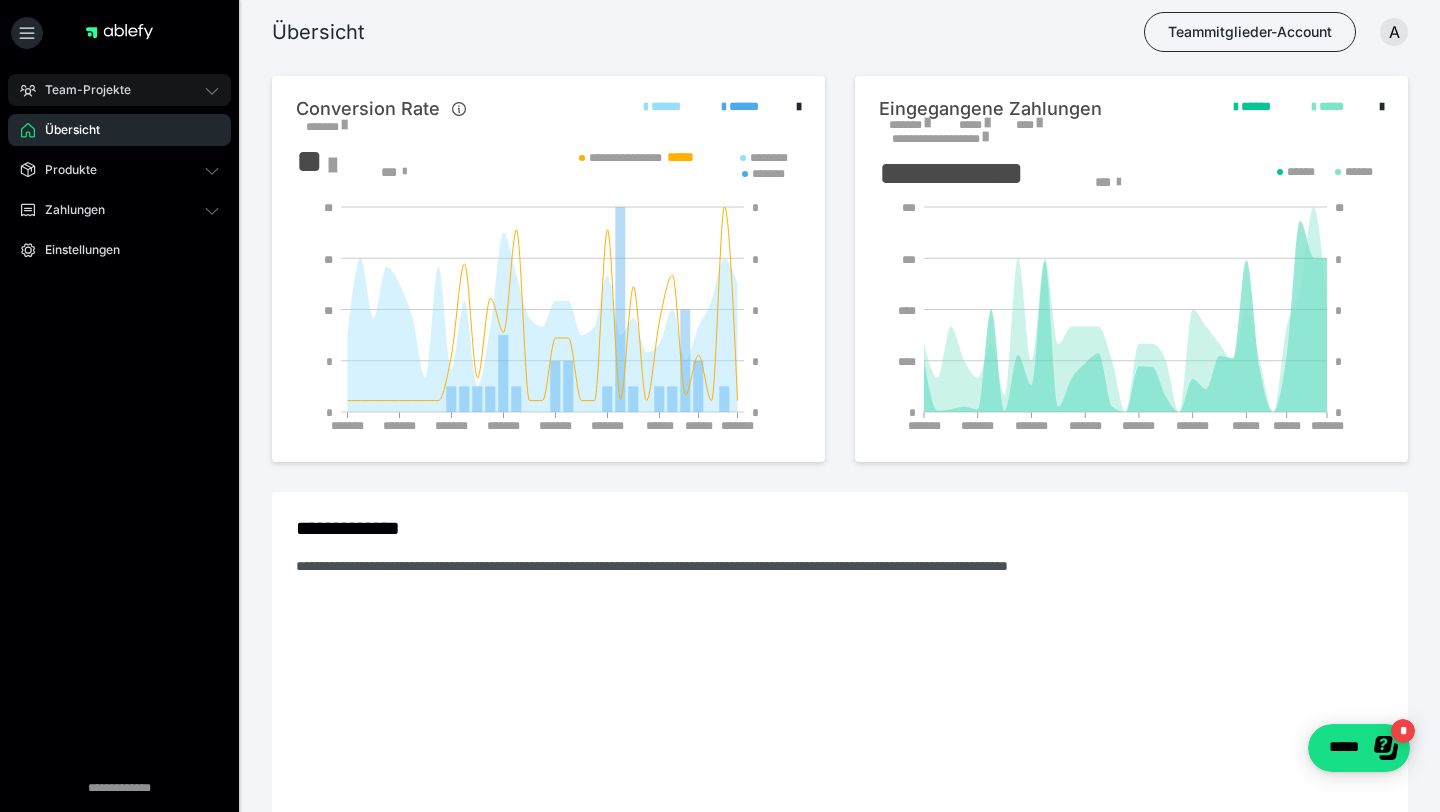 click on "Team-Projekte" at bounding box center [119, 90] 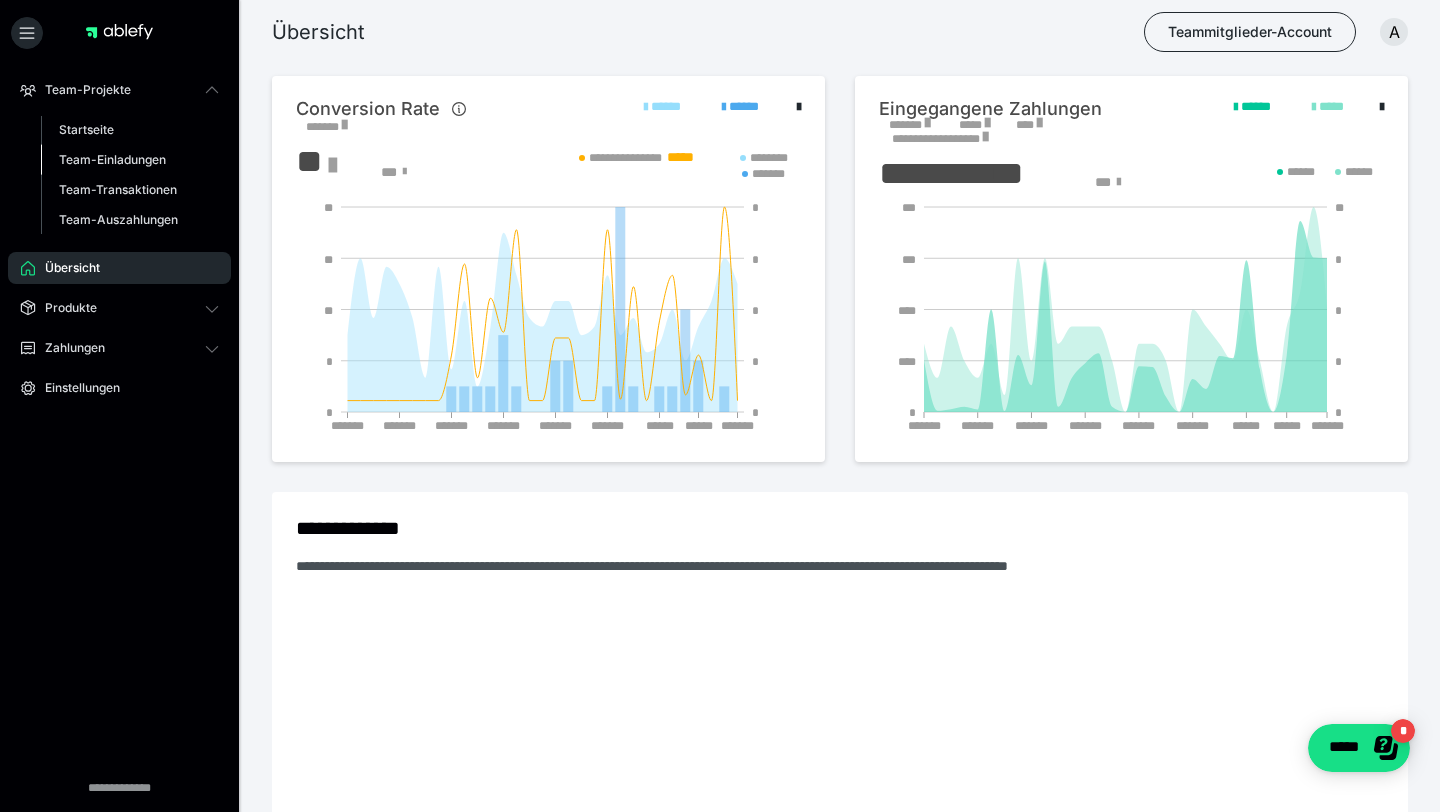 click on "Team-Einladungen" at bounding box center (112, 159) 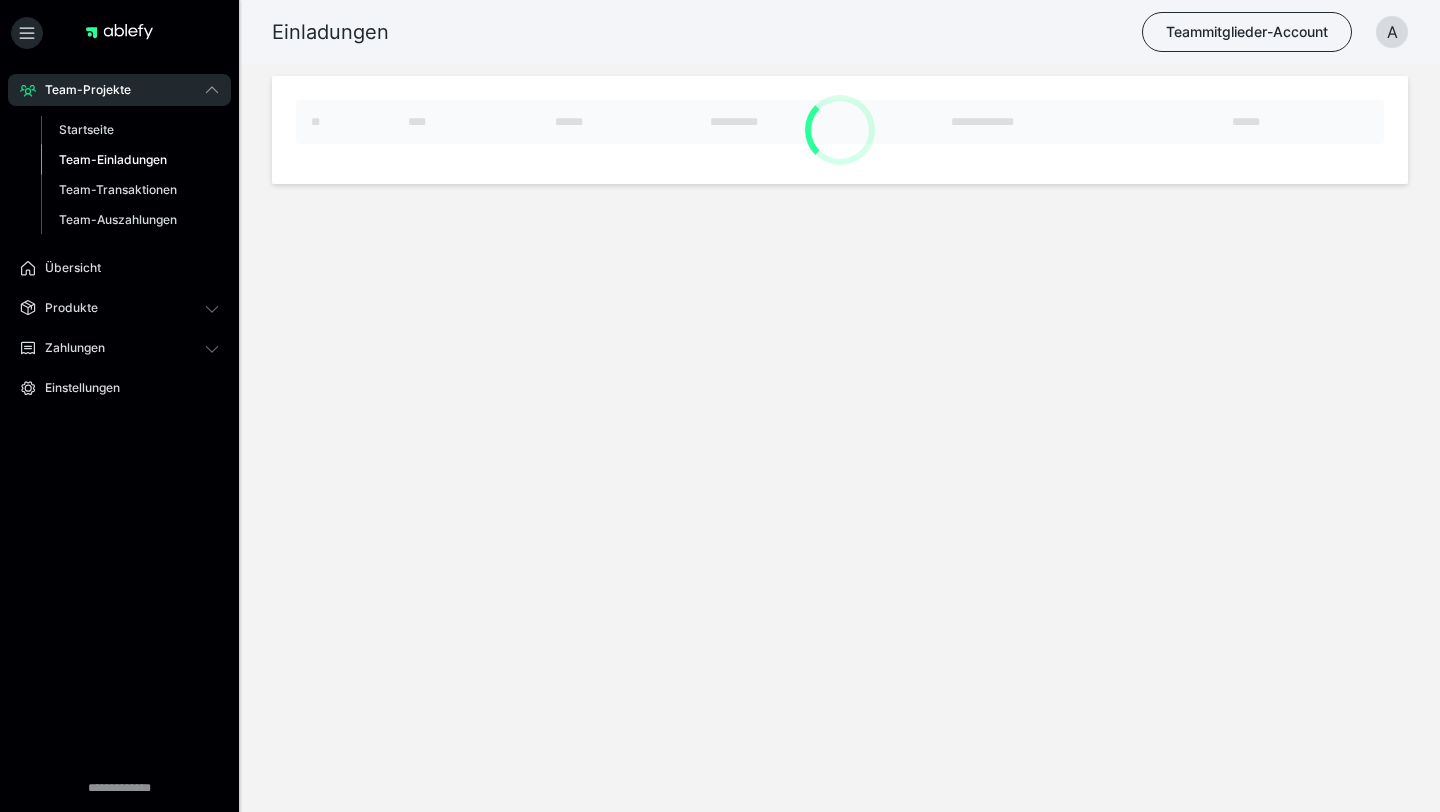 scroll, scrollTop: 0, scrollLeft: 0, axis: both 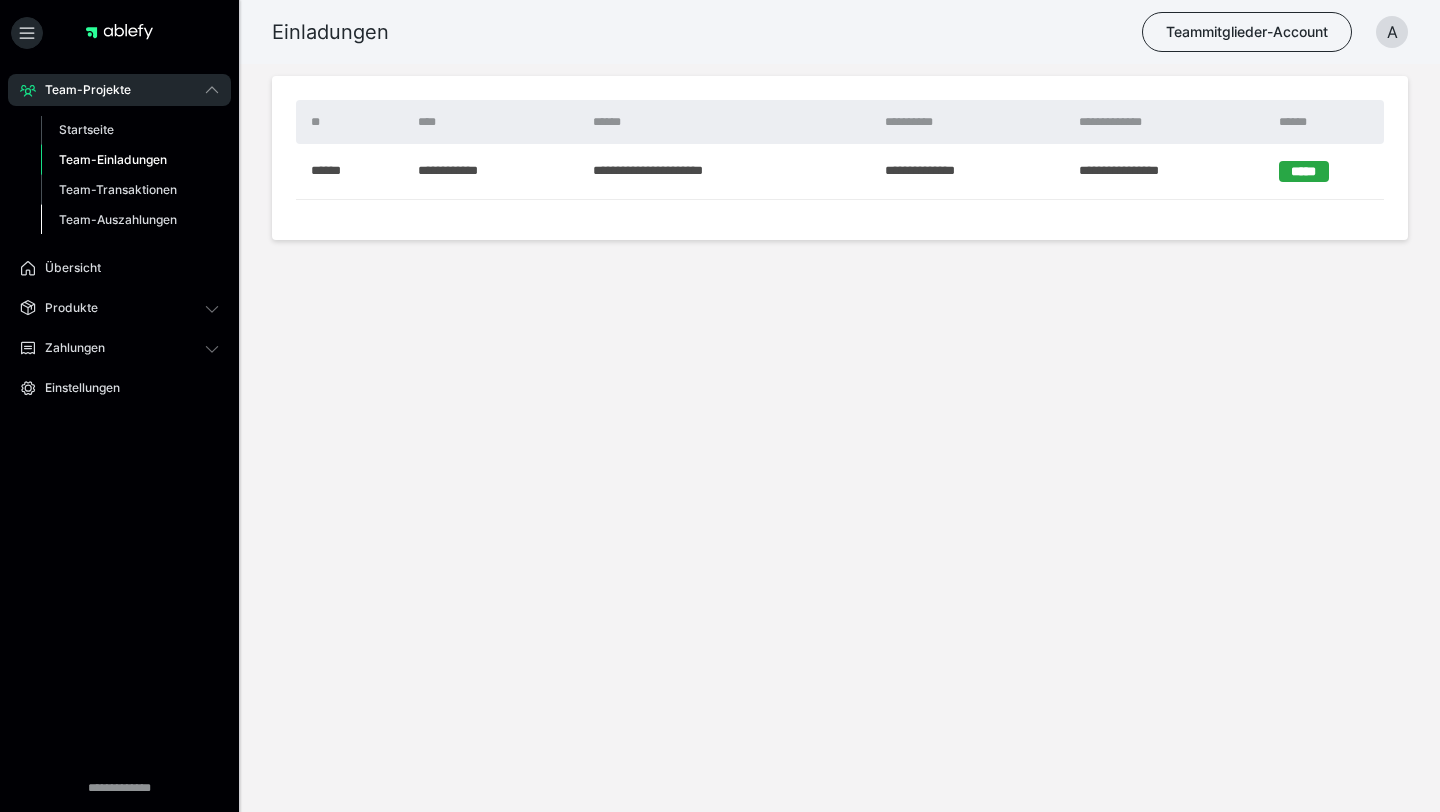 click on "Team-Auszahlungen" at bounding box center (118, 219) 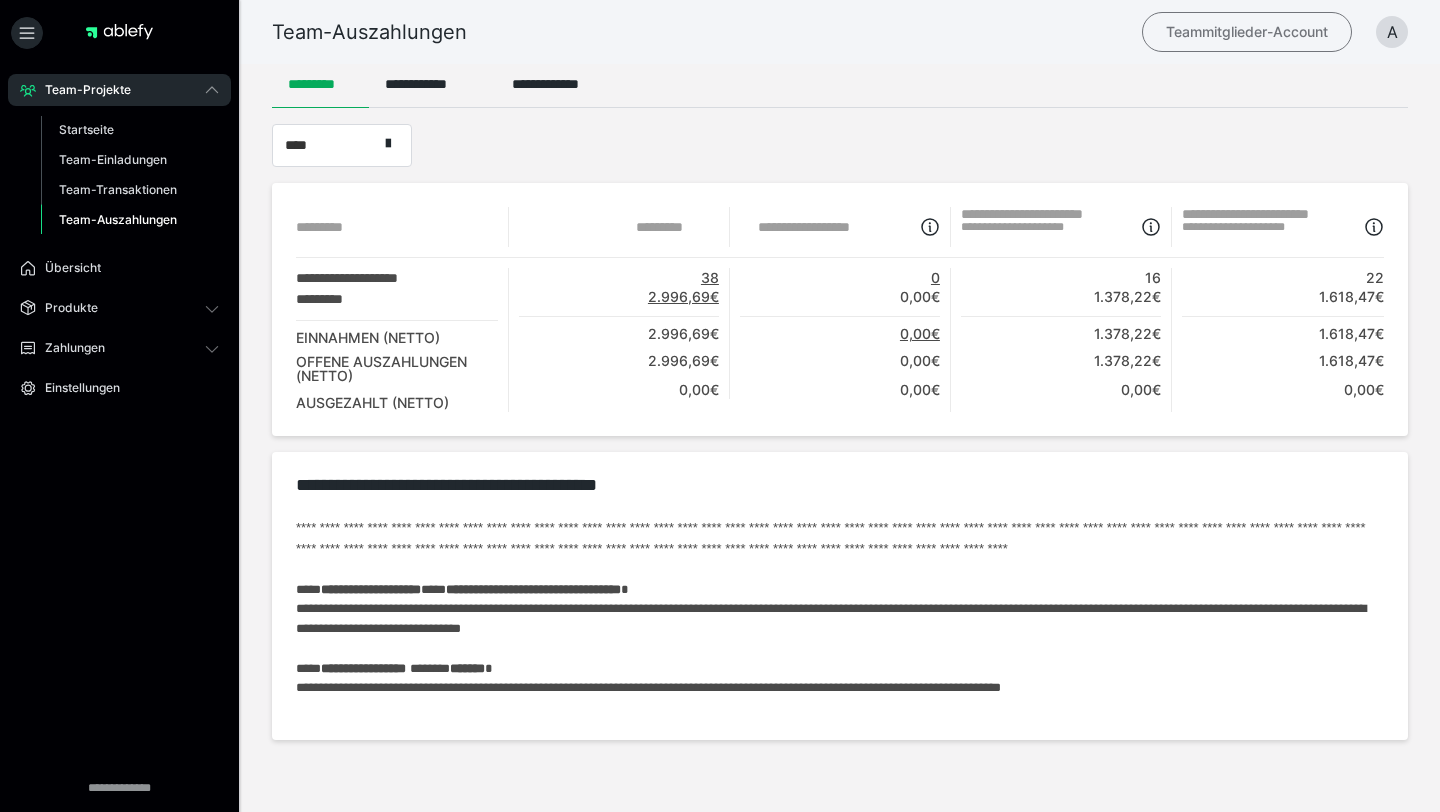 click on "Teammitglieder-Account" at bounding box center (1247, 32) 